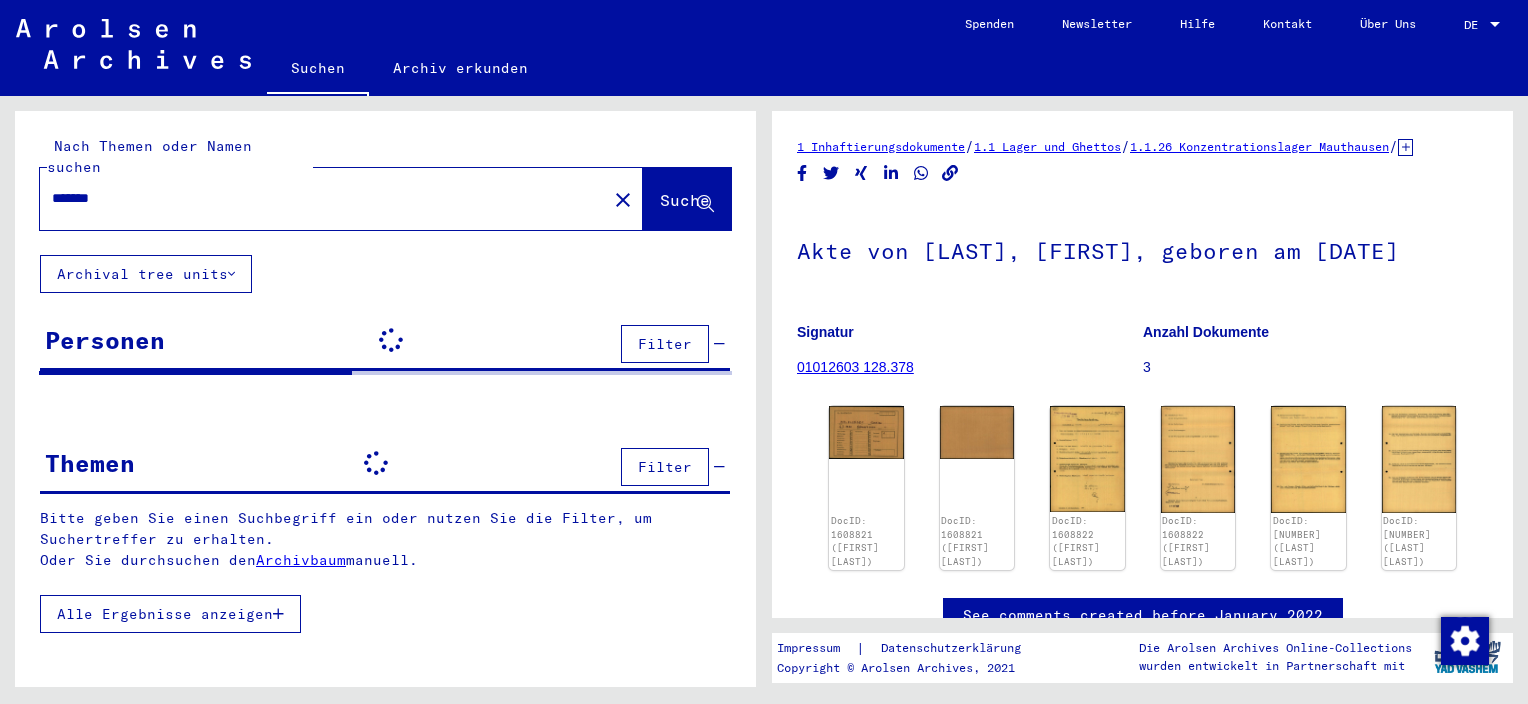 scroll, scrollTop: 0, scrollLeft: 0, axis: both 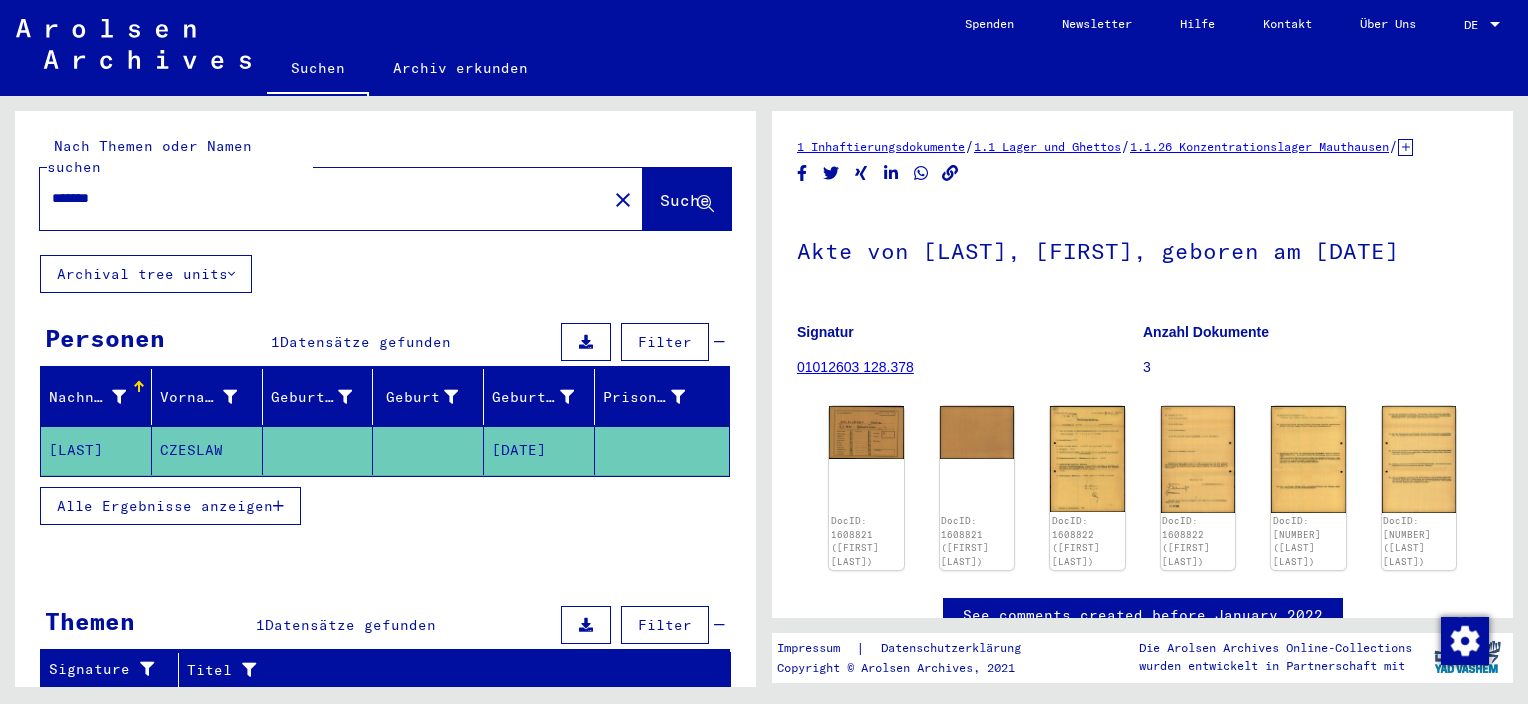 type on "**********" 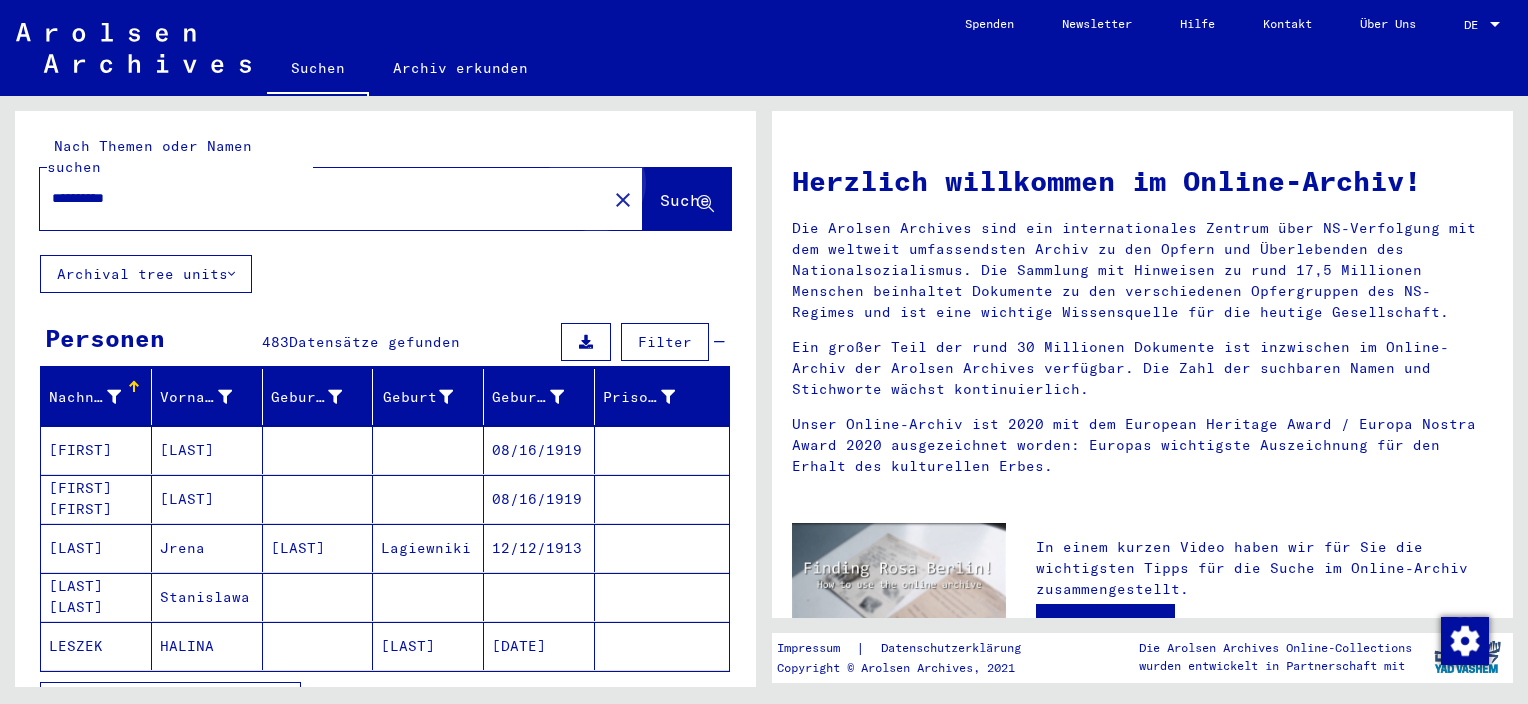 click on "Suche" 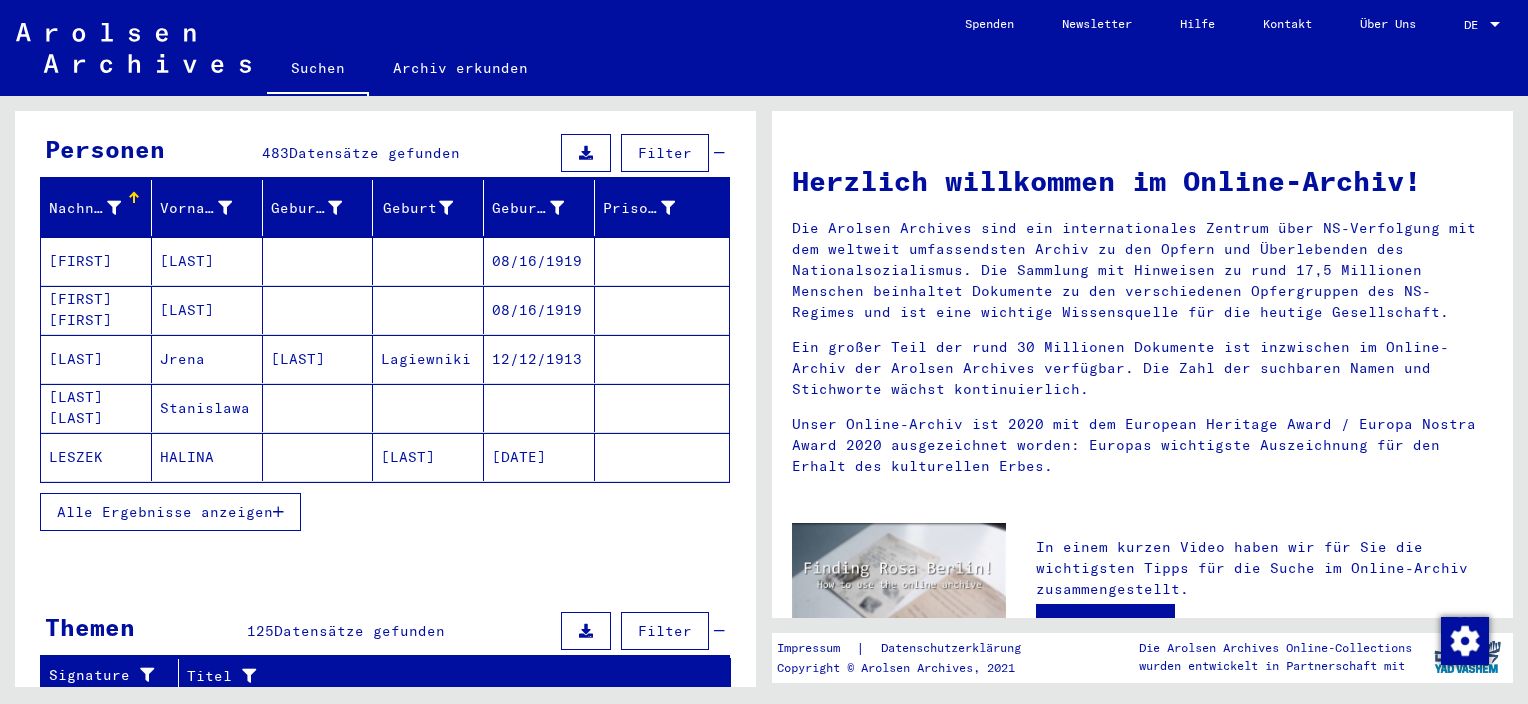 scroll, scrollTop: 192, scrollLeft: 0, axis: vertical 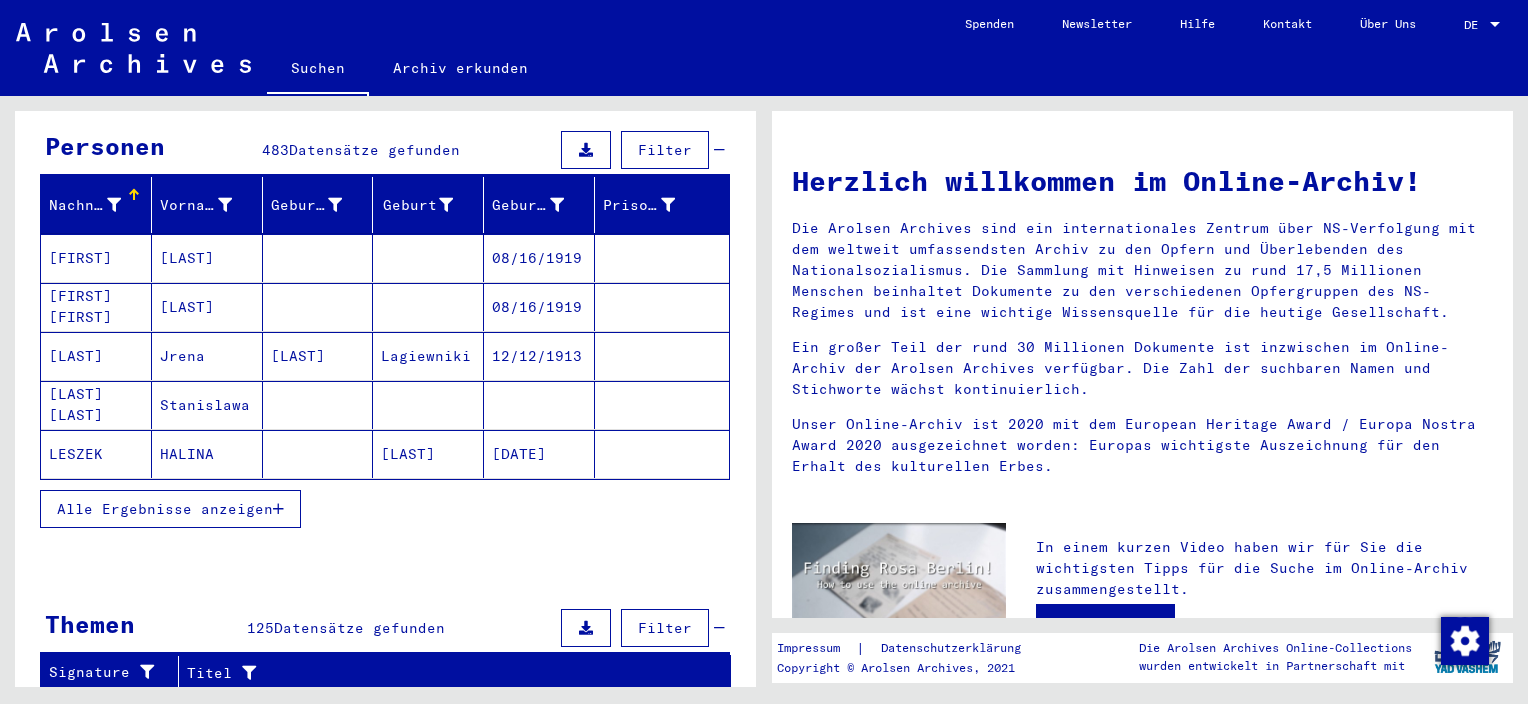 click at bounding box center (278, 509) 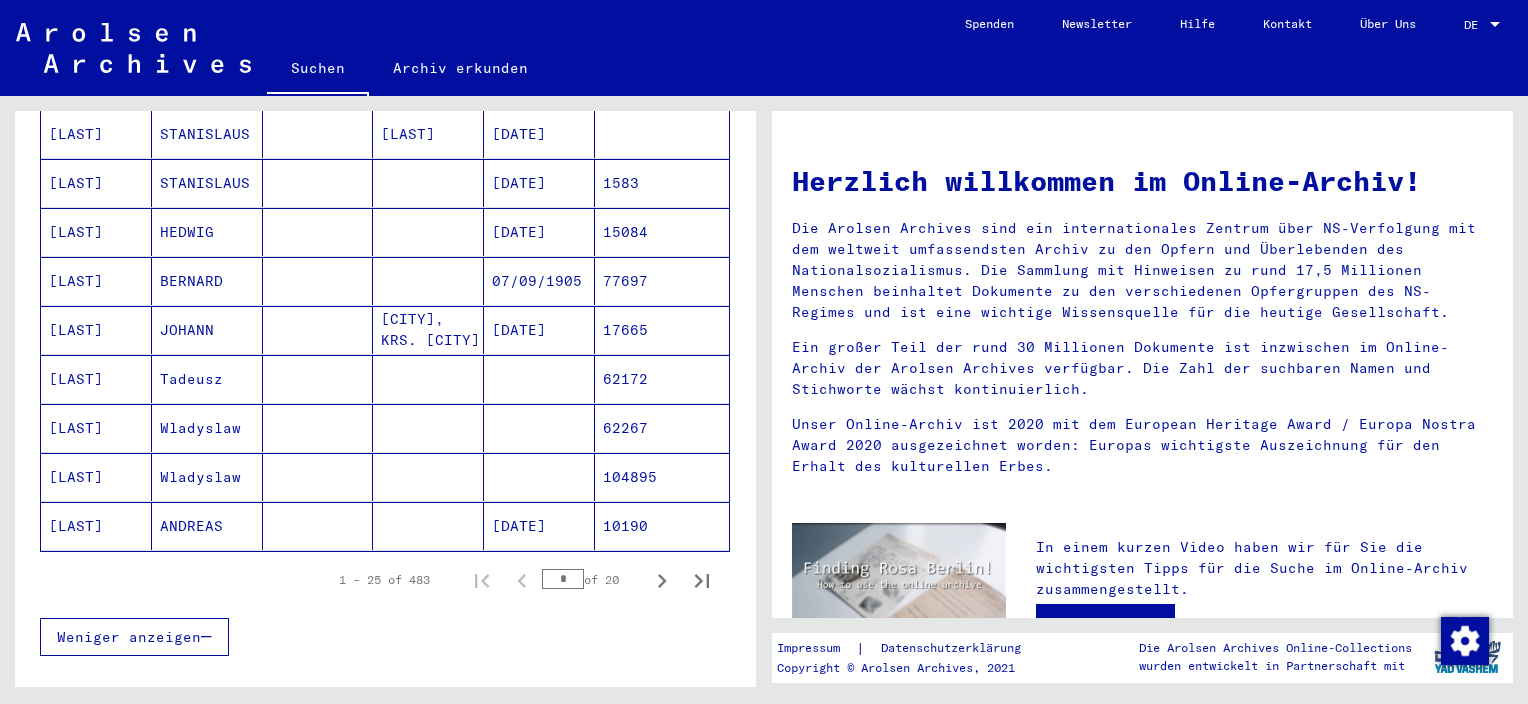 scroll, scrollTop: 1108, scrollLeft: 0, axis: vertical 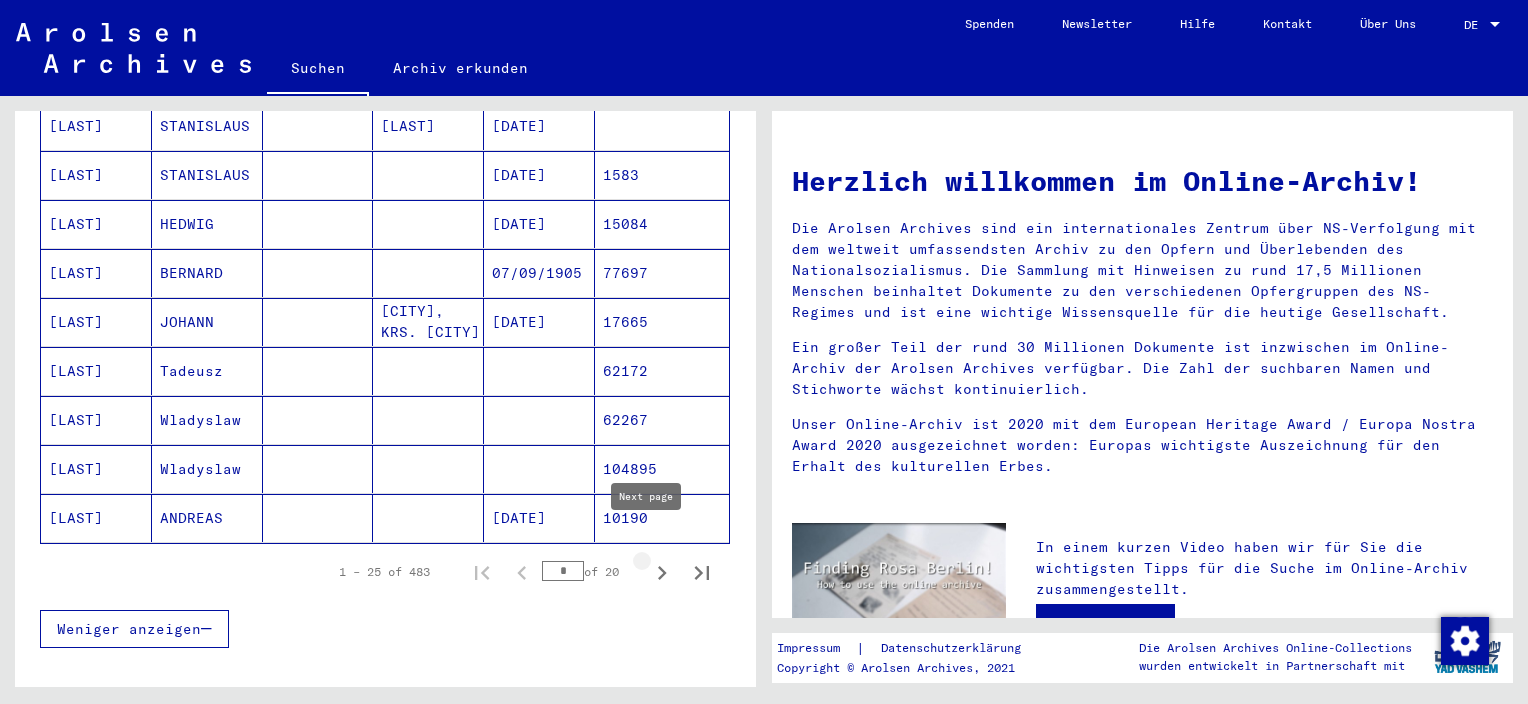 click 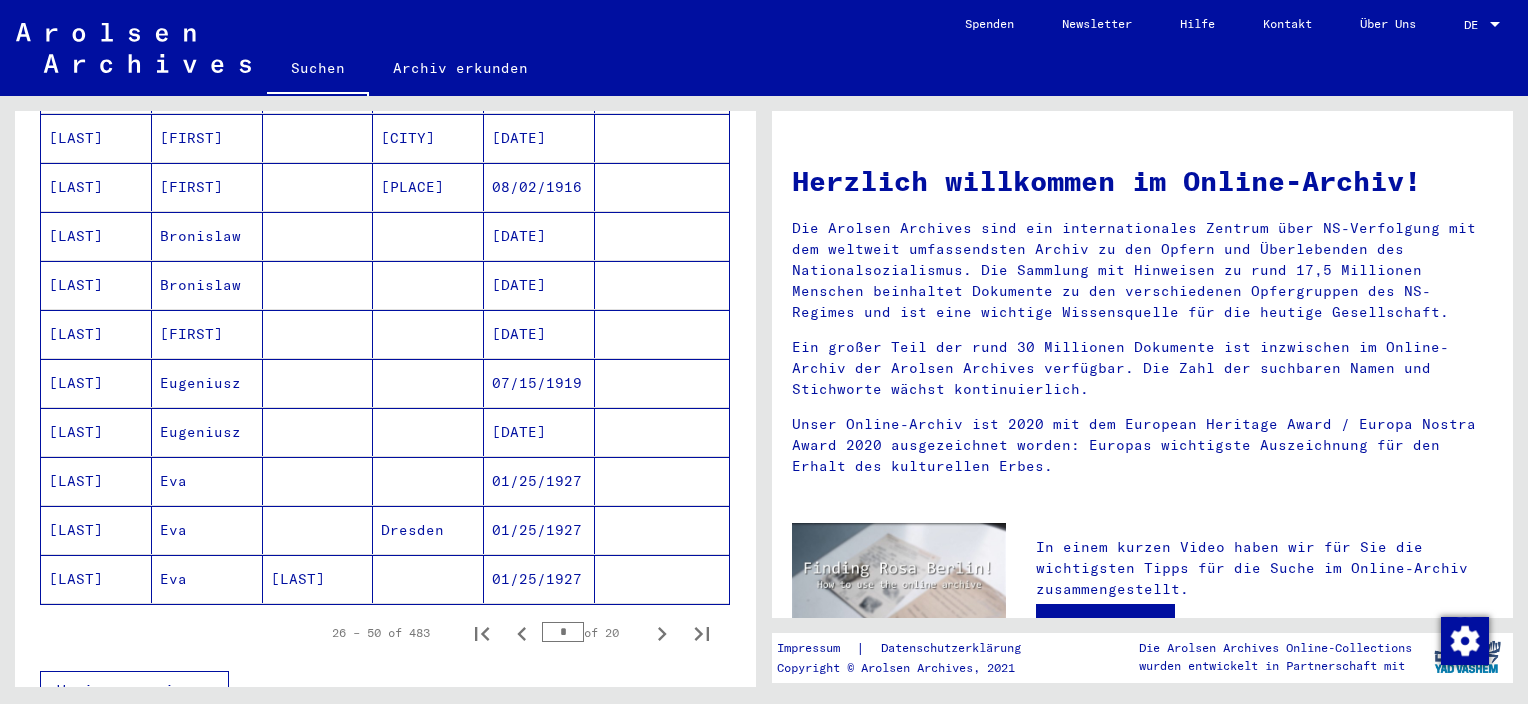 scroll, scrollTop: 1060, scrollLeft: 0, axis: vertical 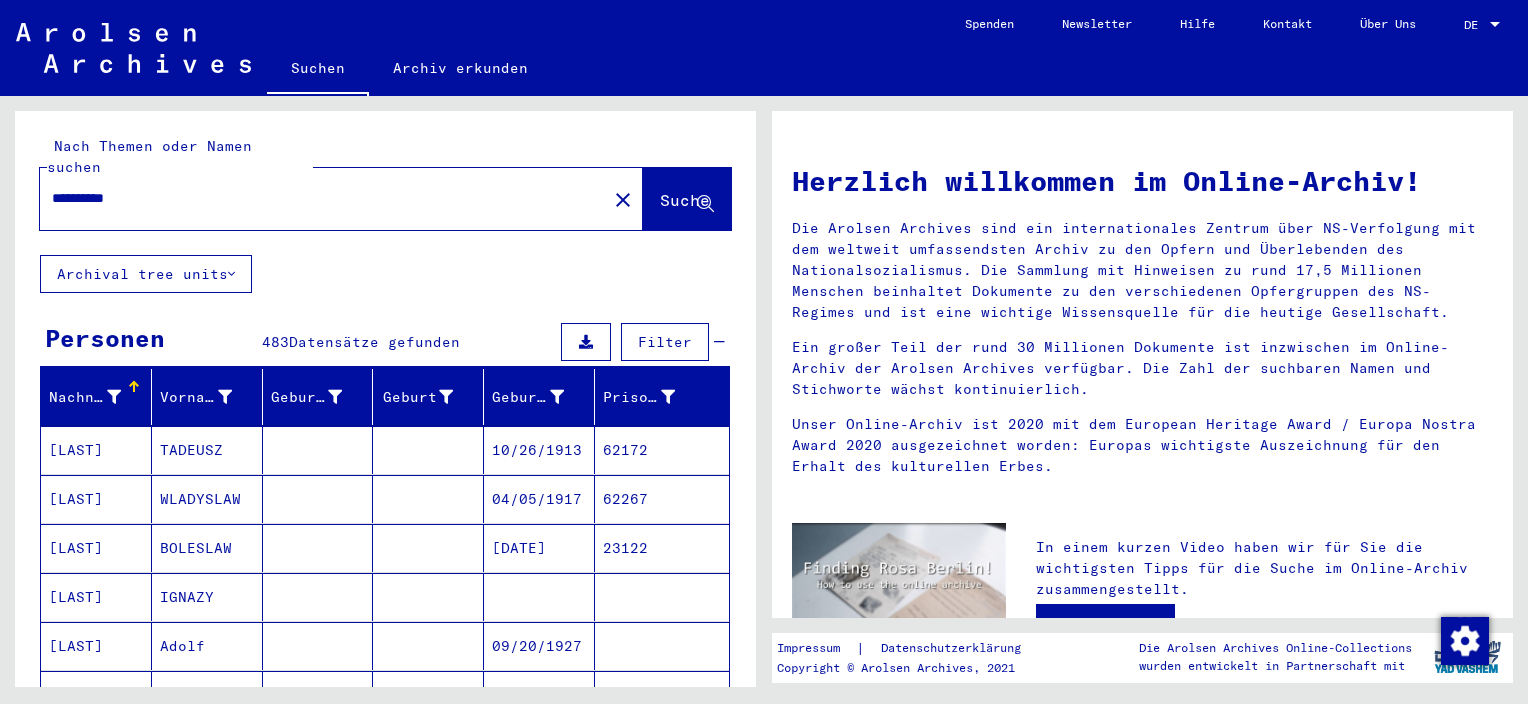 click on "Archival tree units" 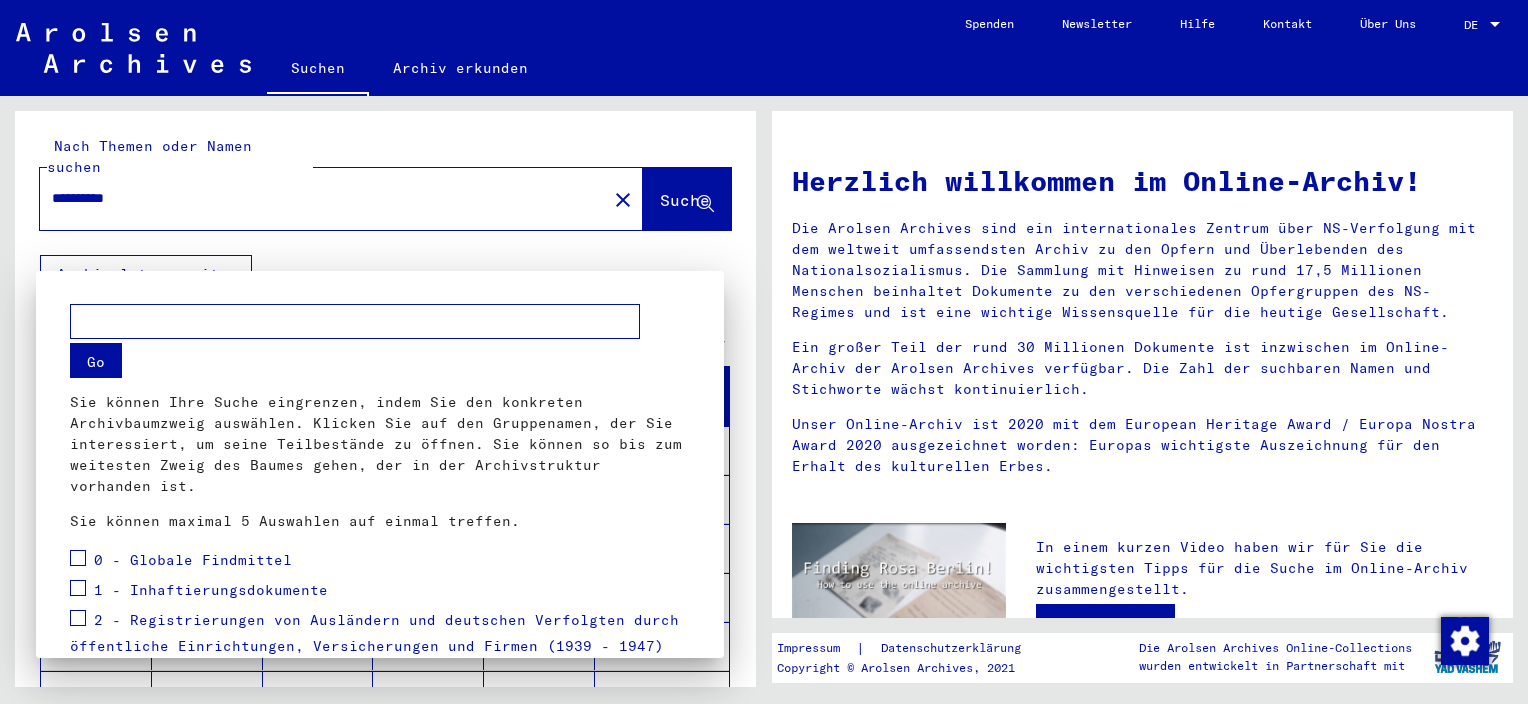 click at bounding box center [764, 352] 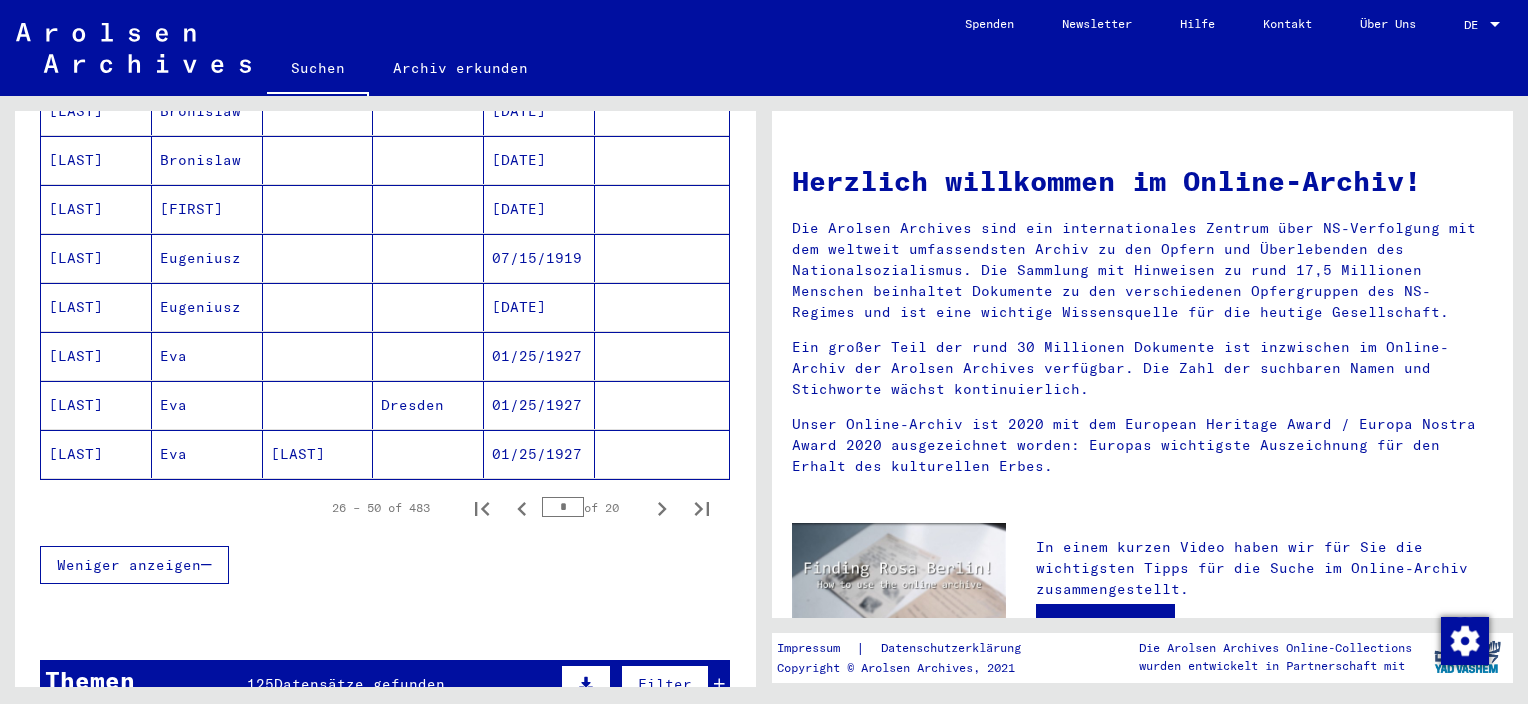 scroll, scrollTop: 1239, scrollLeft: 0, axis: vertical 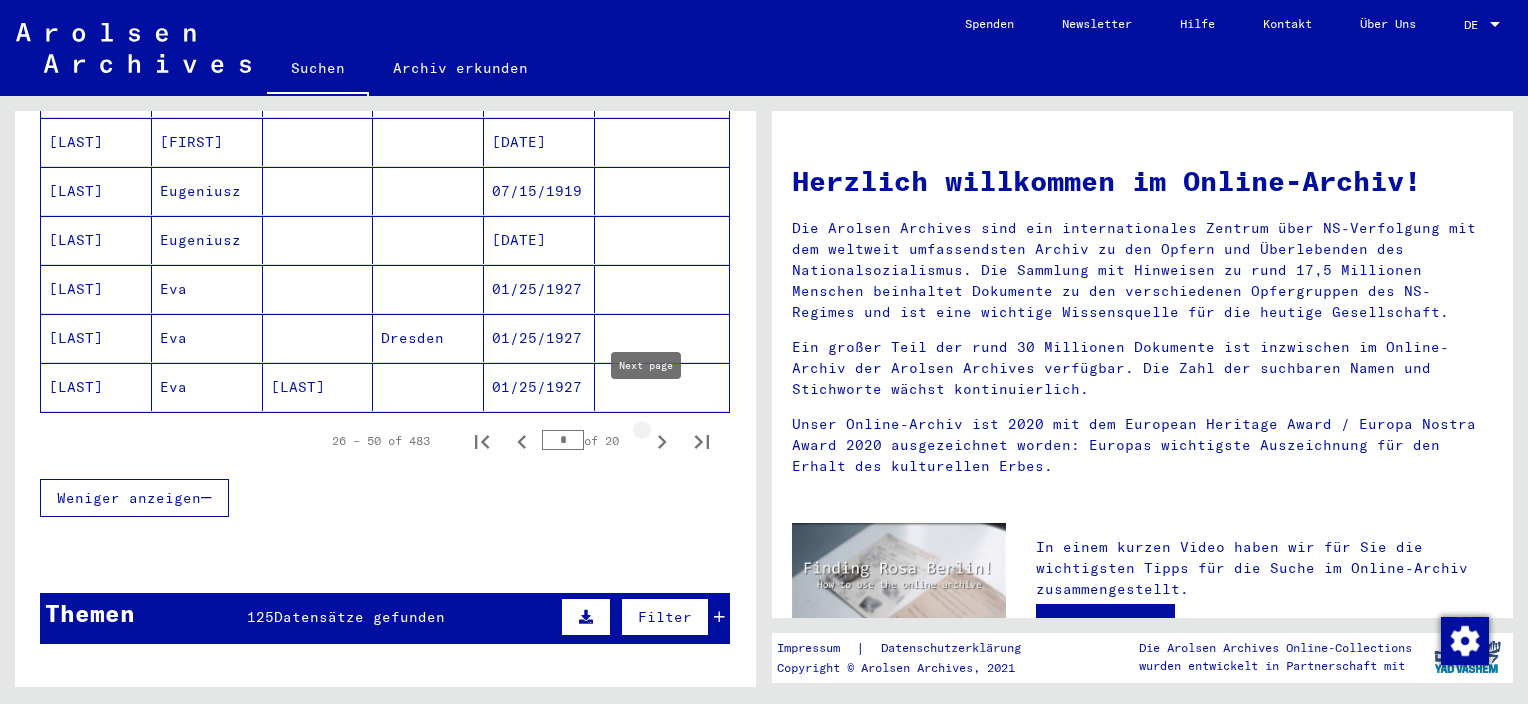 click 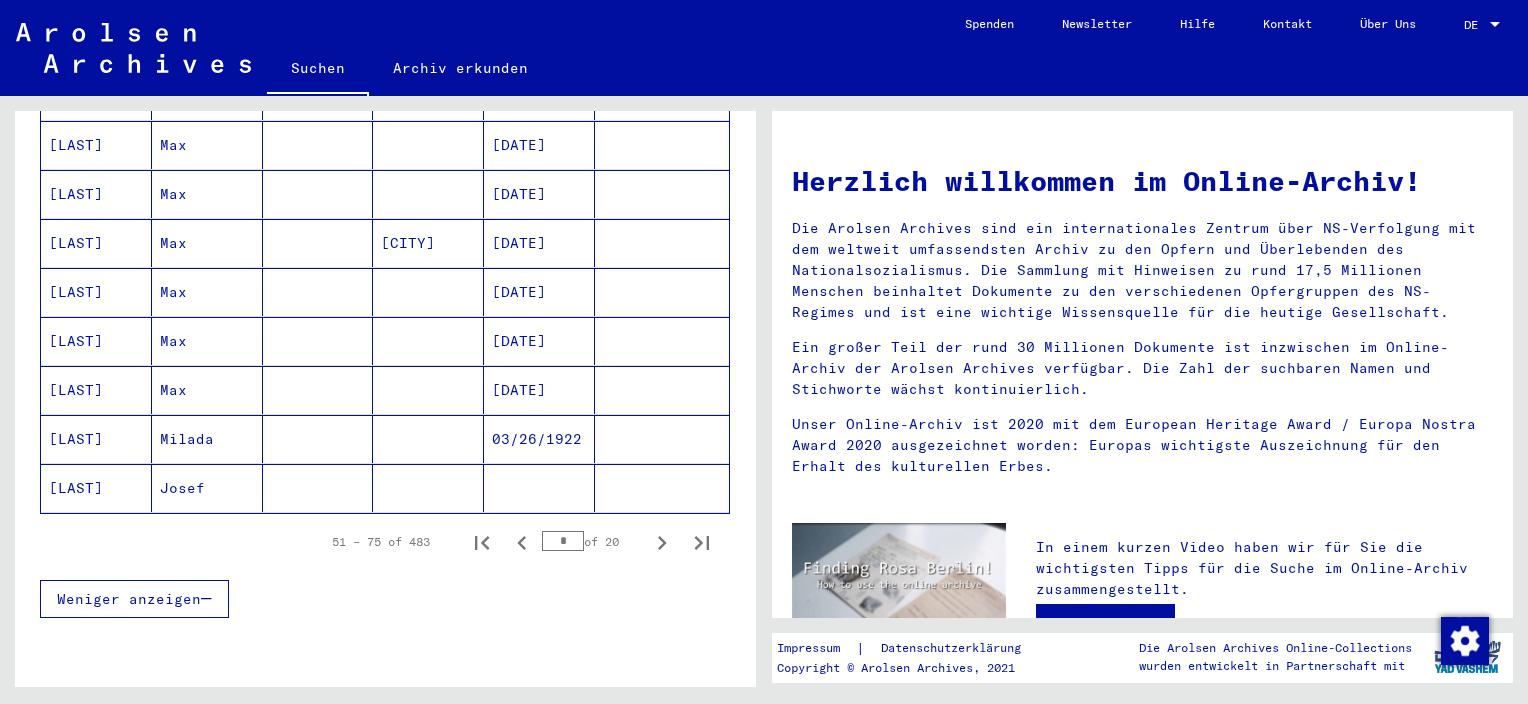scroll, scrollTop: 1316, scrollLeft: 0, axis: vertical 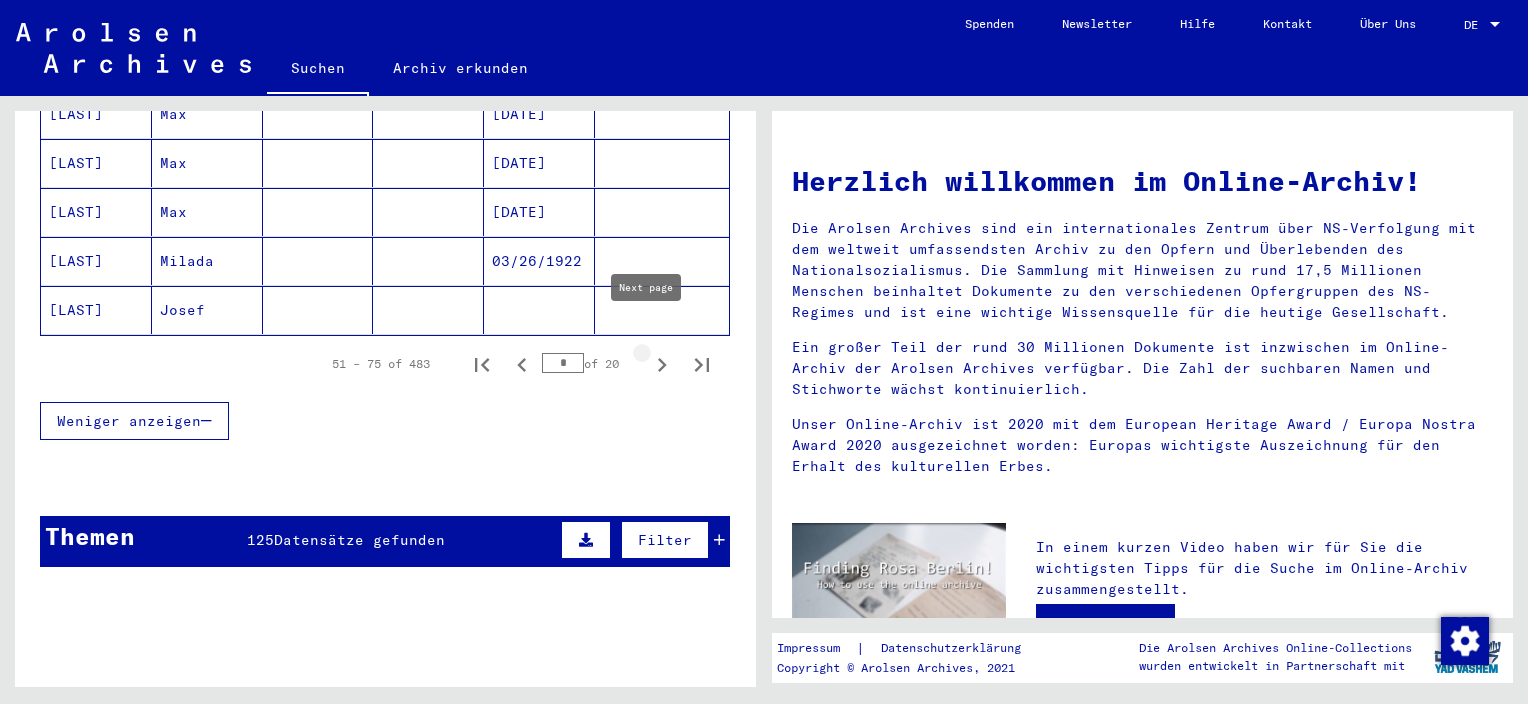 click 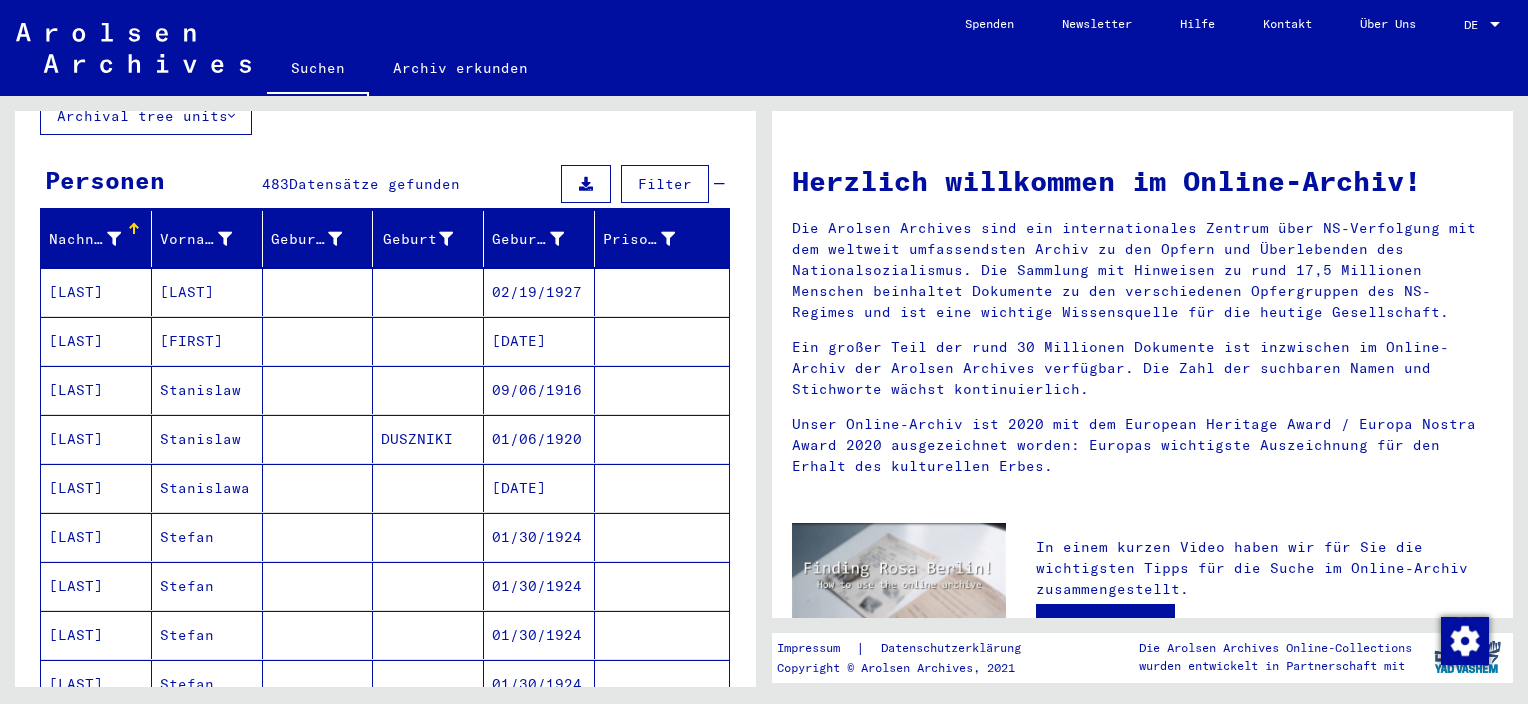 scroll, scrollTop: 155, scrollLeft: 0, axis: vertical 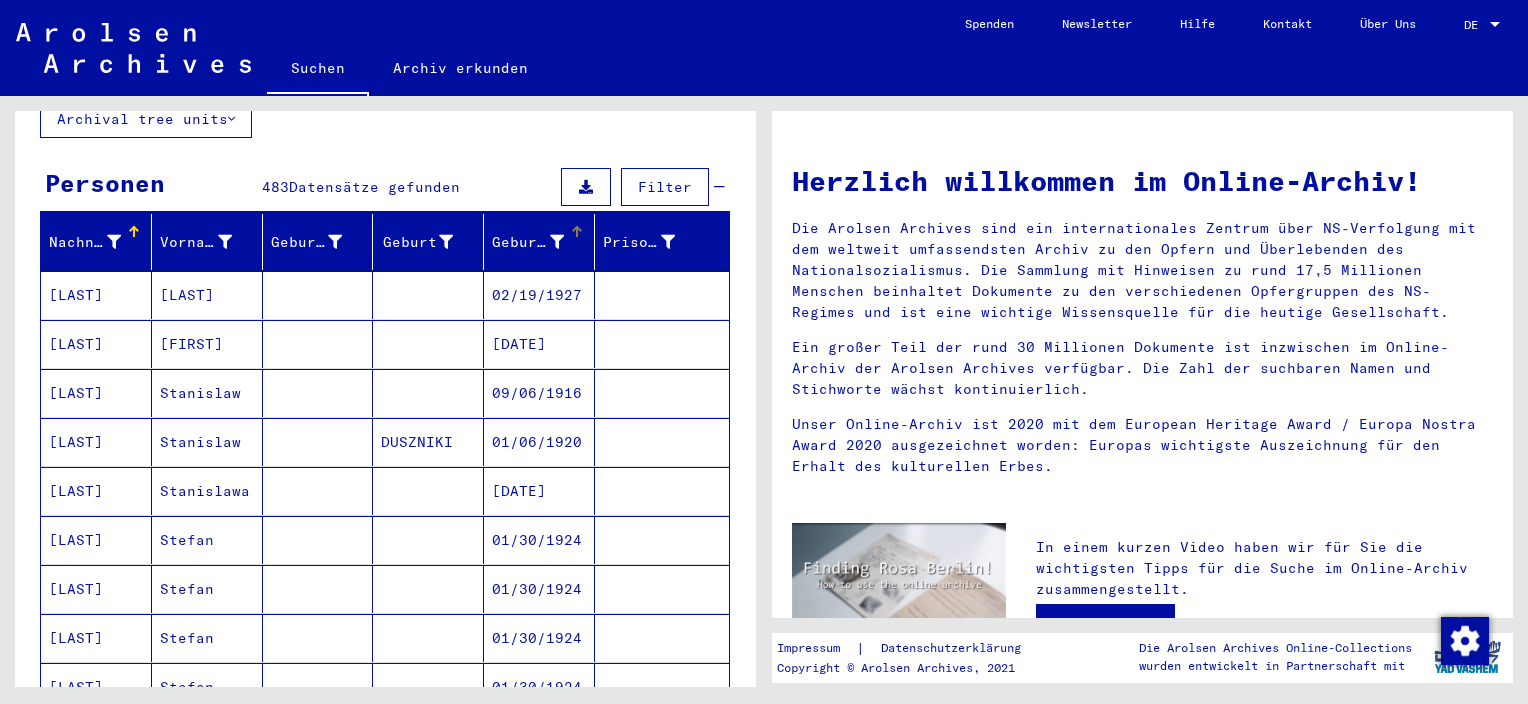 click at bounding box center [577, 232] 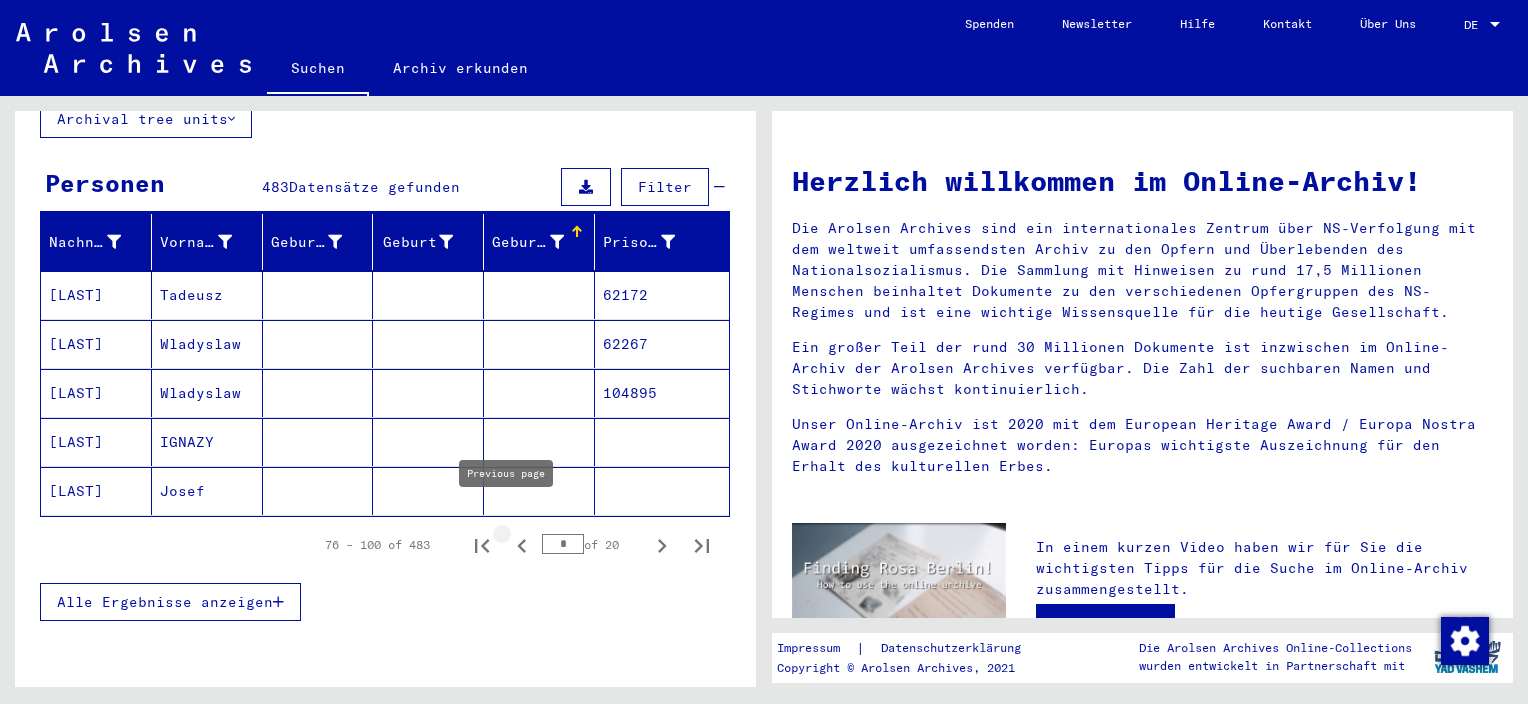 click 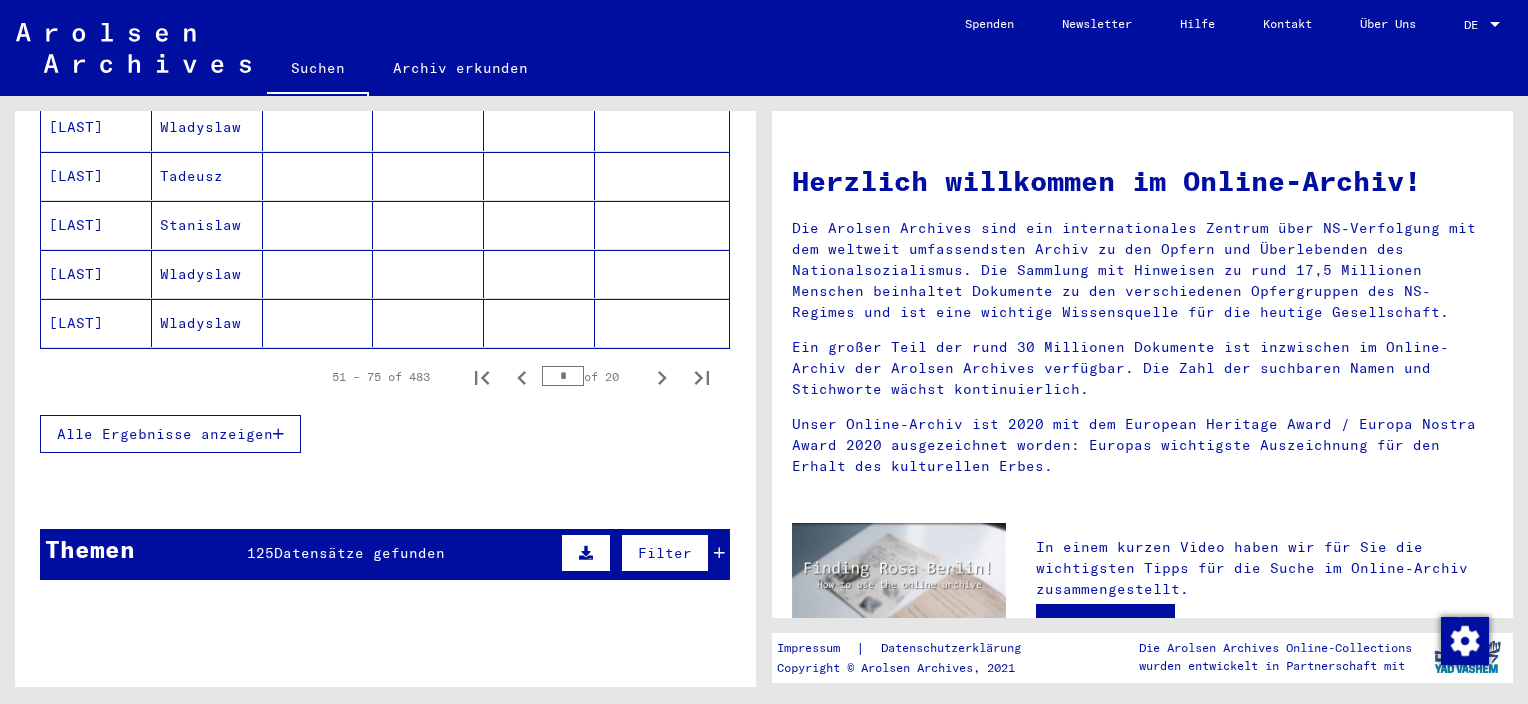 scroll, scrollTop: 1330, scrollLeft: 0, axis: vertical 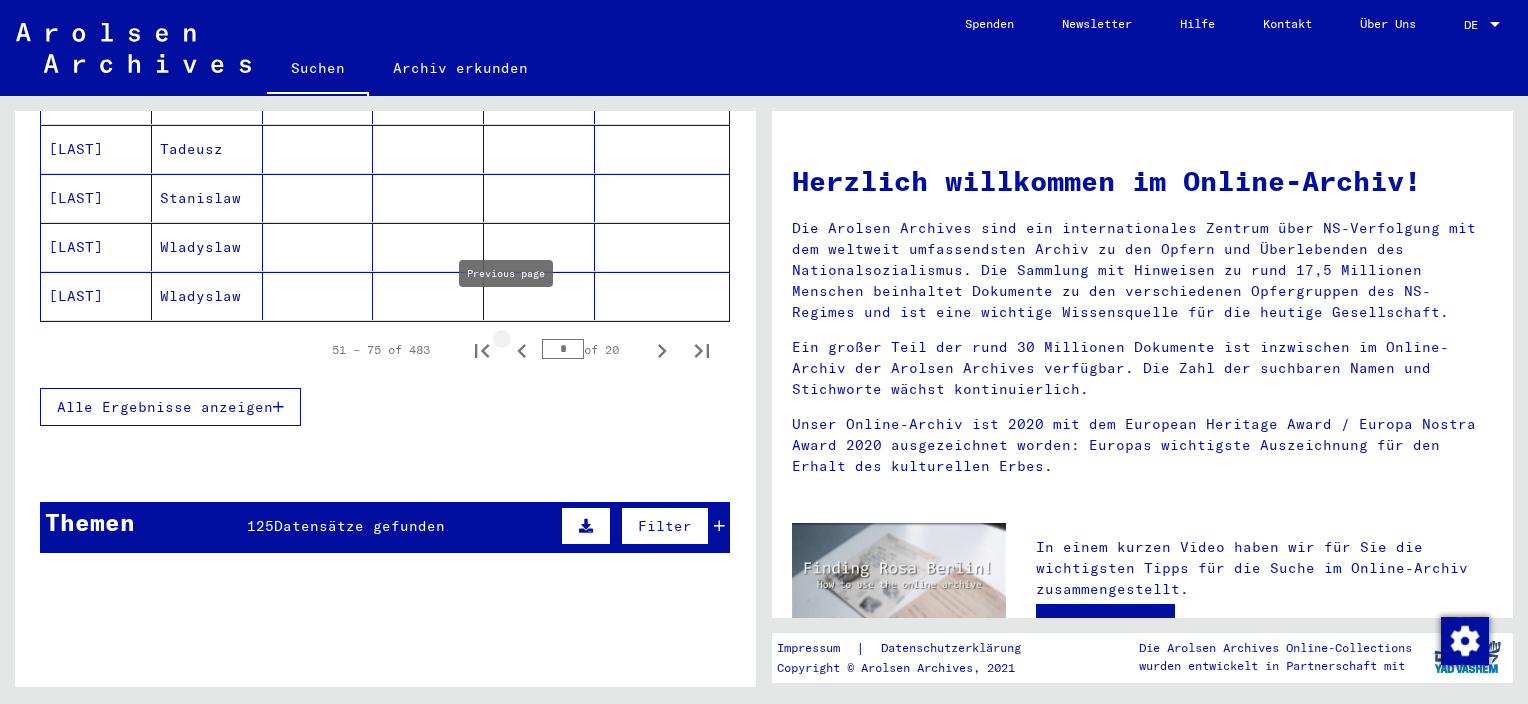 click 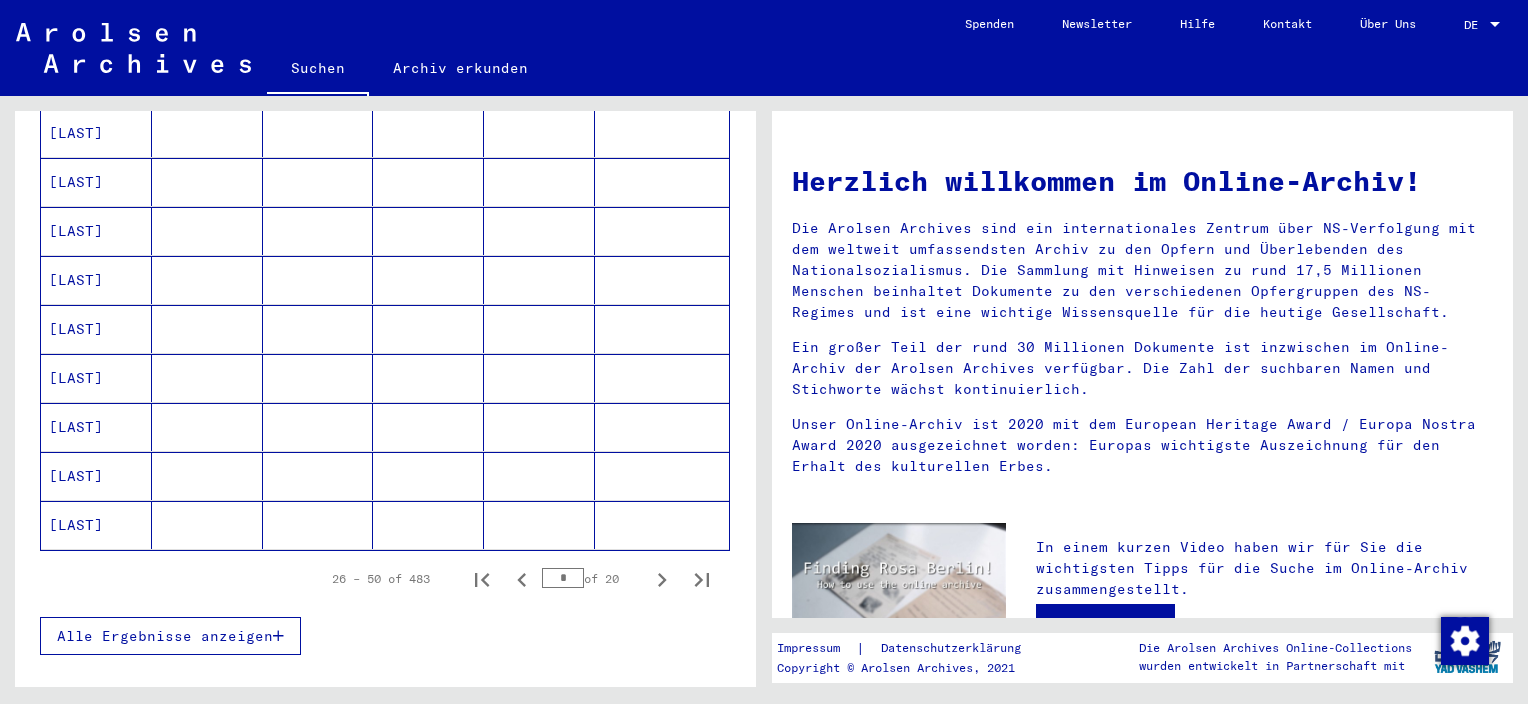 scroll, scrollTop: 1185, scrollLeft: 0, axis: vertical 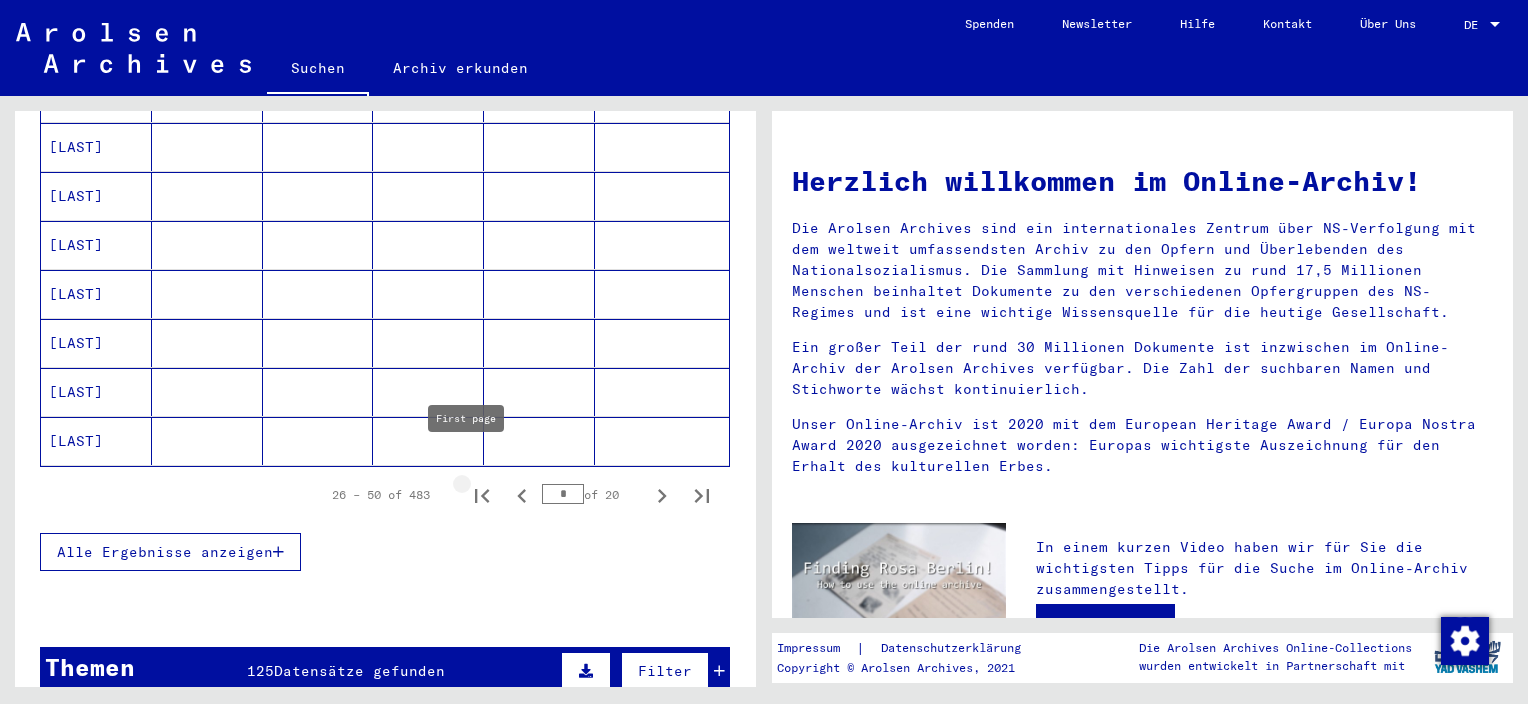 click 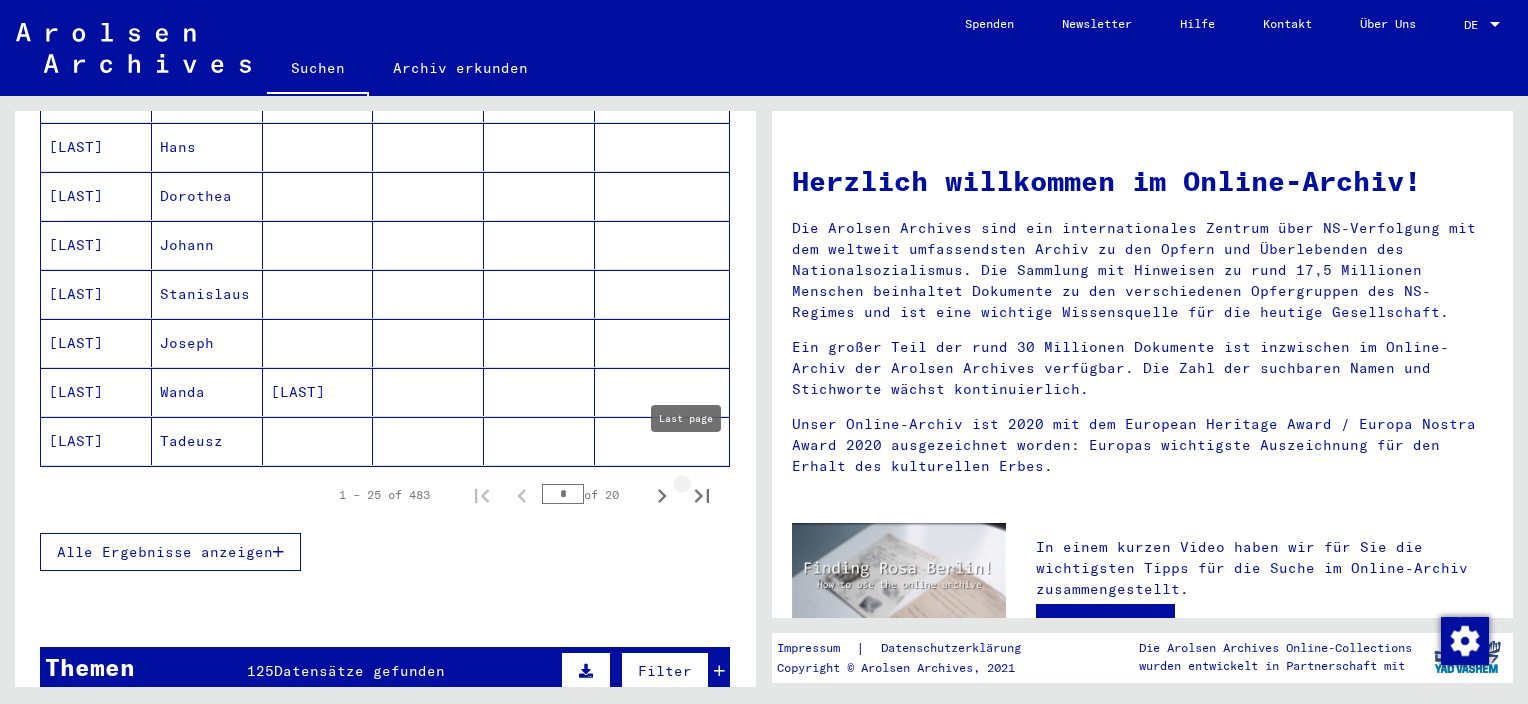 click 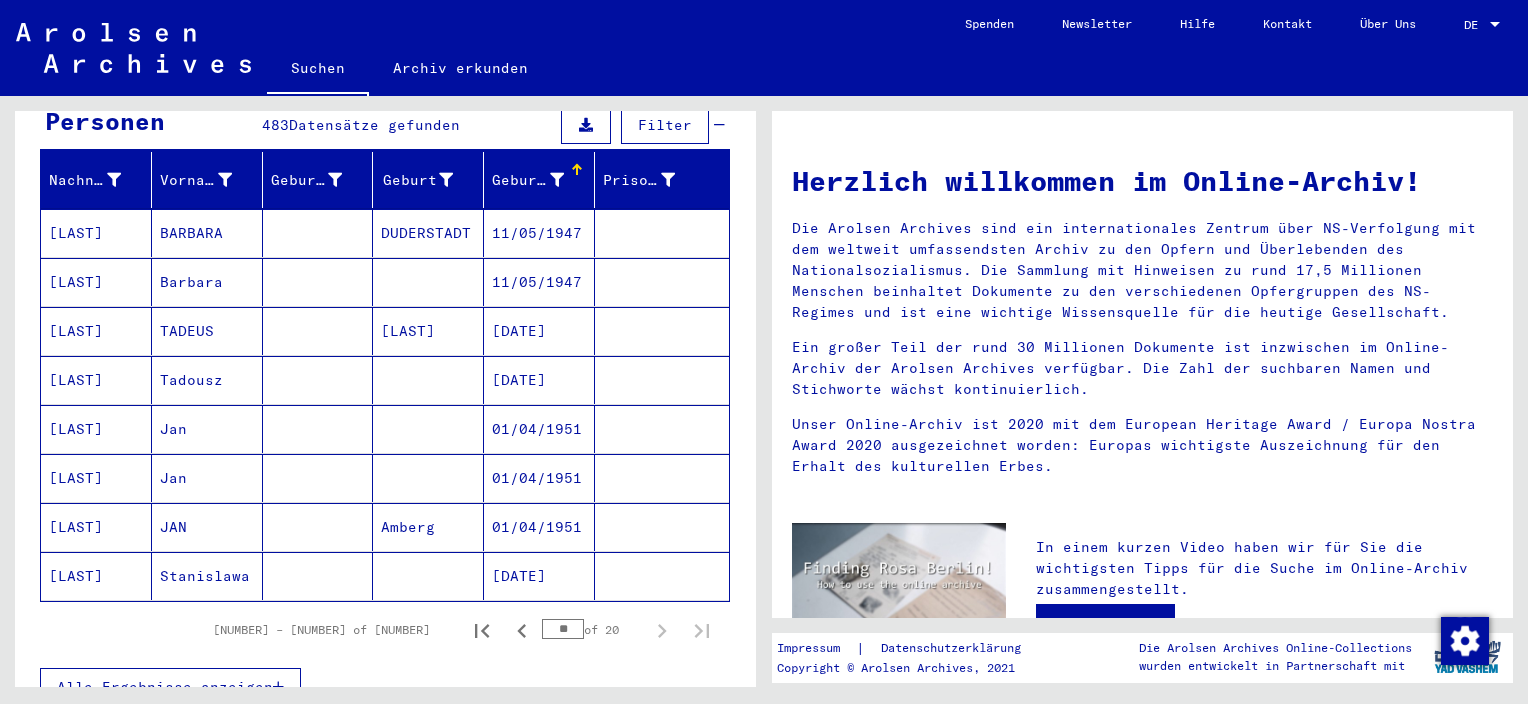scroll, scrollTop: 221, scrollLeft: 0, axis: vertical 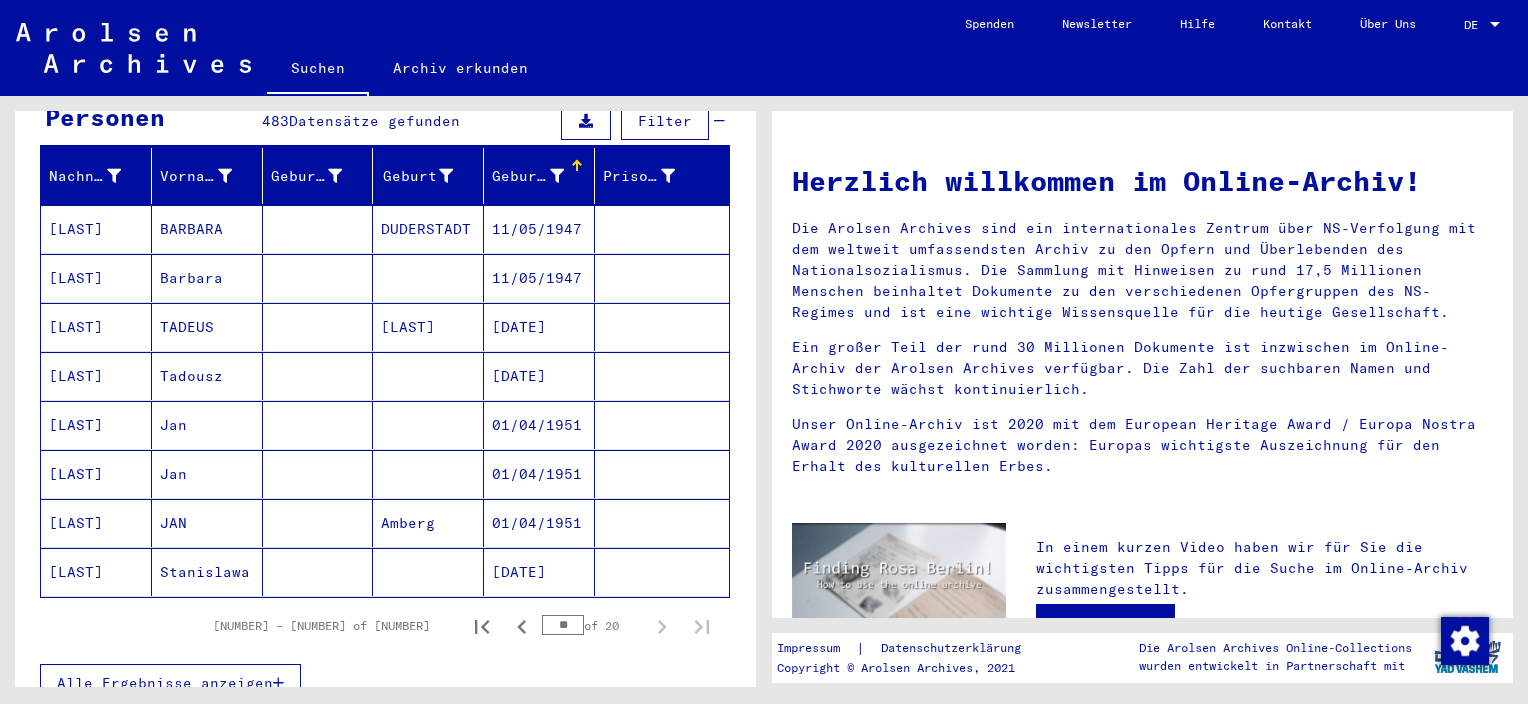 click on "01/04/1951" at bounding box center (539, 572) 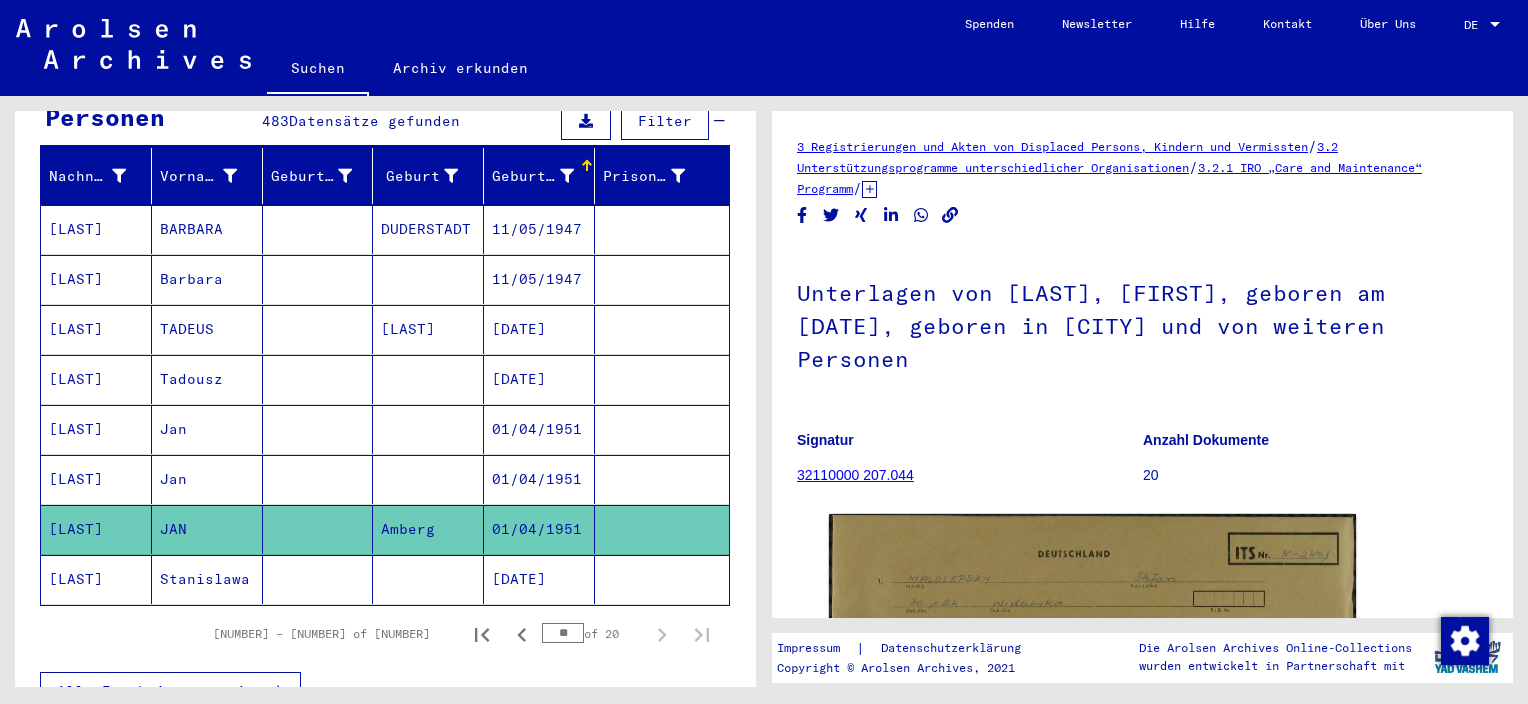 scroll, scrollTop: 0, scrollLeft: 0, axis: both 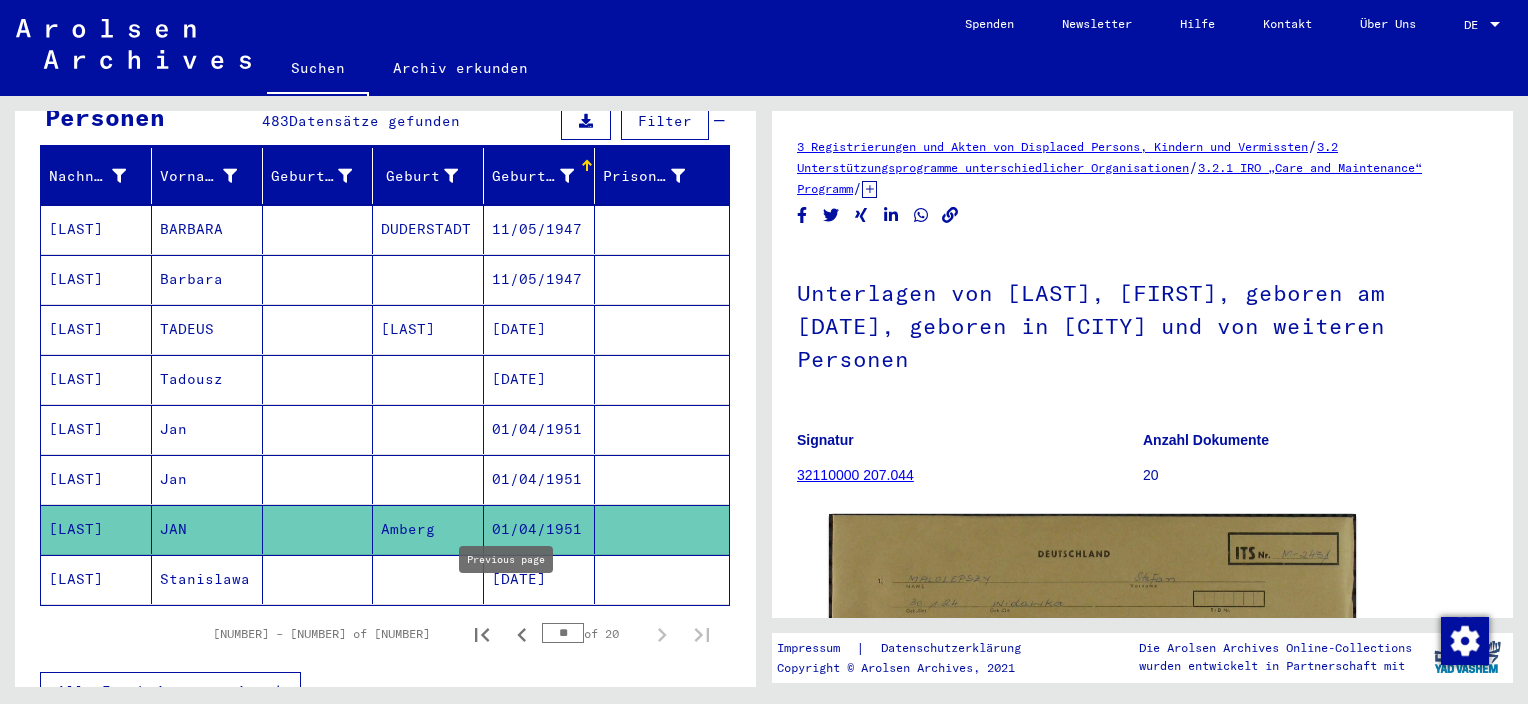 click 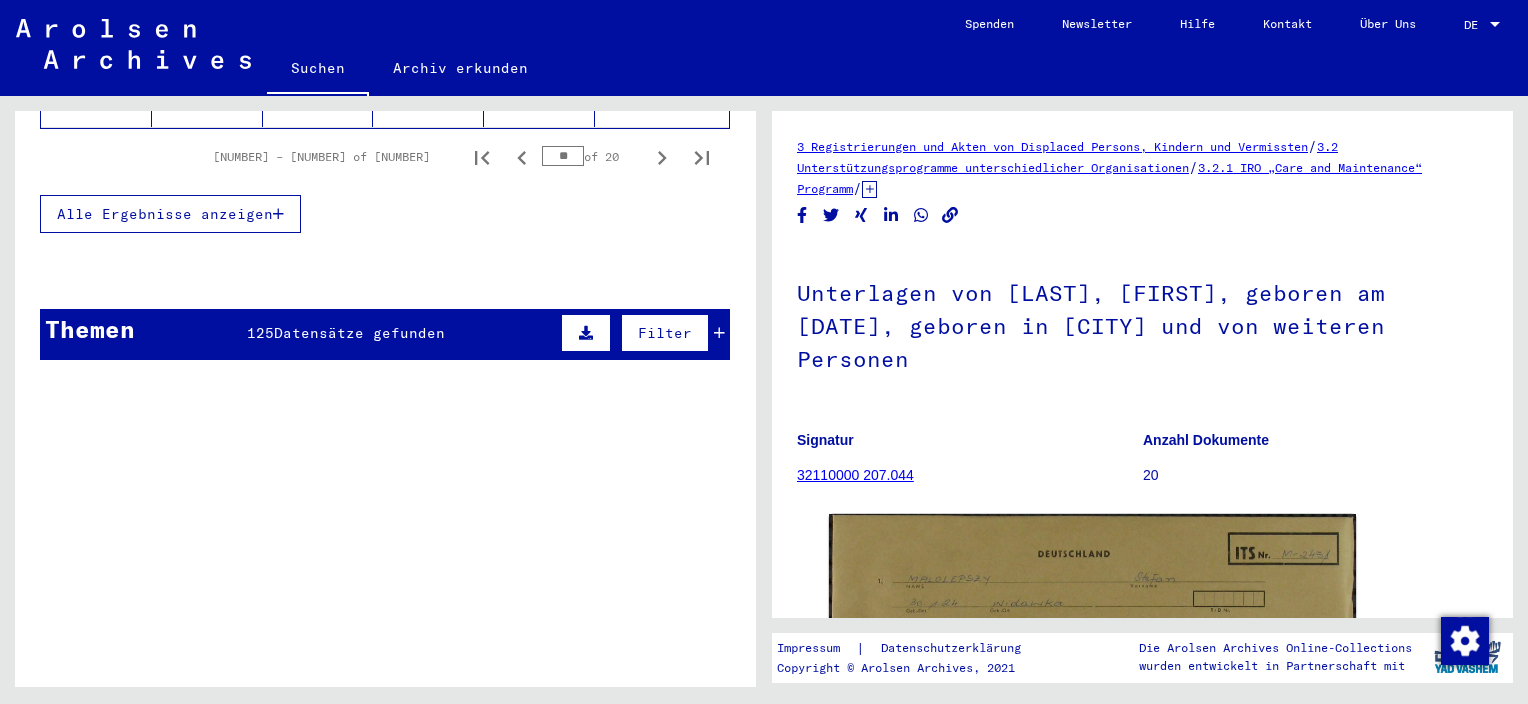 scroll, scrollTop: 1554, scrollLeft: 0, axis: vertical 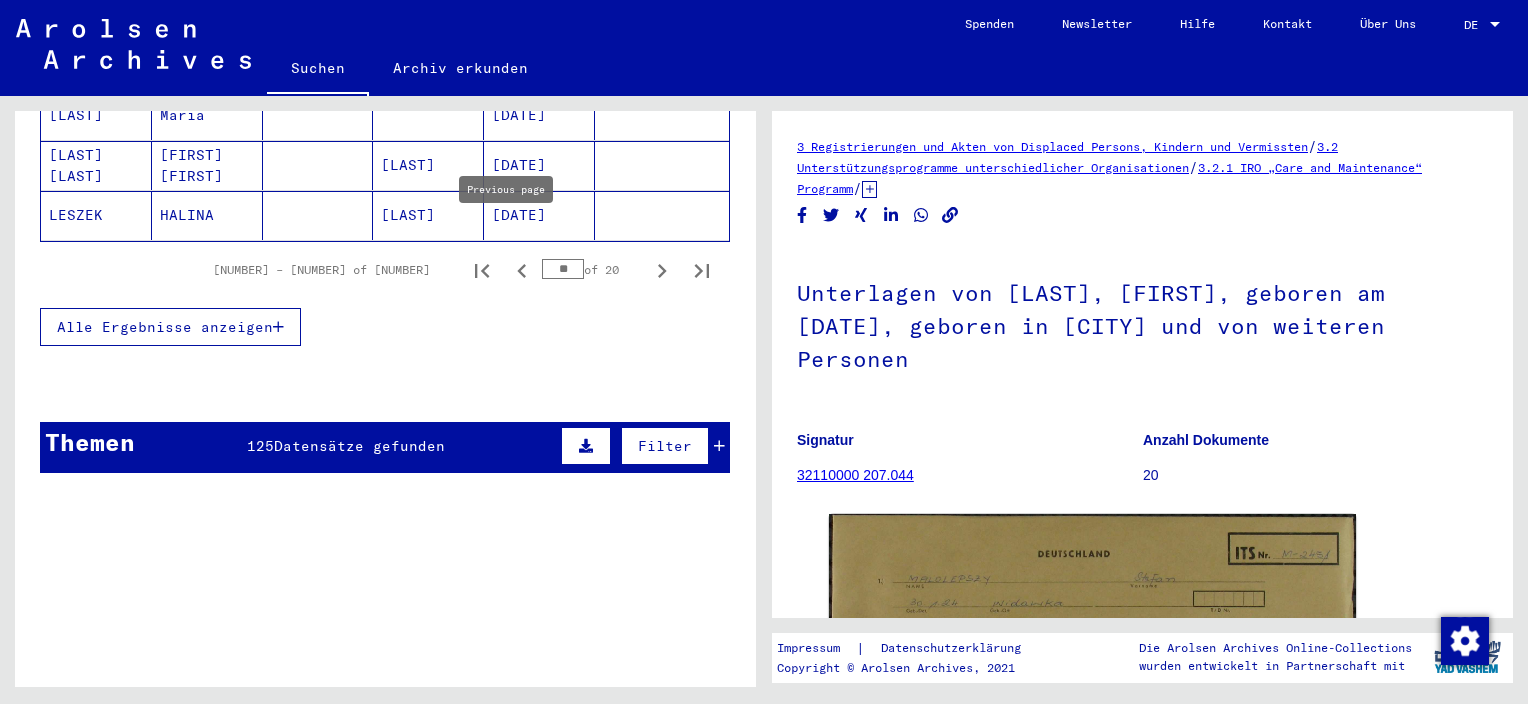 click 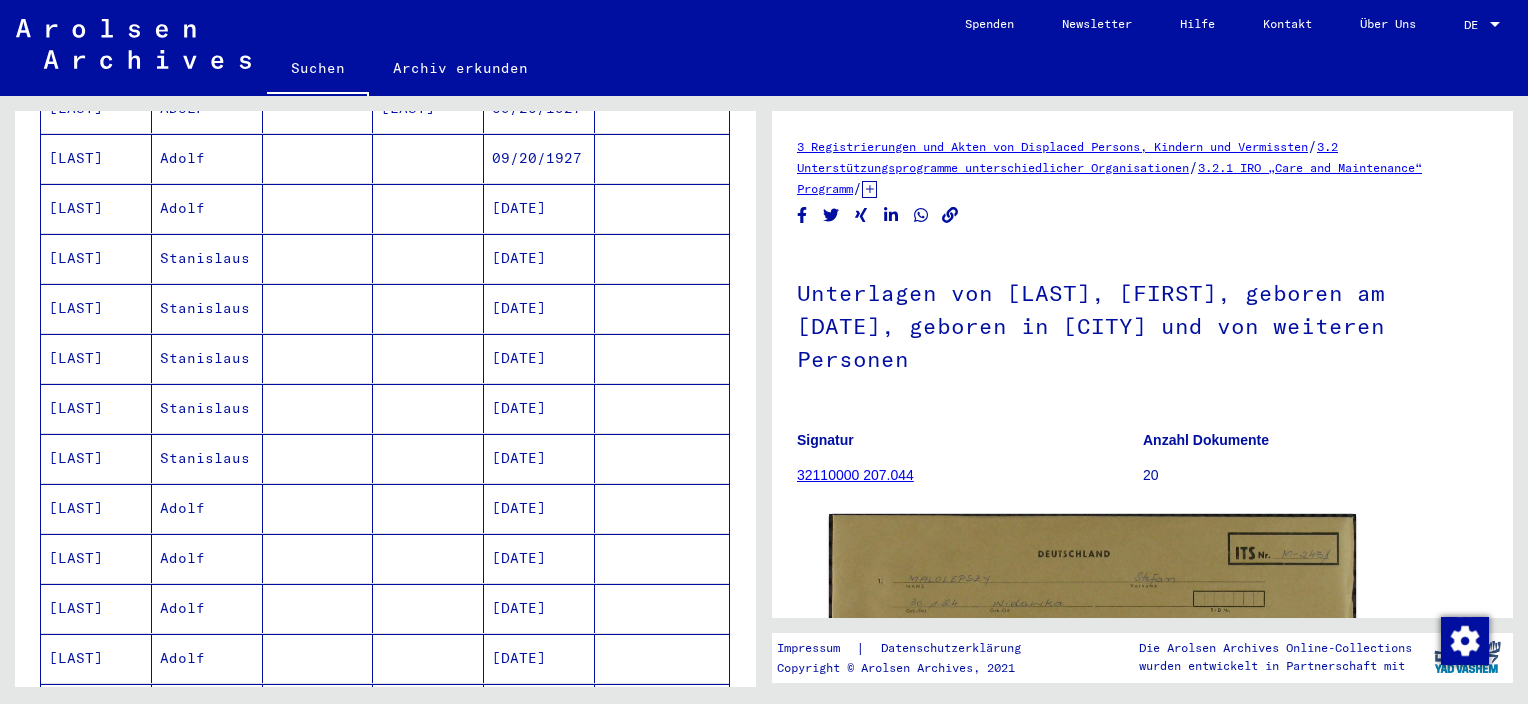 scroll, scrollTop: 582, scrollLeft: 0, axis: vertical 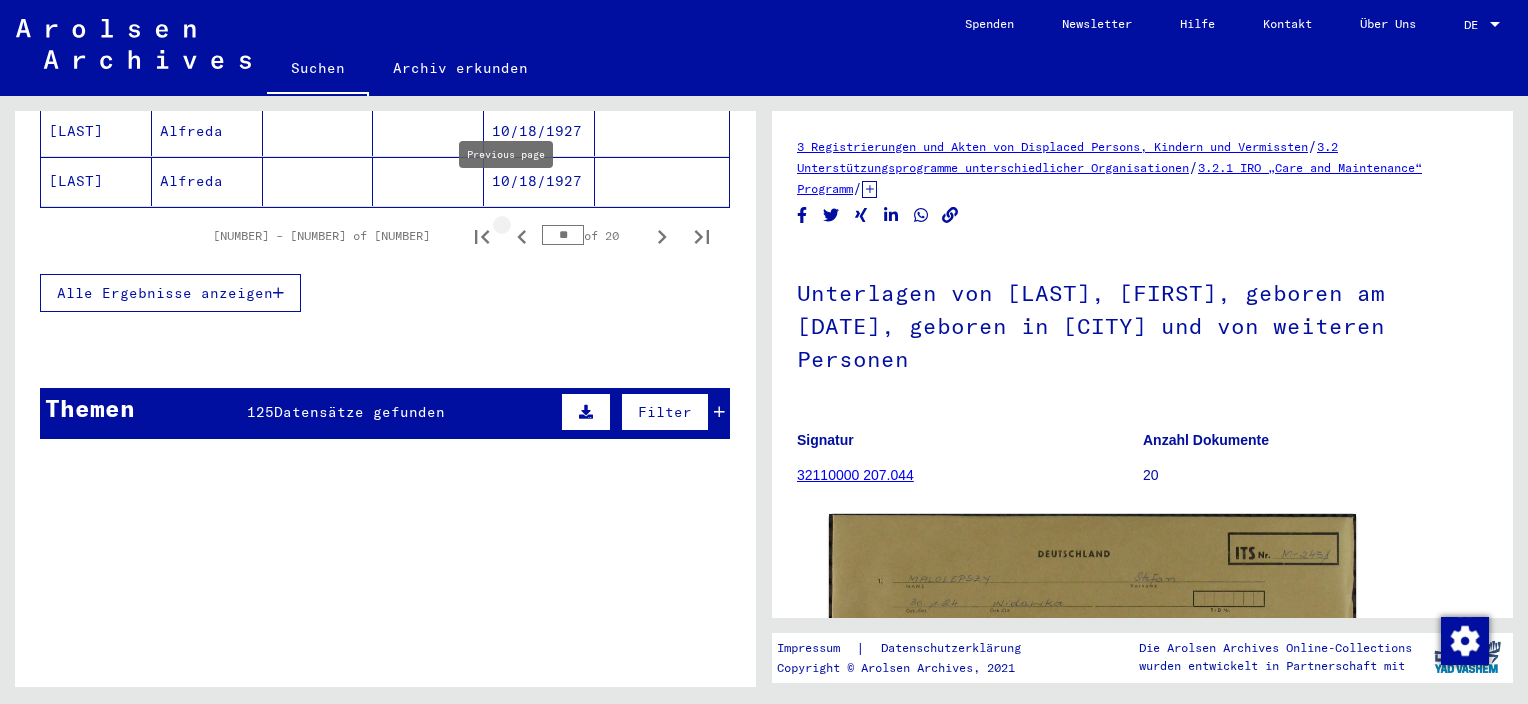 click 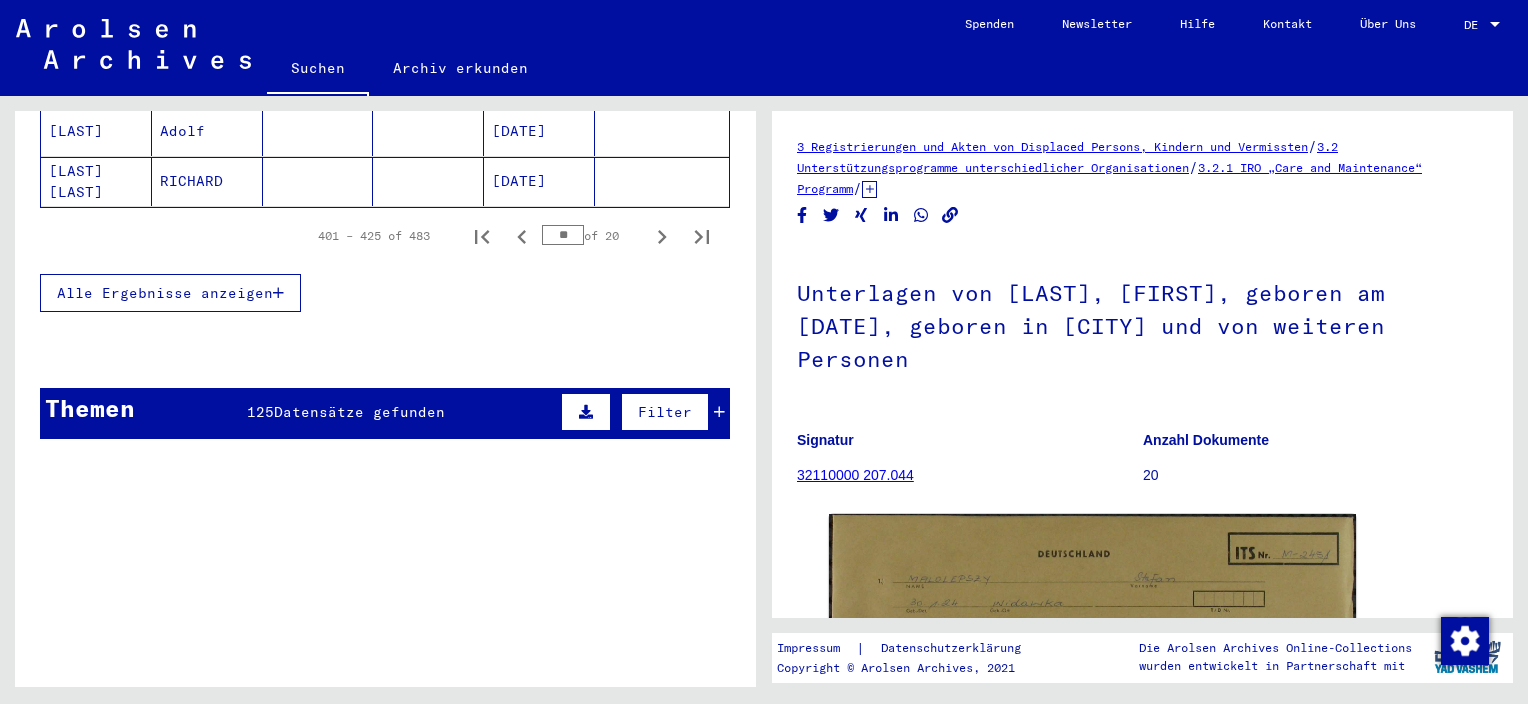 scroll, scrollTop: 1432, scrollLeft: 0, axis: vertical 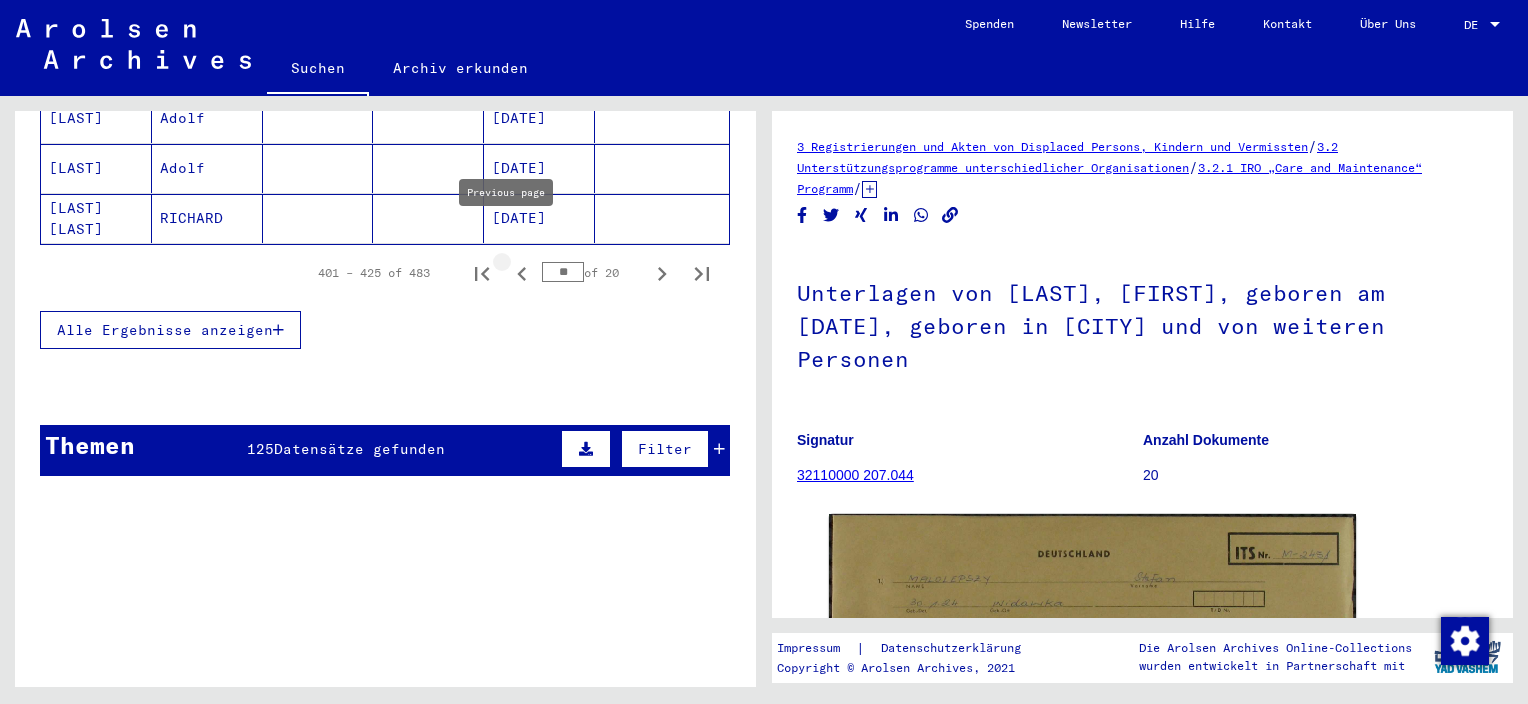 click 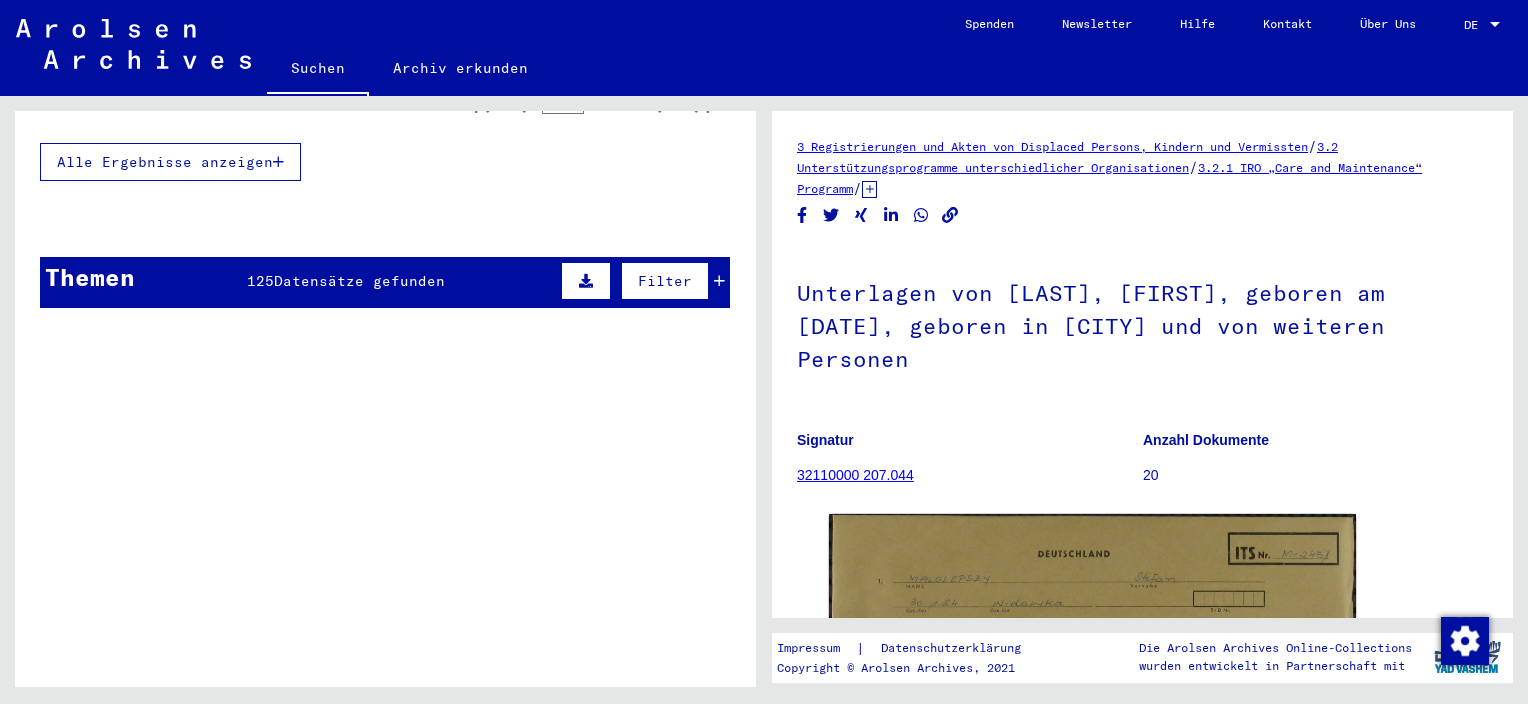 scroll, scrollTop: 1424, scrollLeft: 0, axis: vertical 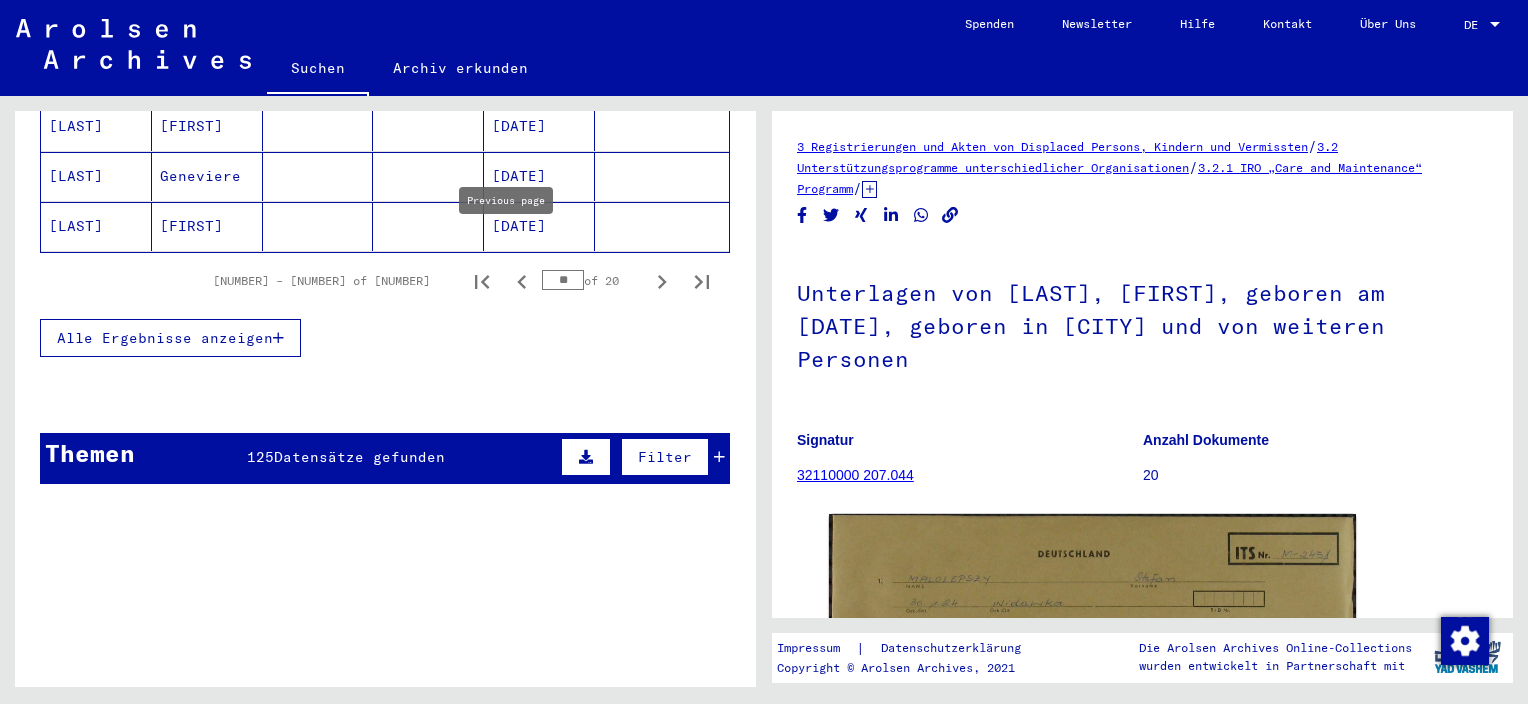 click 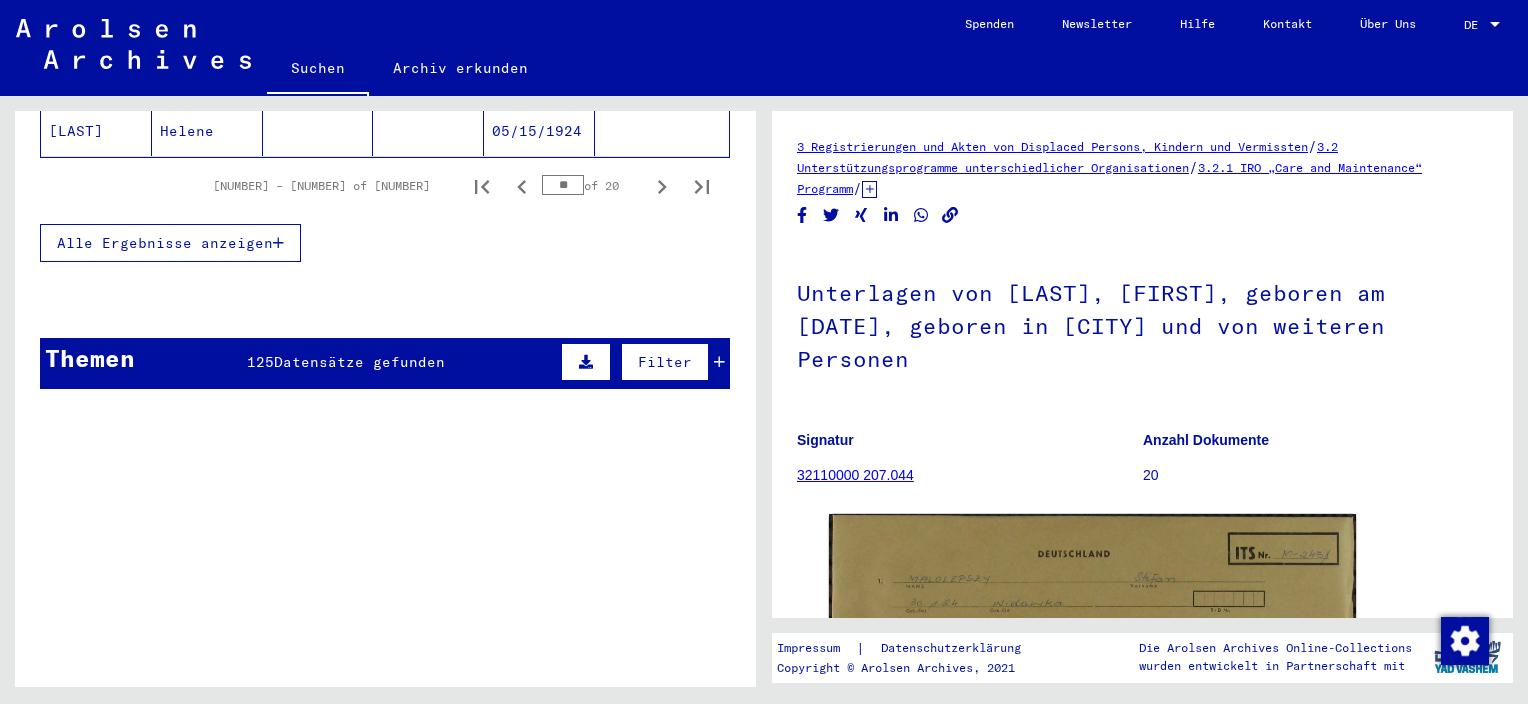 scroll, scrollTop: 1424, scrollLeft: 0, axis: vertical 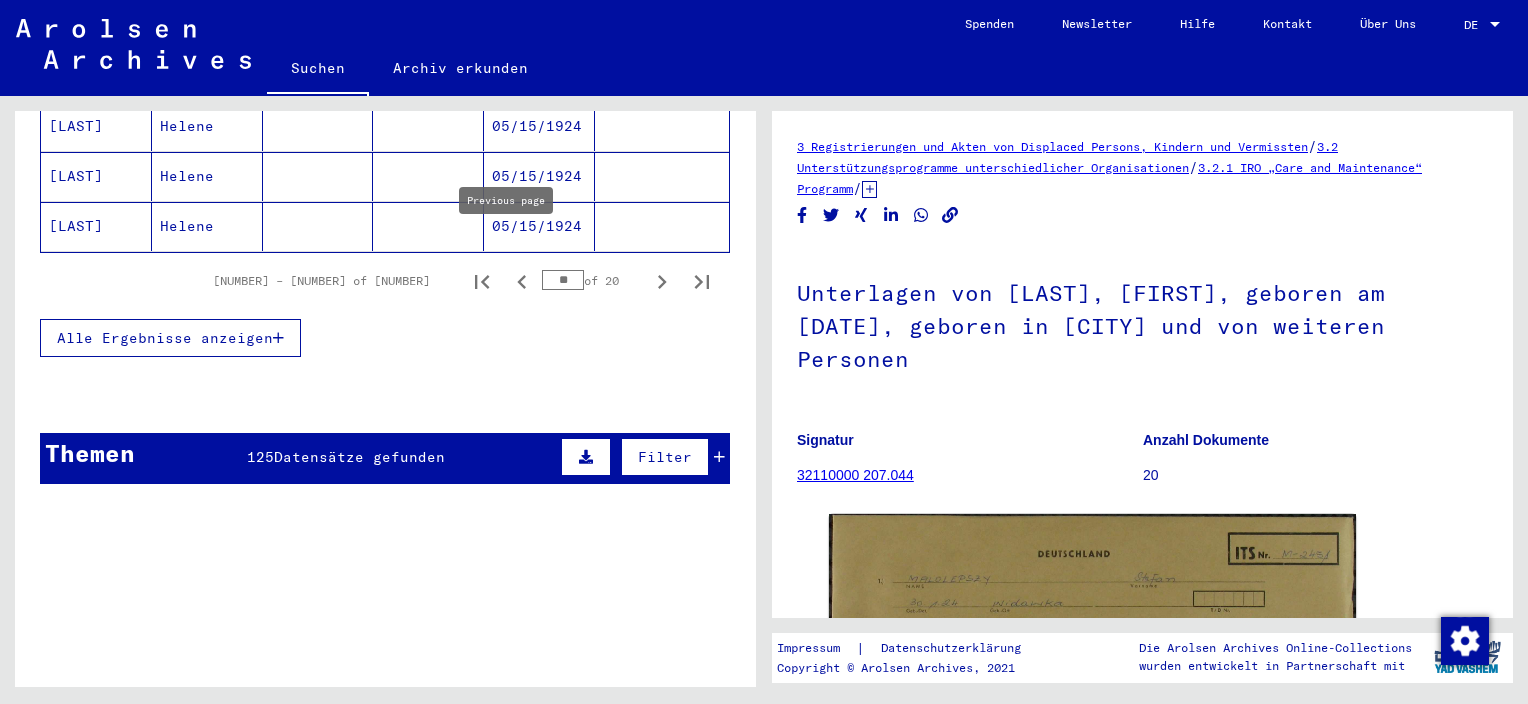 click 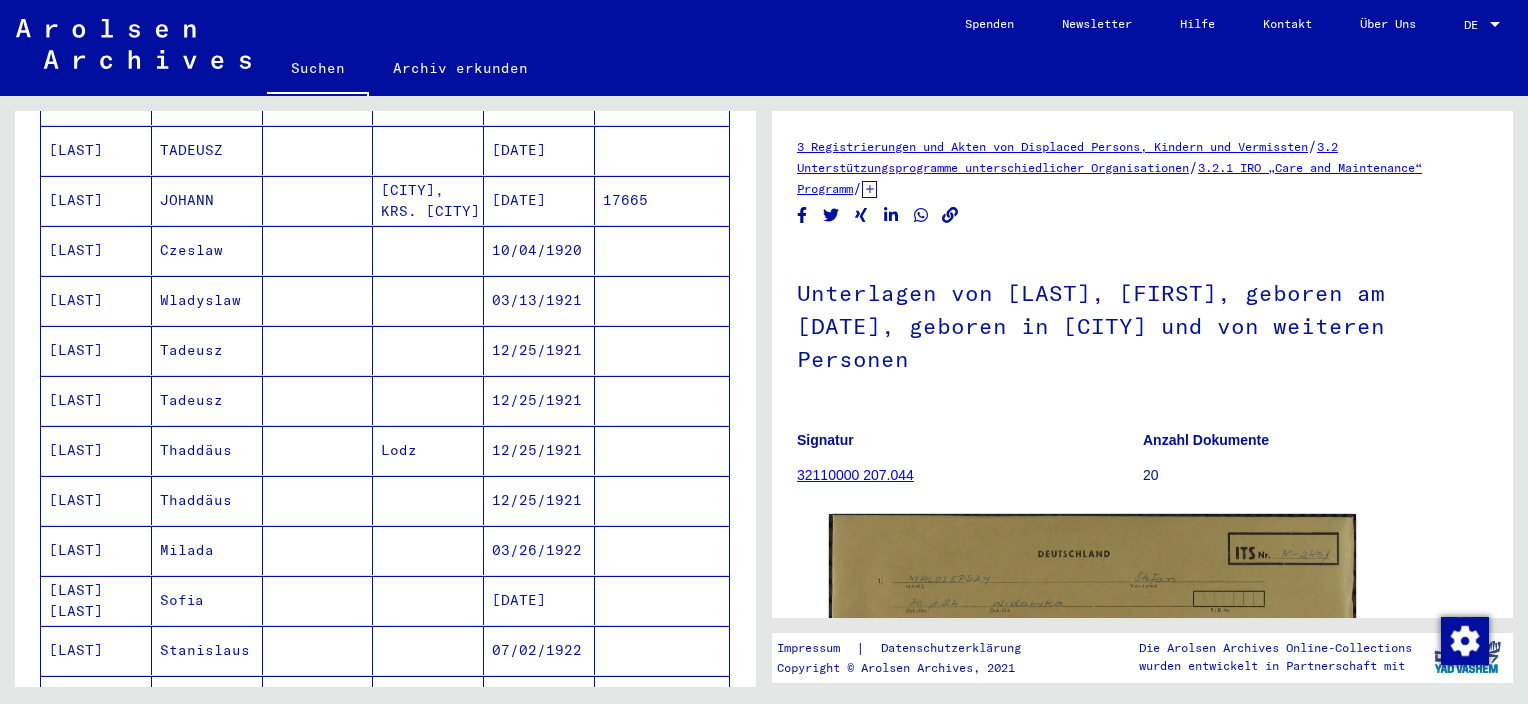 scroll, scrollTop: 324, scrollLeft: 0, axis: vertical 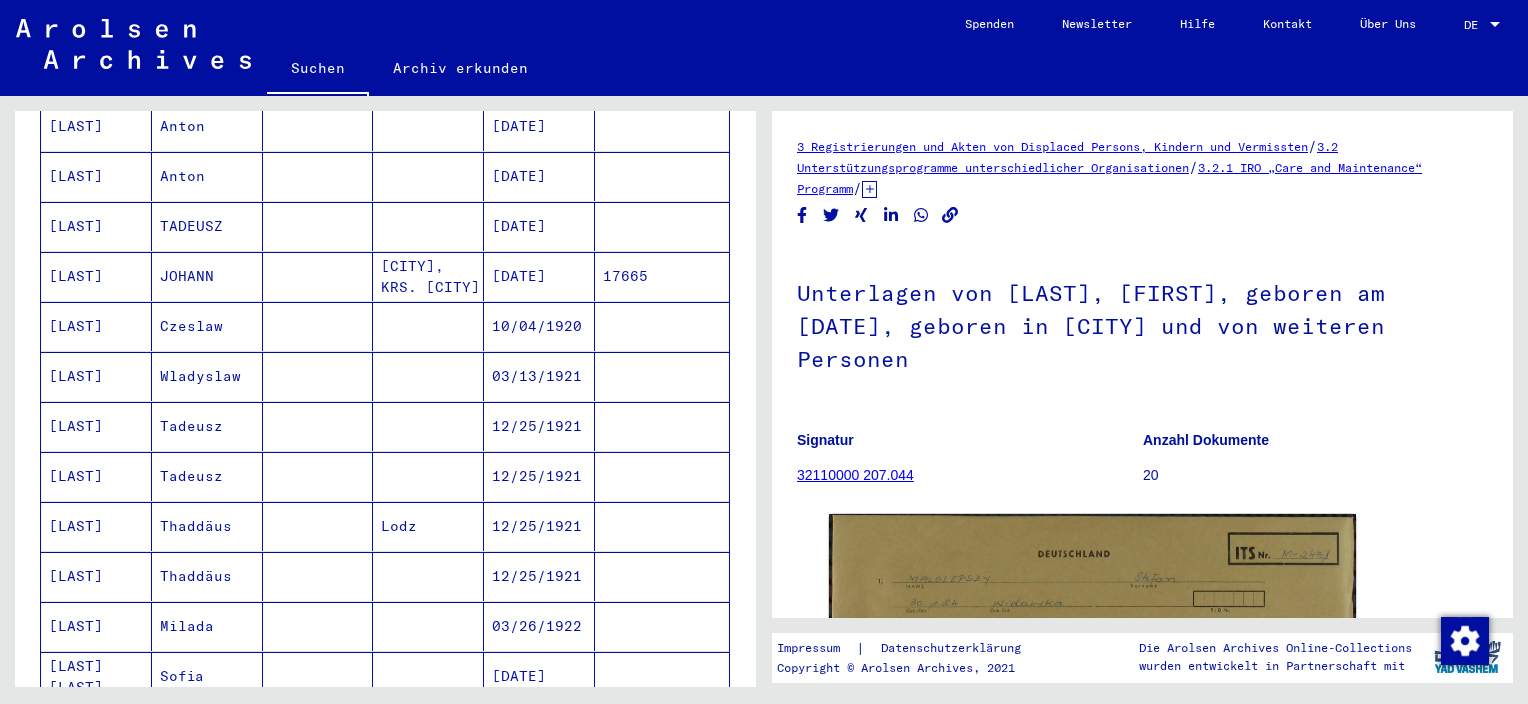 drag, startPoint x: 101, startPoint y: 300, endPoint x: 292, endPoint y: 302, distance: 191.01047 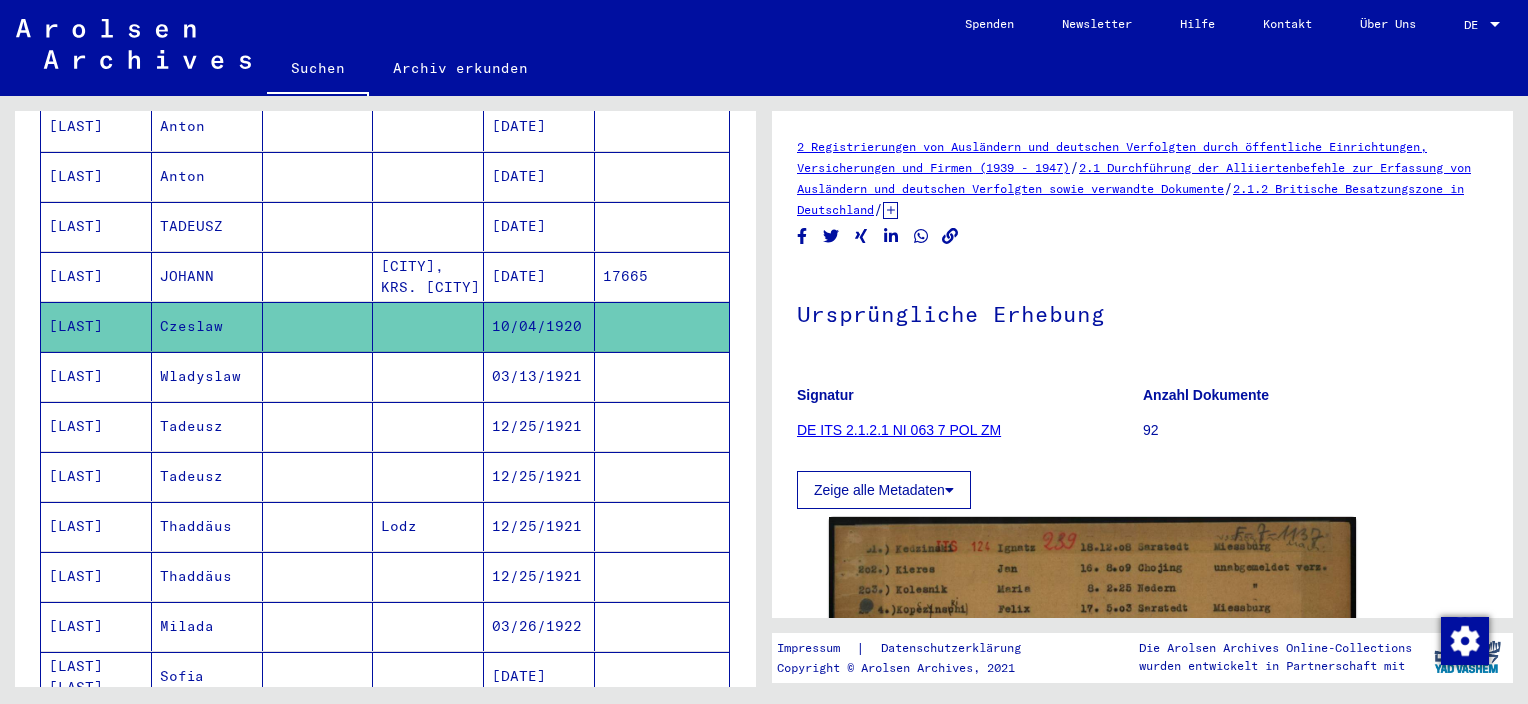 scroll, scrollTop: 0, scrollLeft: 0, axis: both 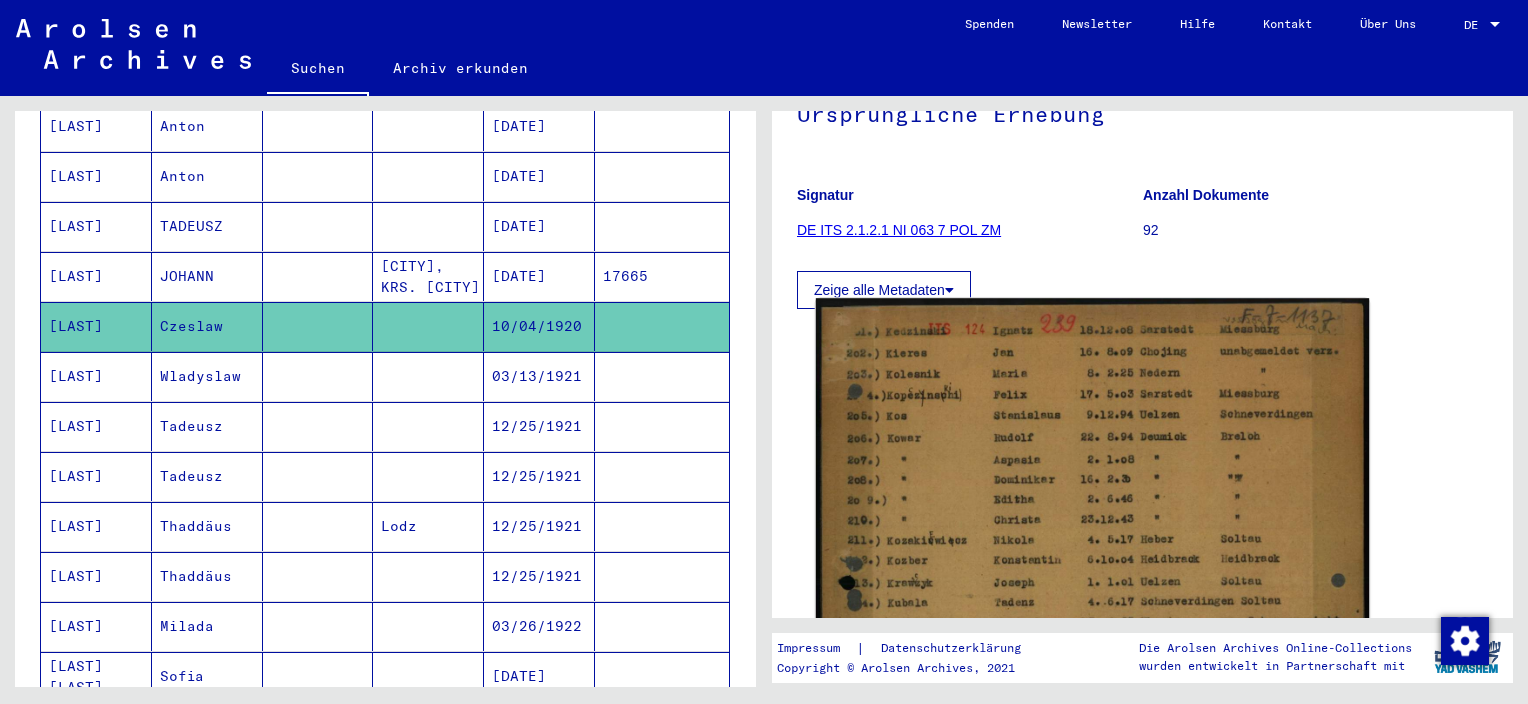click 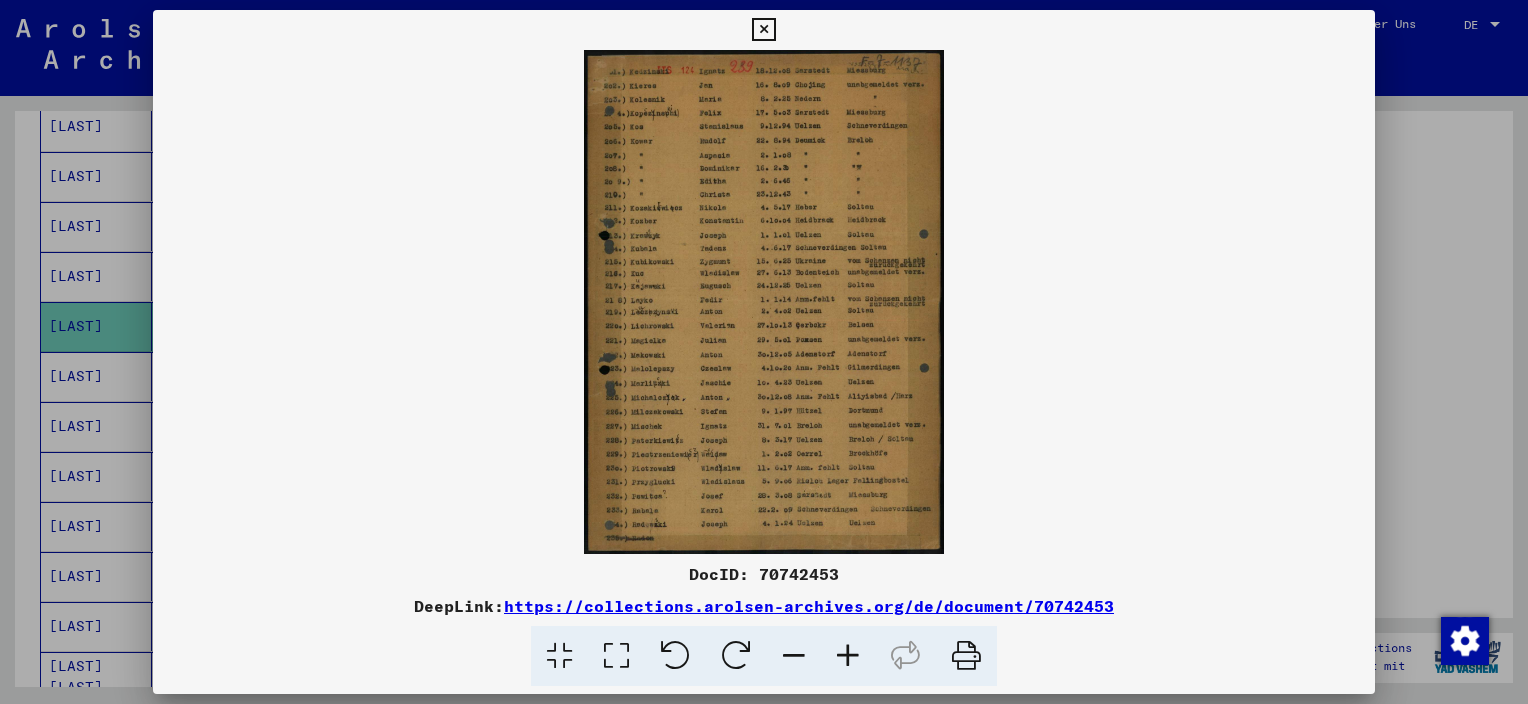 click at bounding box center (848, 656) 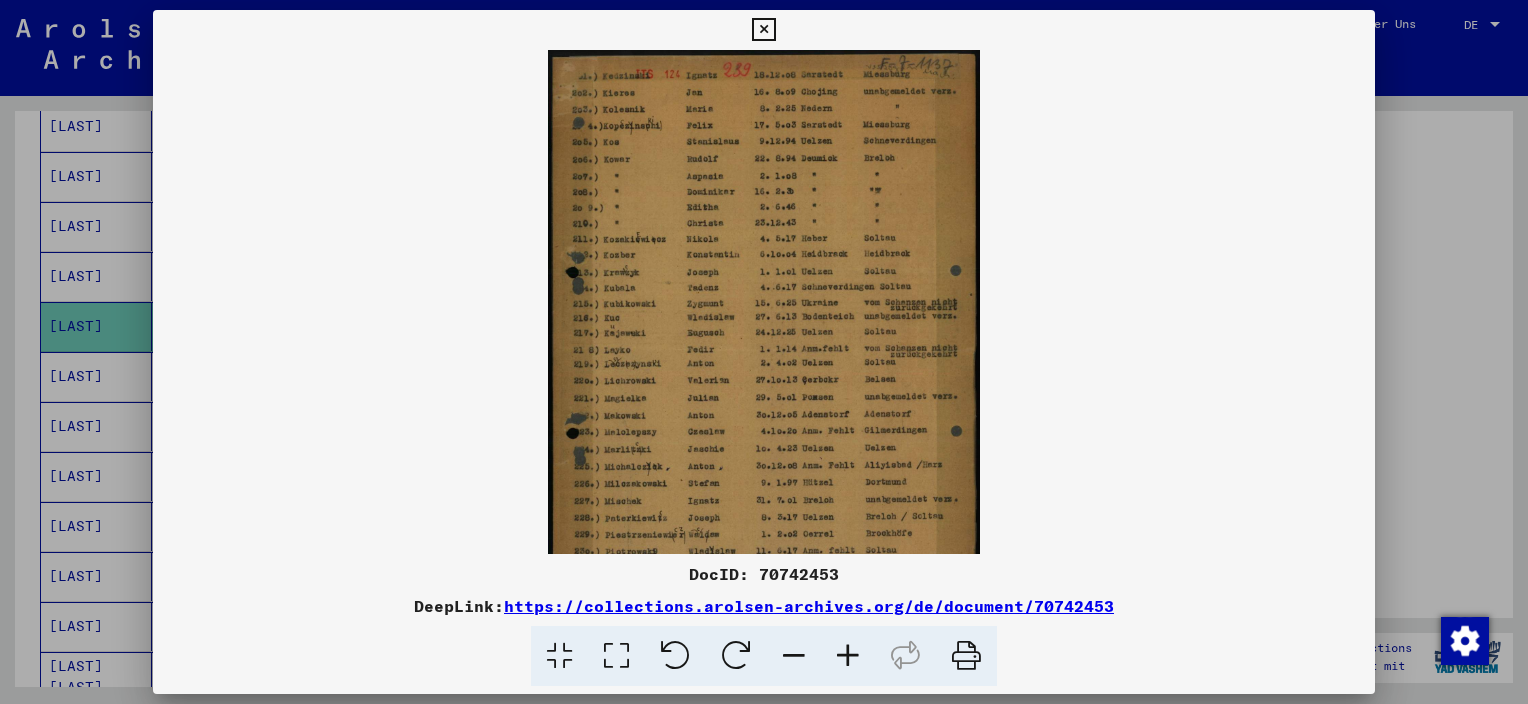 click at bounding box center (848, 656) 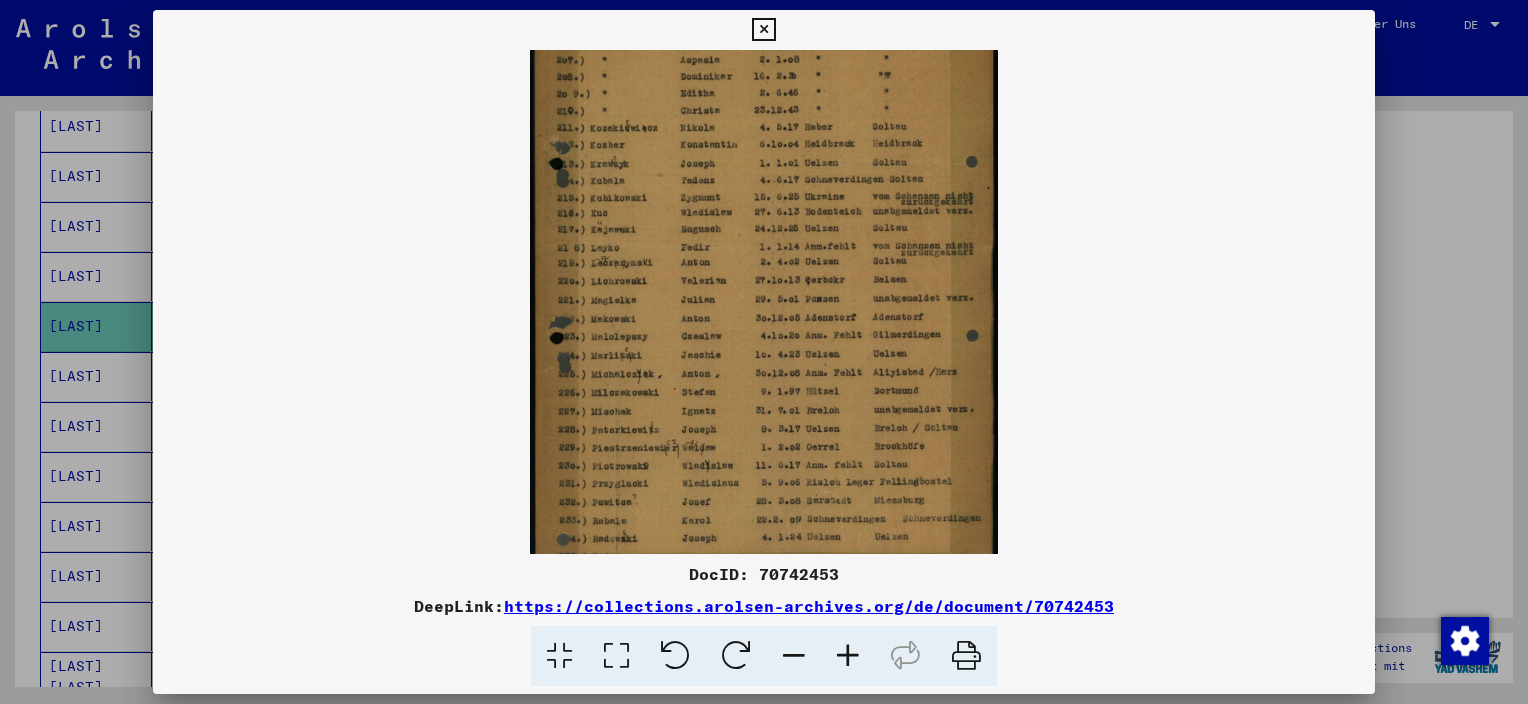 scroll, scrollTop: 0, scrollLeft: 0, axis: both 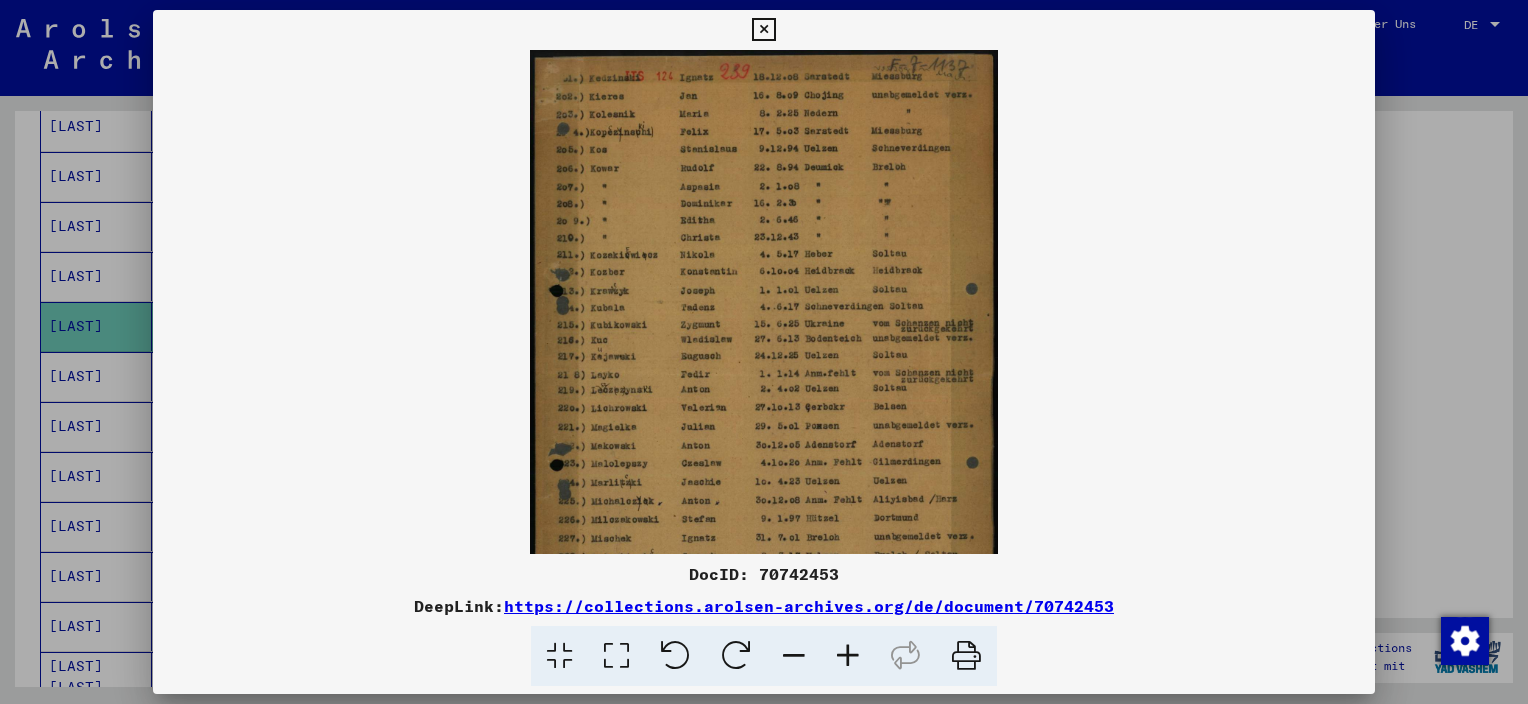drag, startPoint x: 852, startPoint y: 379, endPoint x: 859, endPoint y: 530, distance: 151.16217 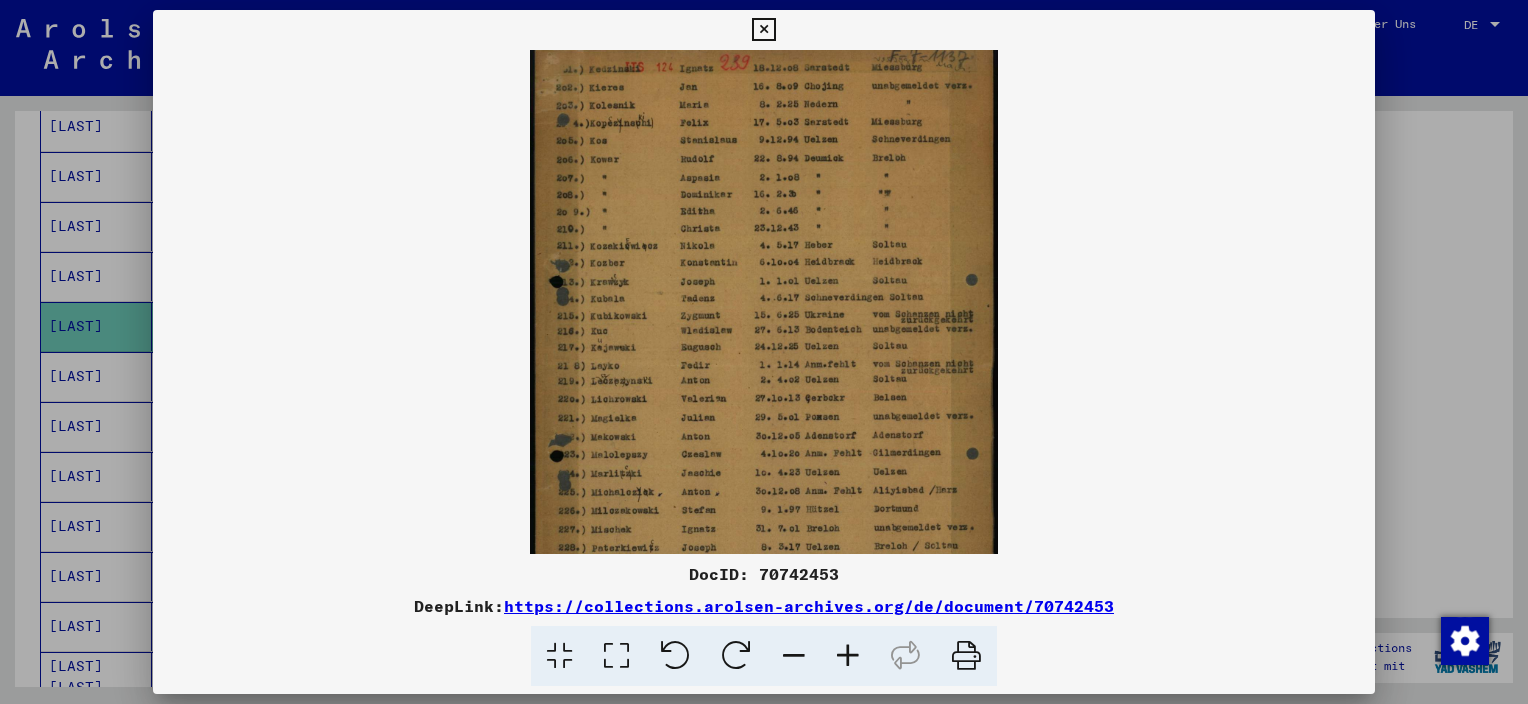 click at bounding box center [764, 352] 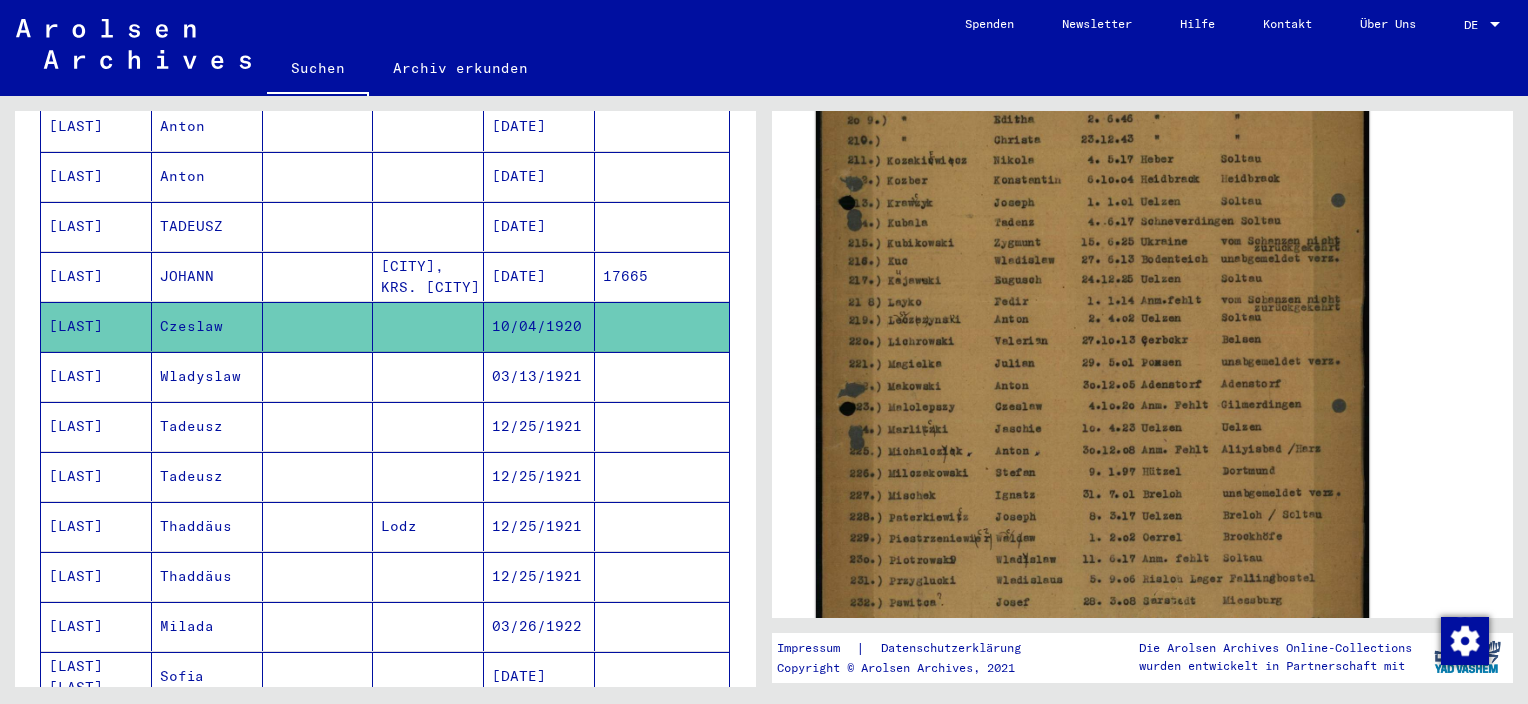 scroll, scrollTop: 700, scrollLeft: 0, axis: vertical 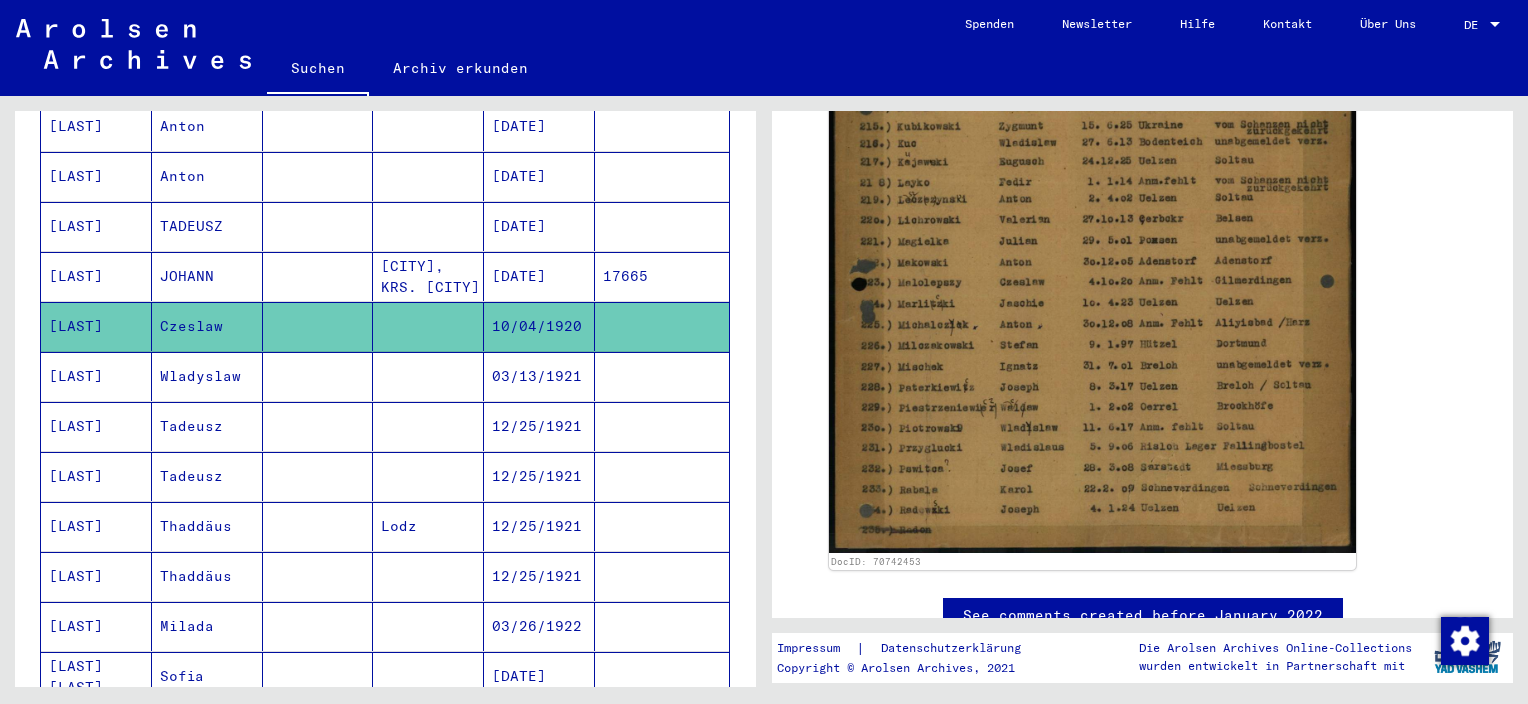 click on "[LAST]" 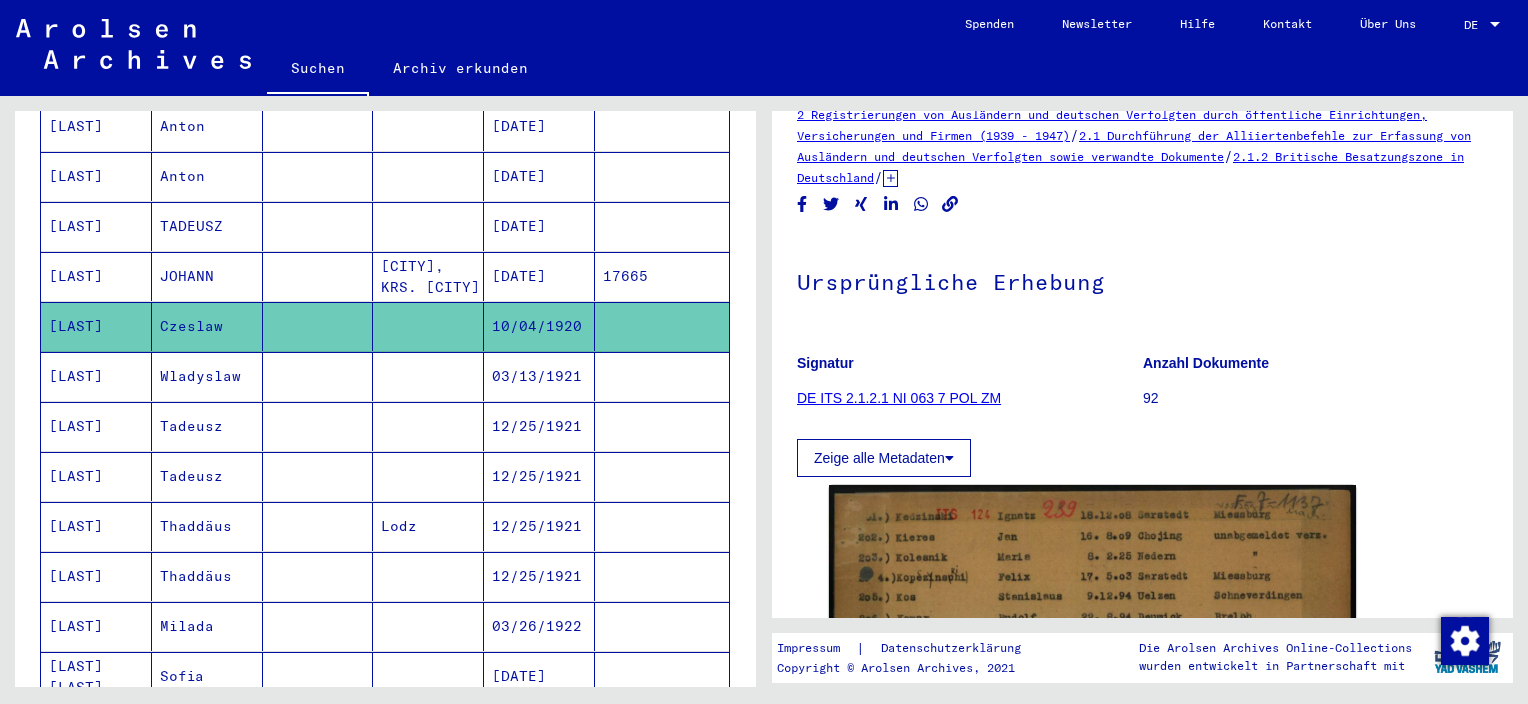 scroll, scrollTop: 0, scrollLeft: 0, axis: both 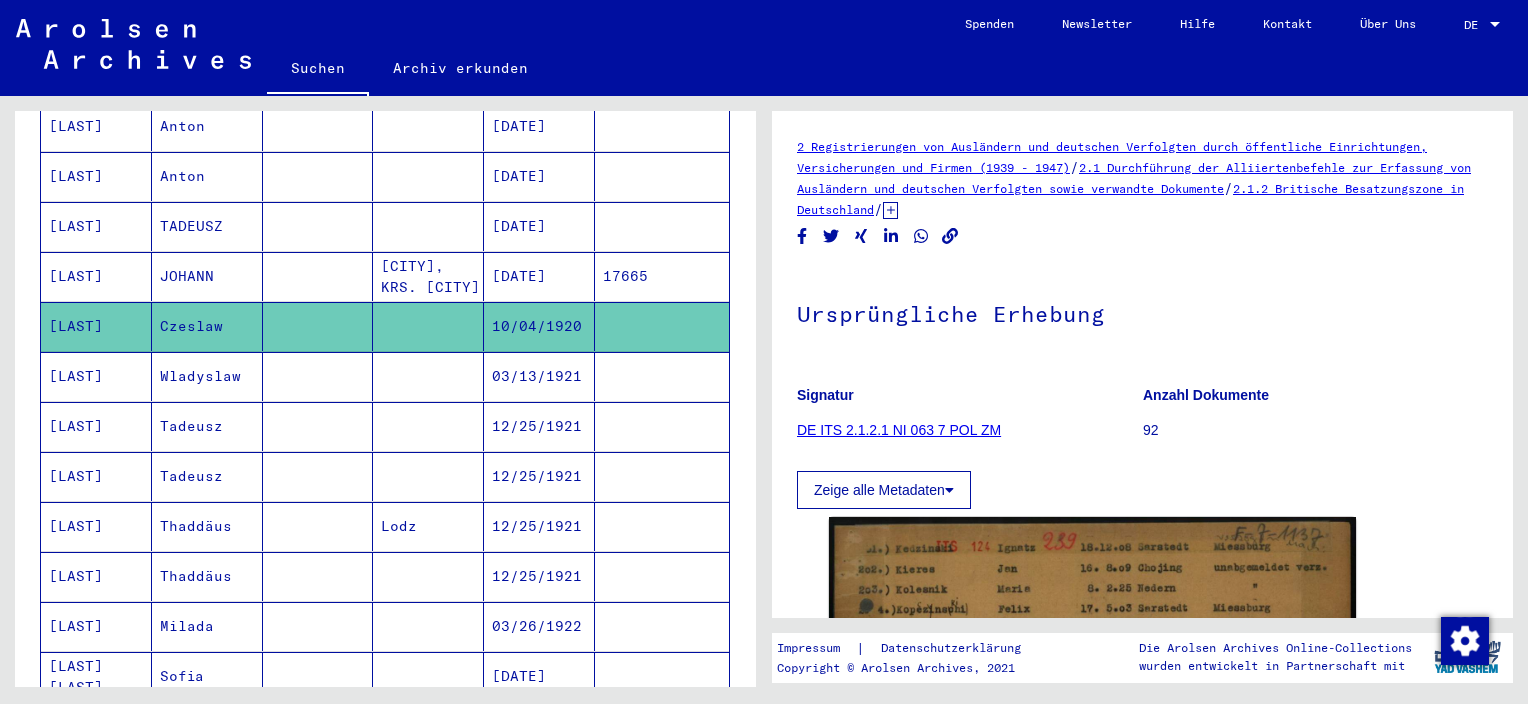 click on "Signatur DE ITS 2.1.2.1 NI 063 7 POL ZM" 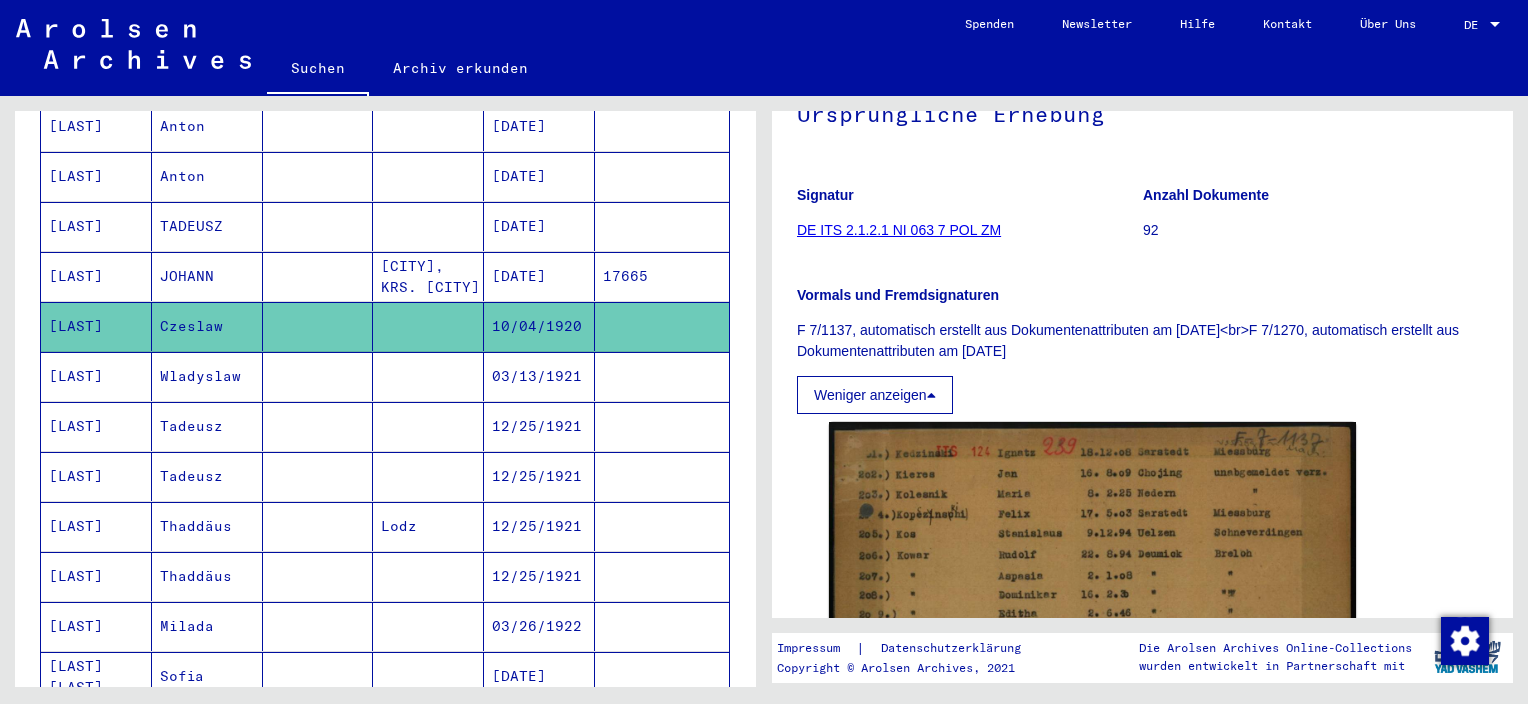 click on "Weniger anzeigen" at bounding box center [875, 395] 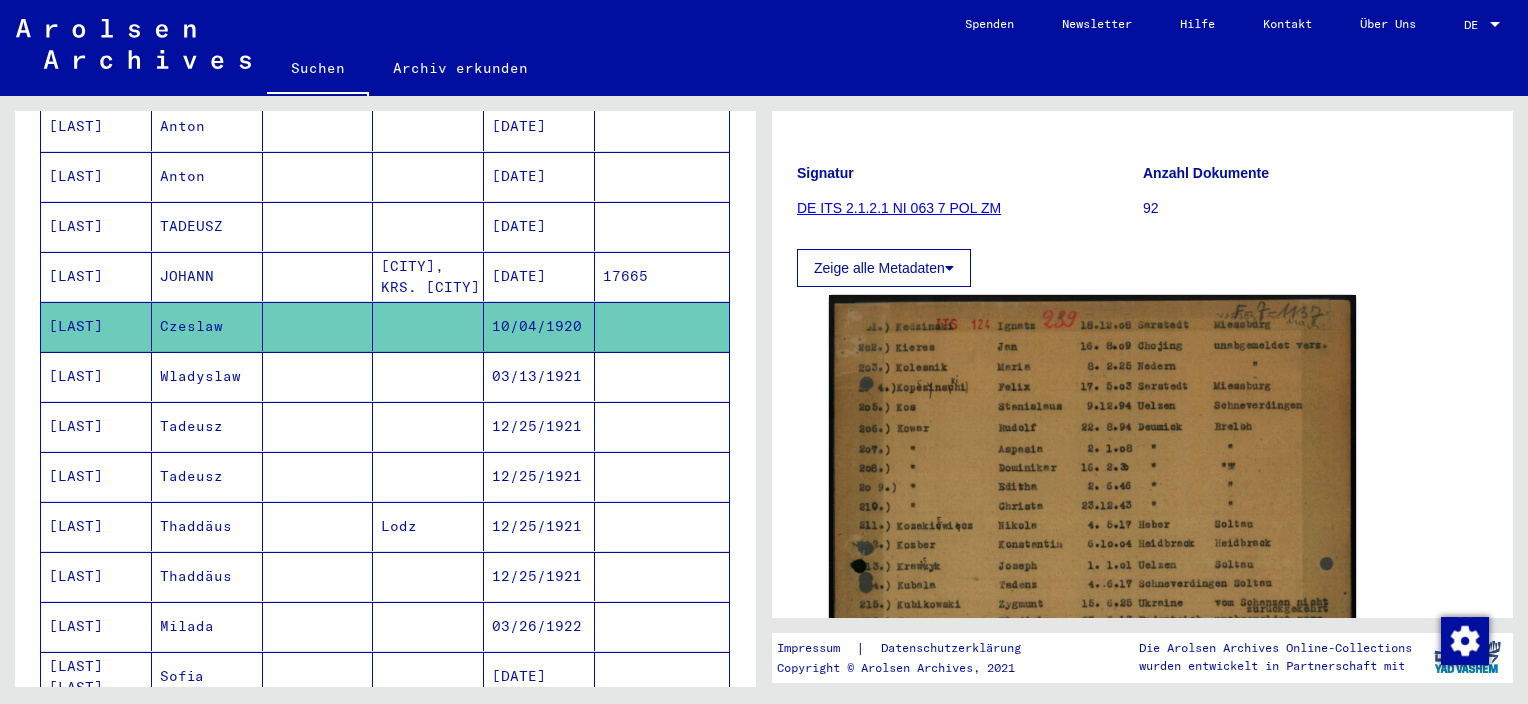 scroll, scrollTop: 0, scrollLeft: 0, axis: both 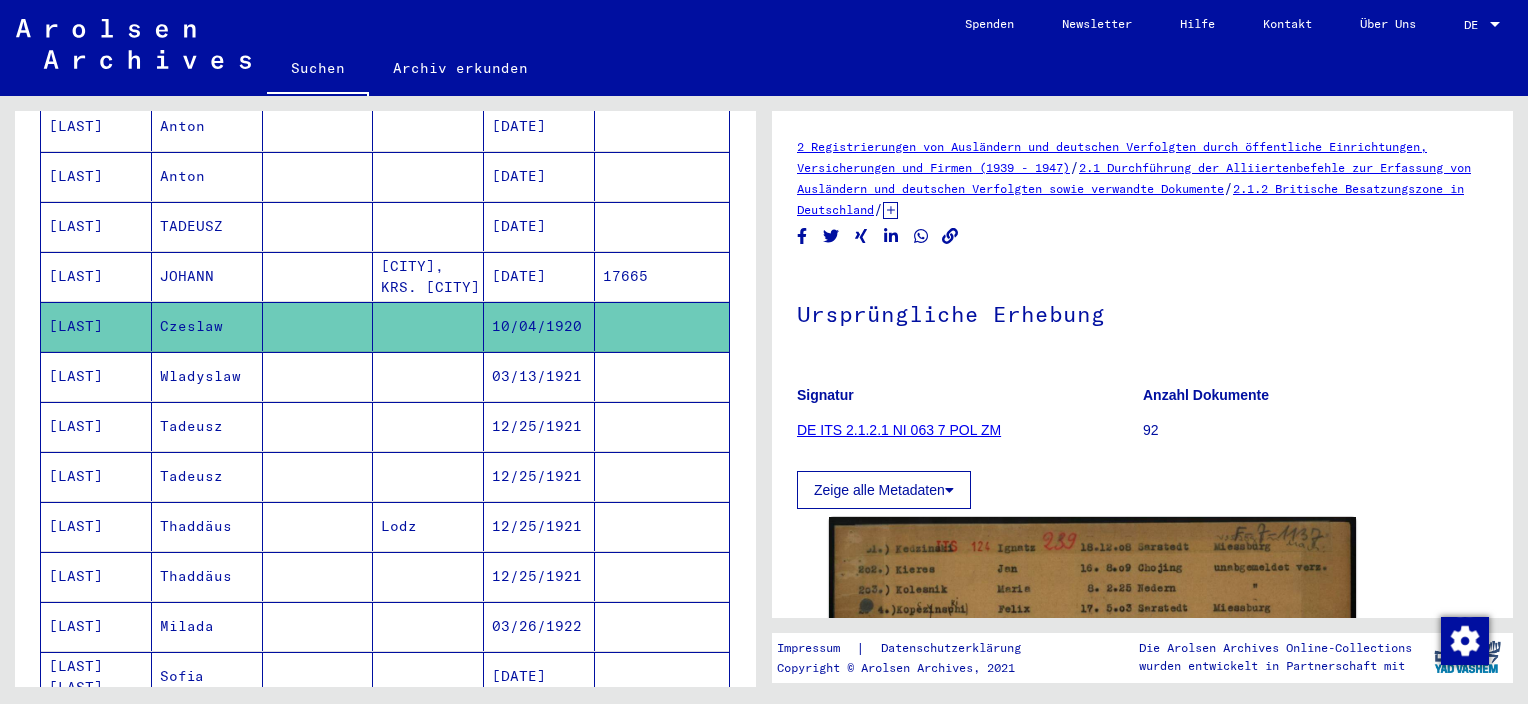 click on "2 Registrierungen von Ausländern und deutschen Verfolgten durch öffentliche Einrichtungen, Versicherungen und Firmen (1939 - 1947)" 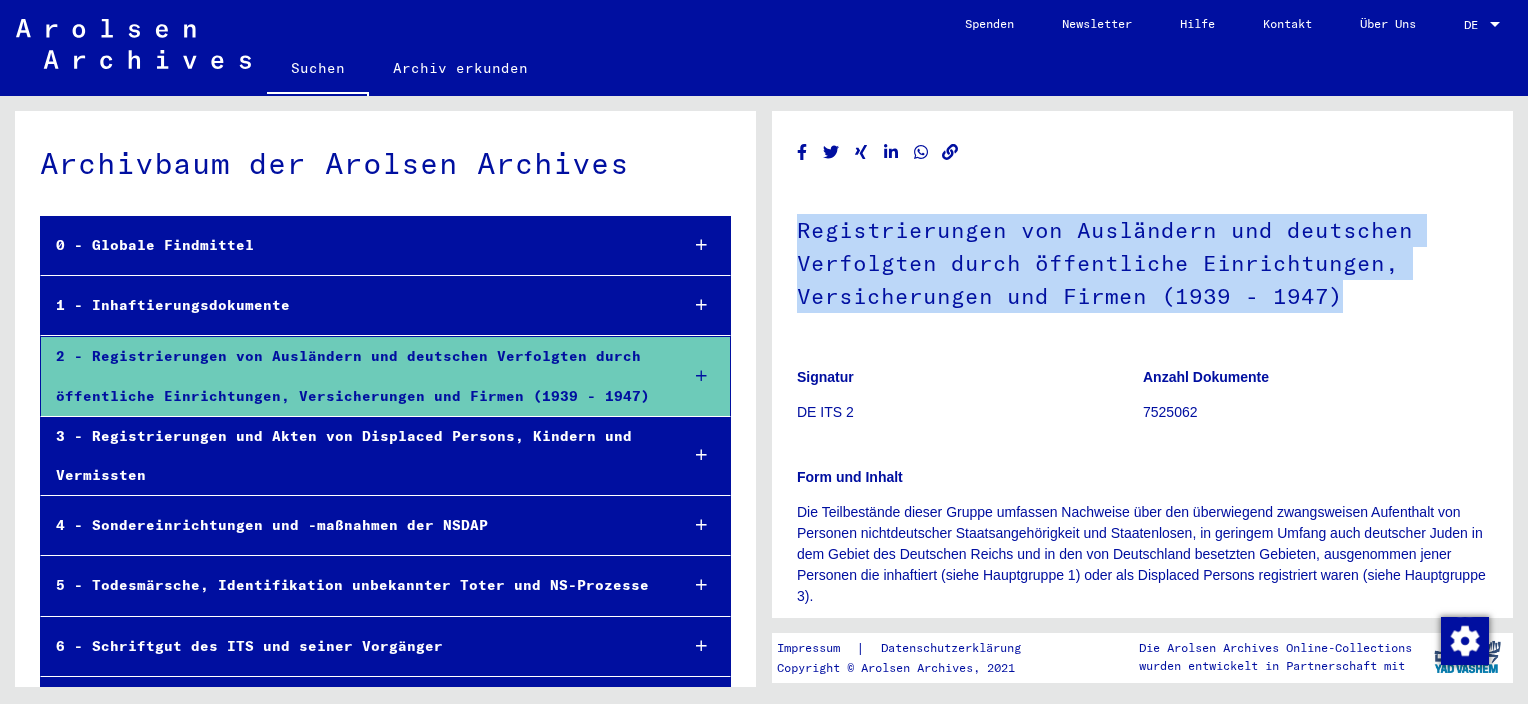 drag, startPoint x: 802, startPoint y: 224, endPoint x: 1326, endPoint y: 305, distance: 530.2235 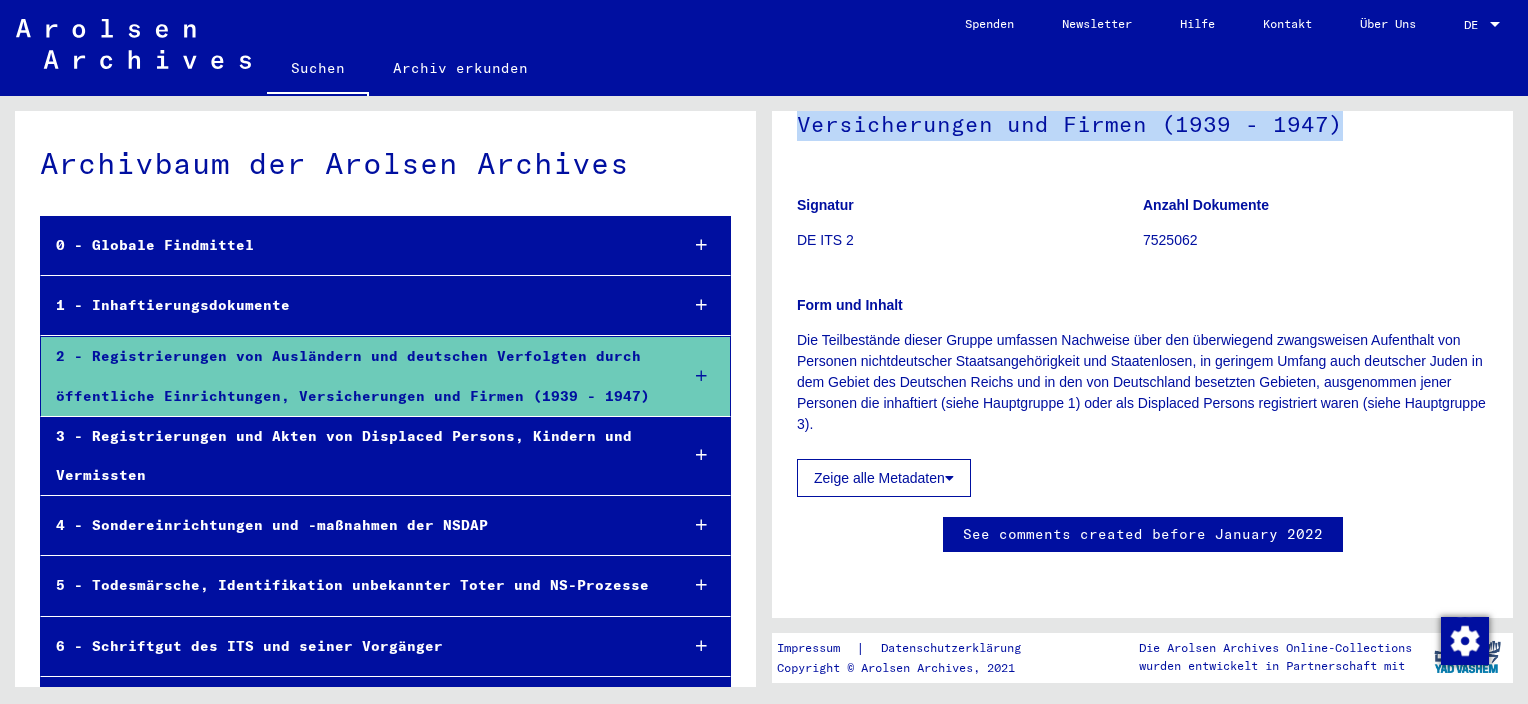 scroll, scrollTop: 0, scrollLeft: 0, axis: both 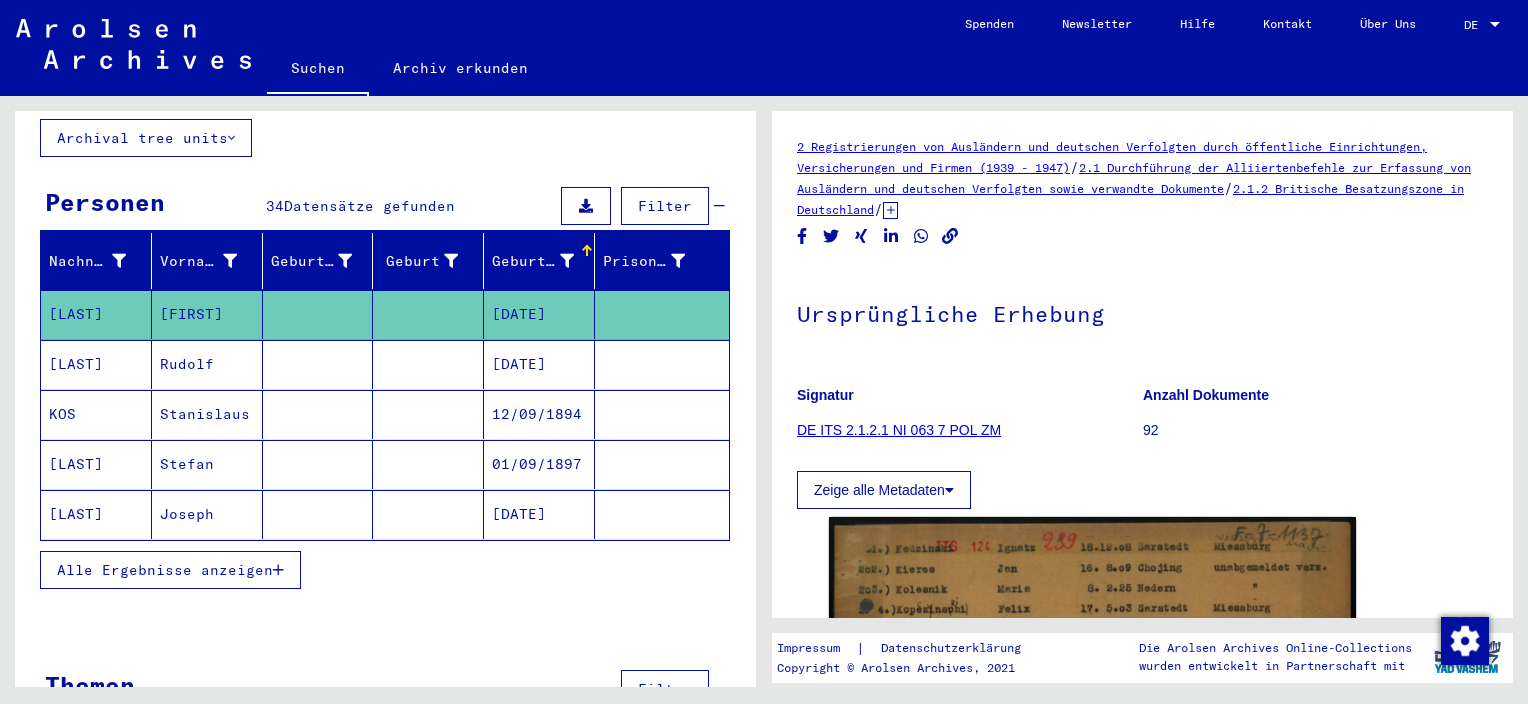 click on "Alle Ergebnisse anzeigen" at bounding box center (165, 570) 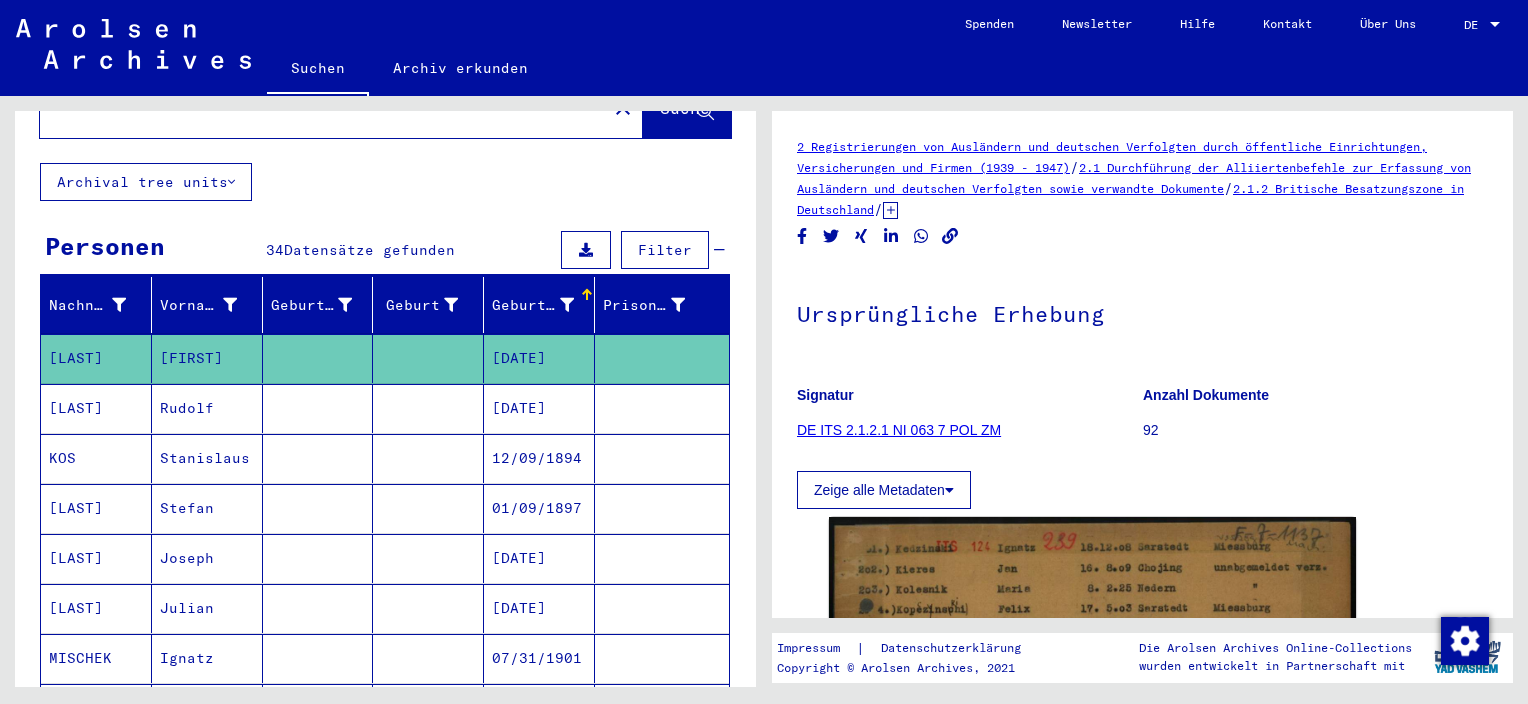 scroll, scrollTop: 0, scrollLeft: 0, axis: both 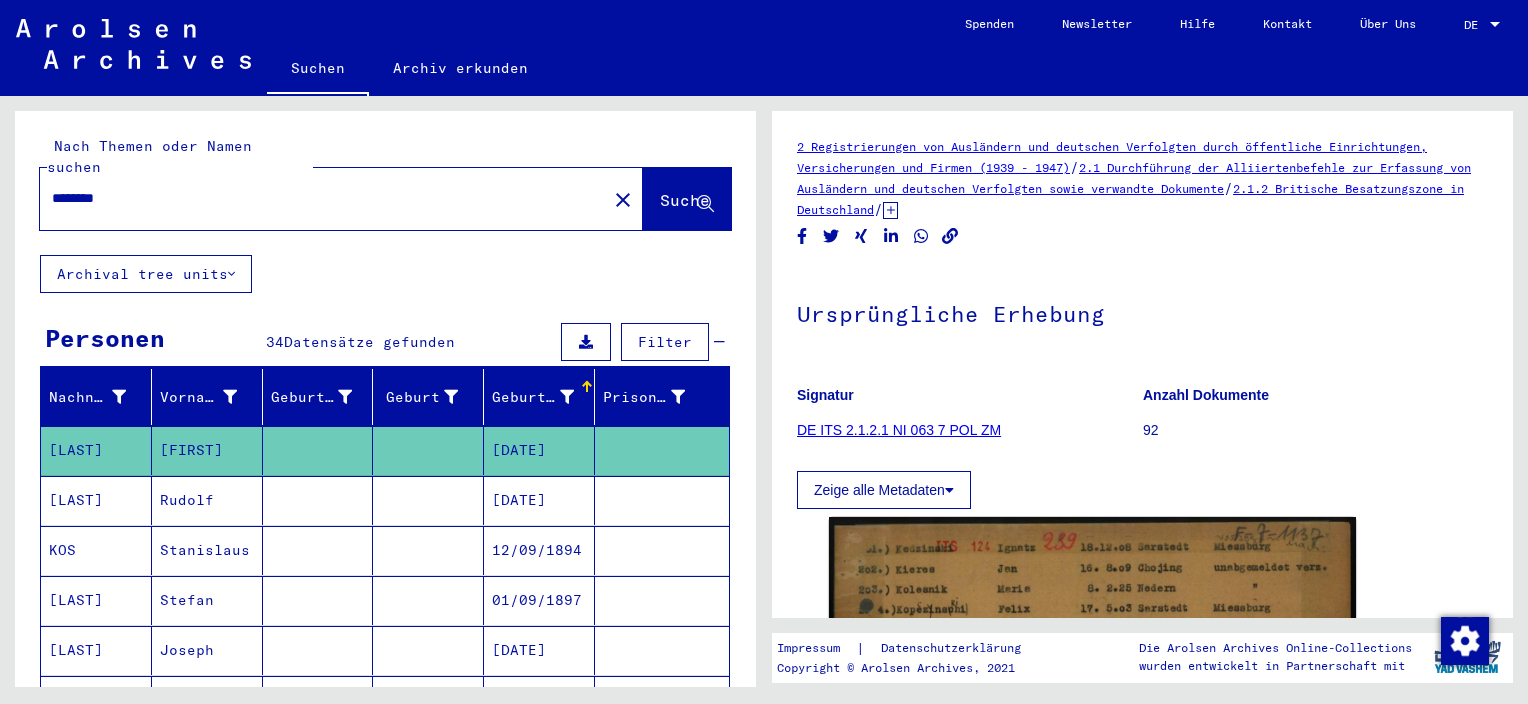 click on "Suche" 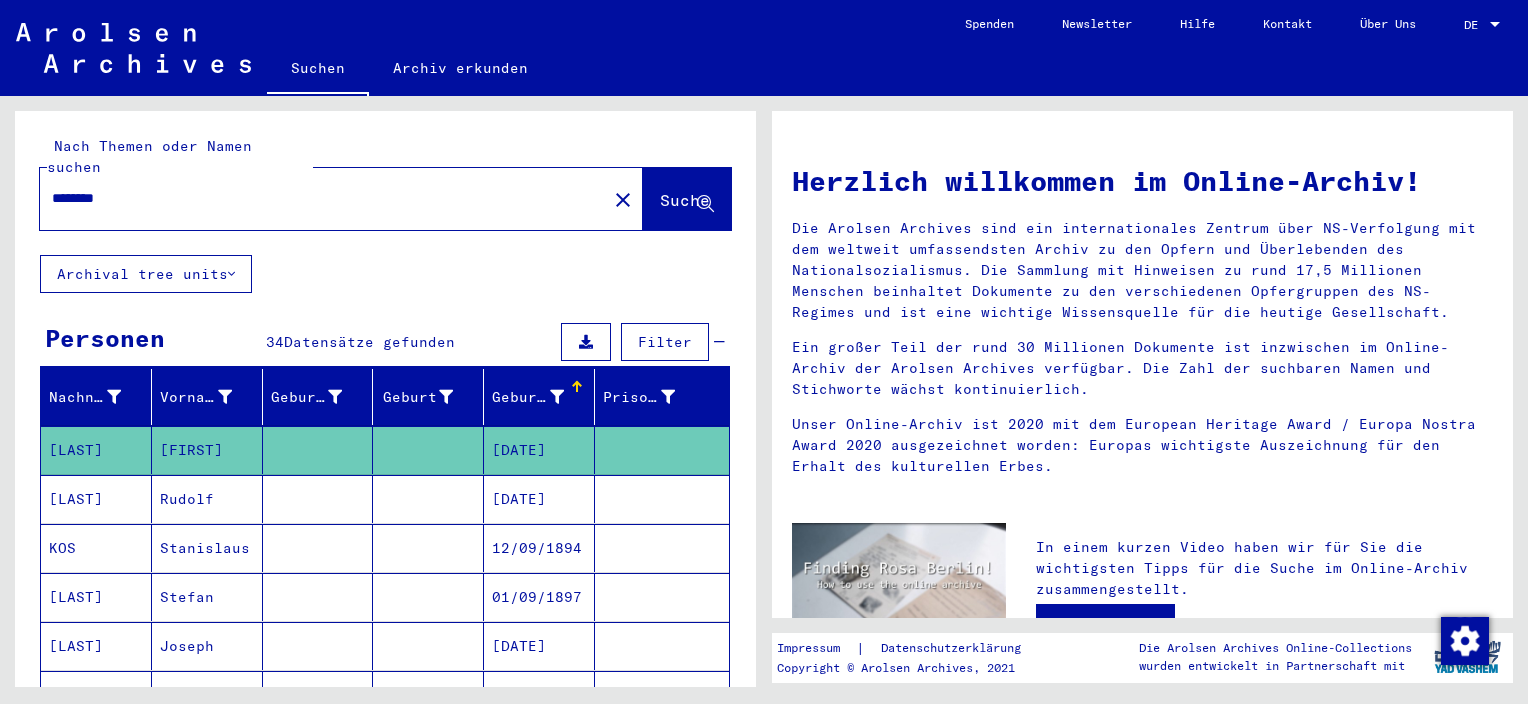 drag, startPoint x: 156, startPoint y: 171, endPoint x: -4, endPoint y: 147, distance: 161.79 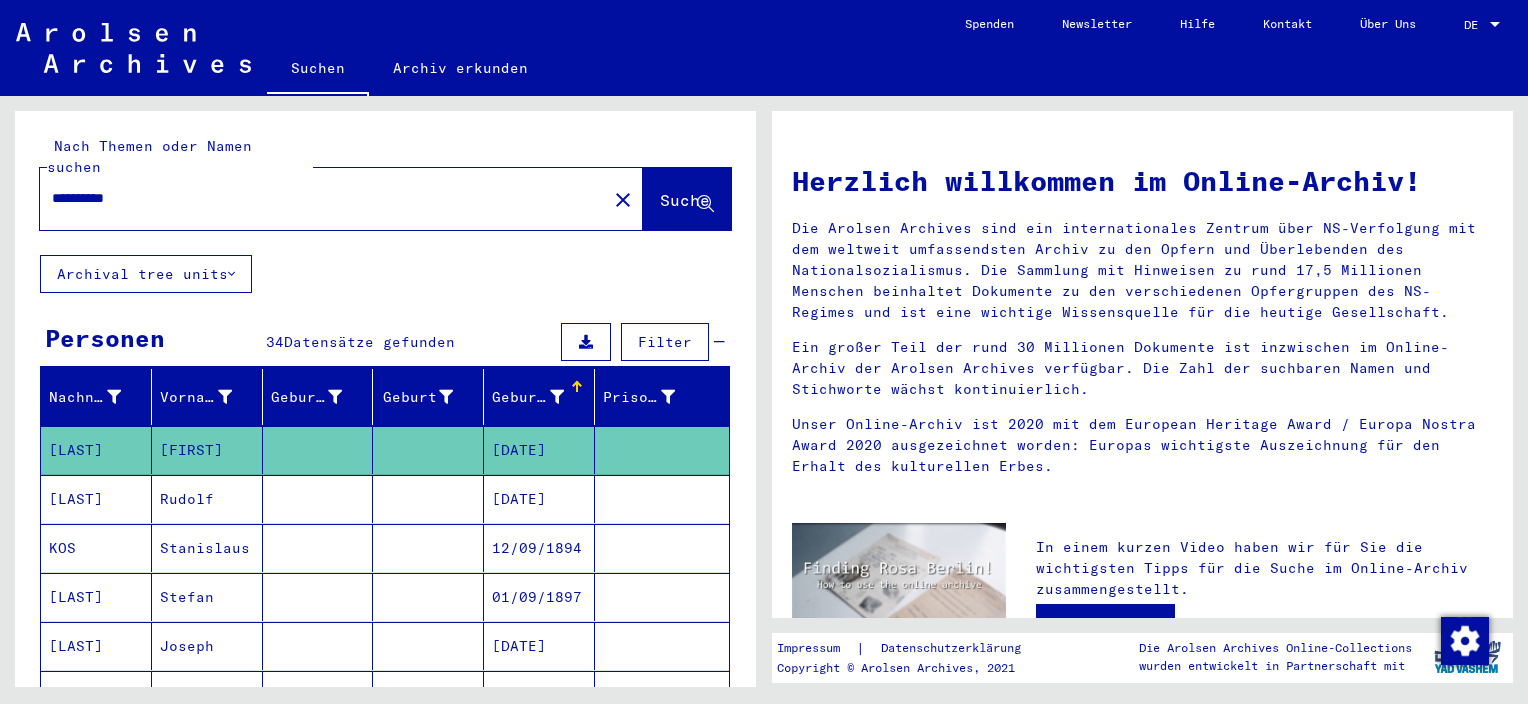 type on "**********" 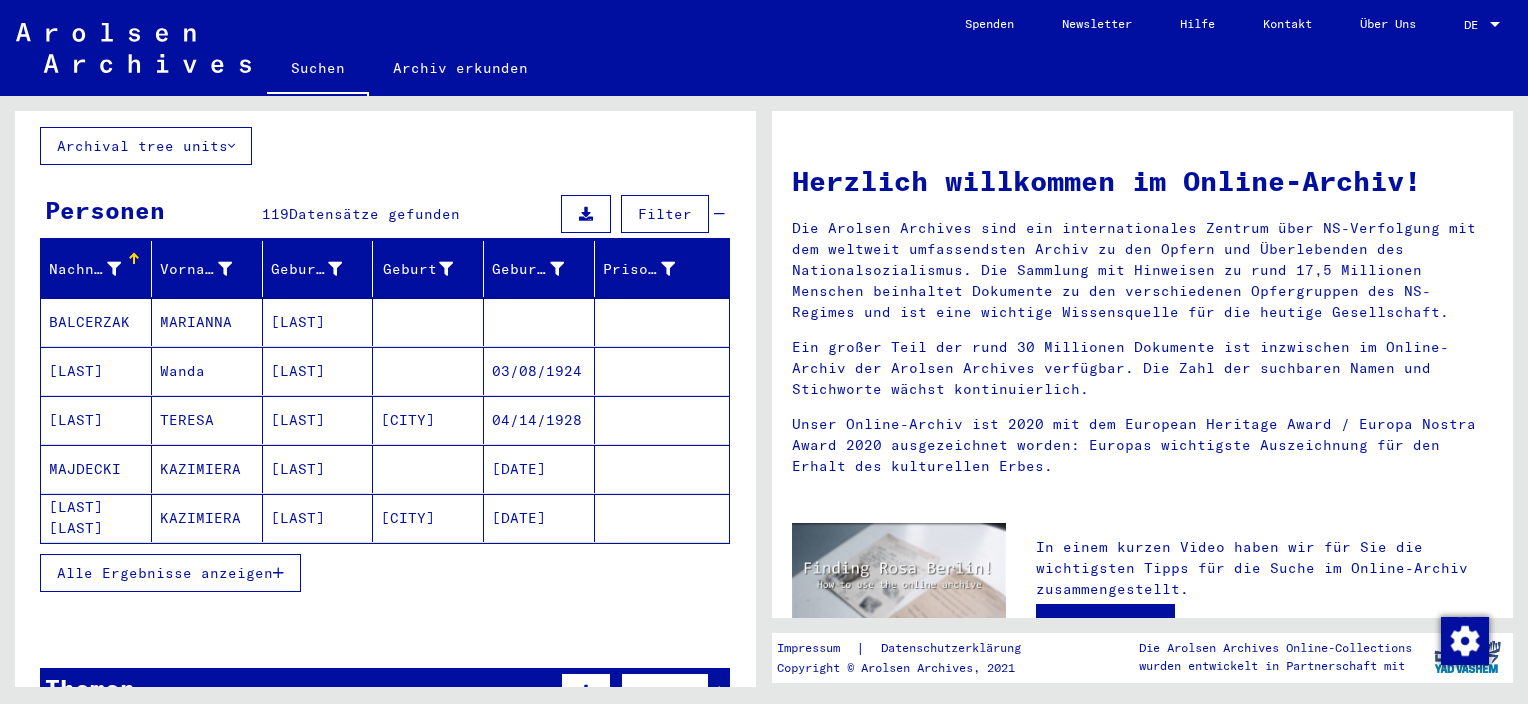 scroll, scrollTop: 100, scrollLeft: 0, axis: vertical 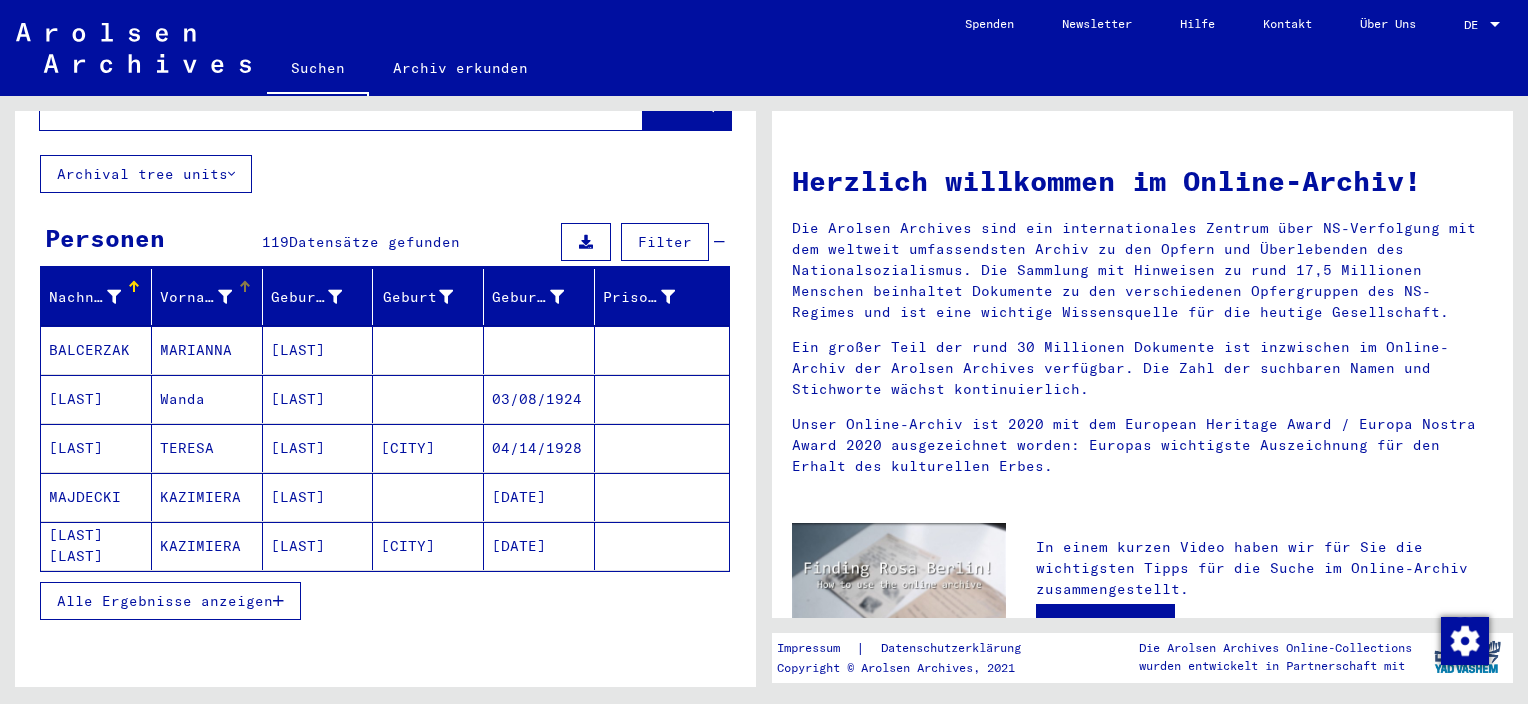 click at bounding box center (225, 297) 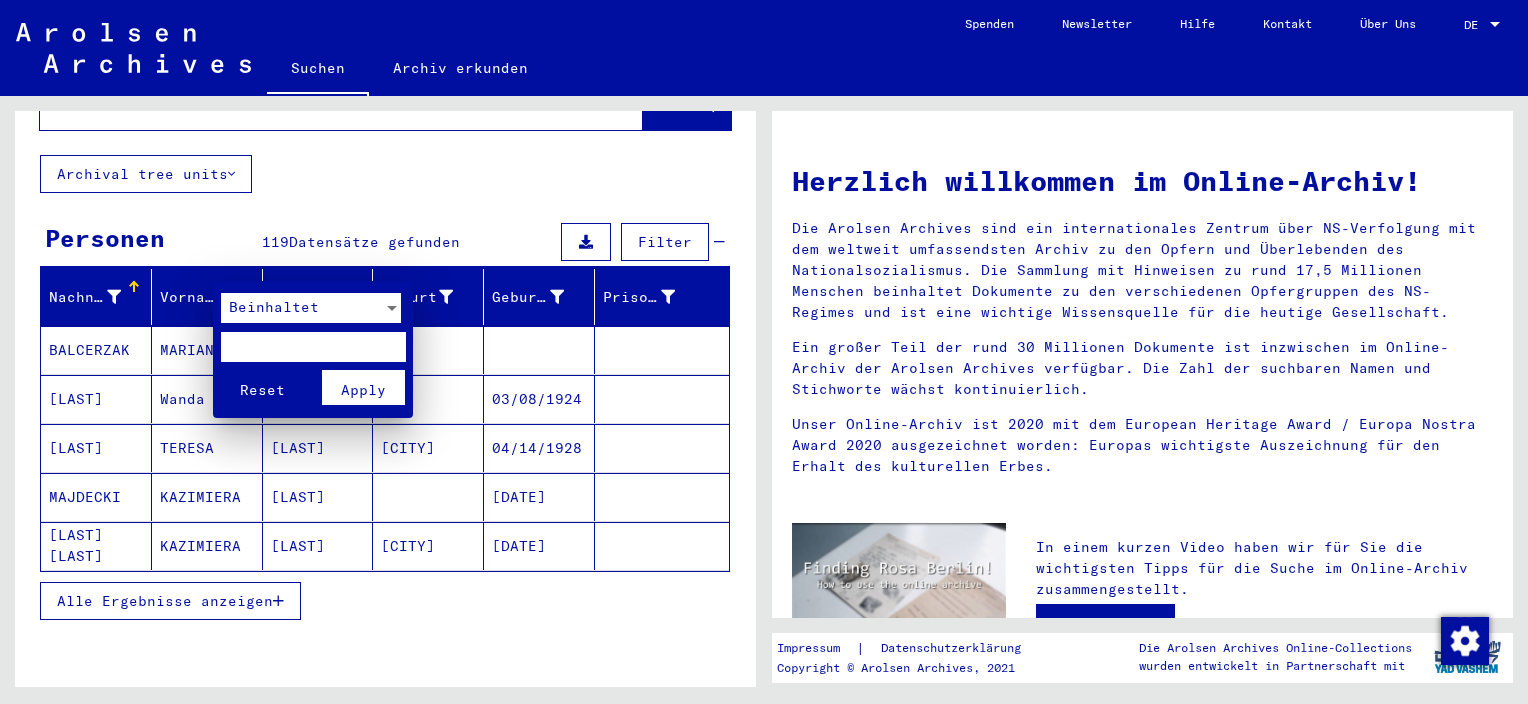click at bounding box center (313, 347) 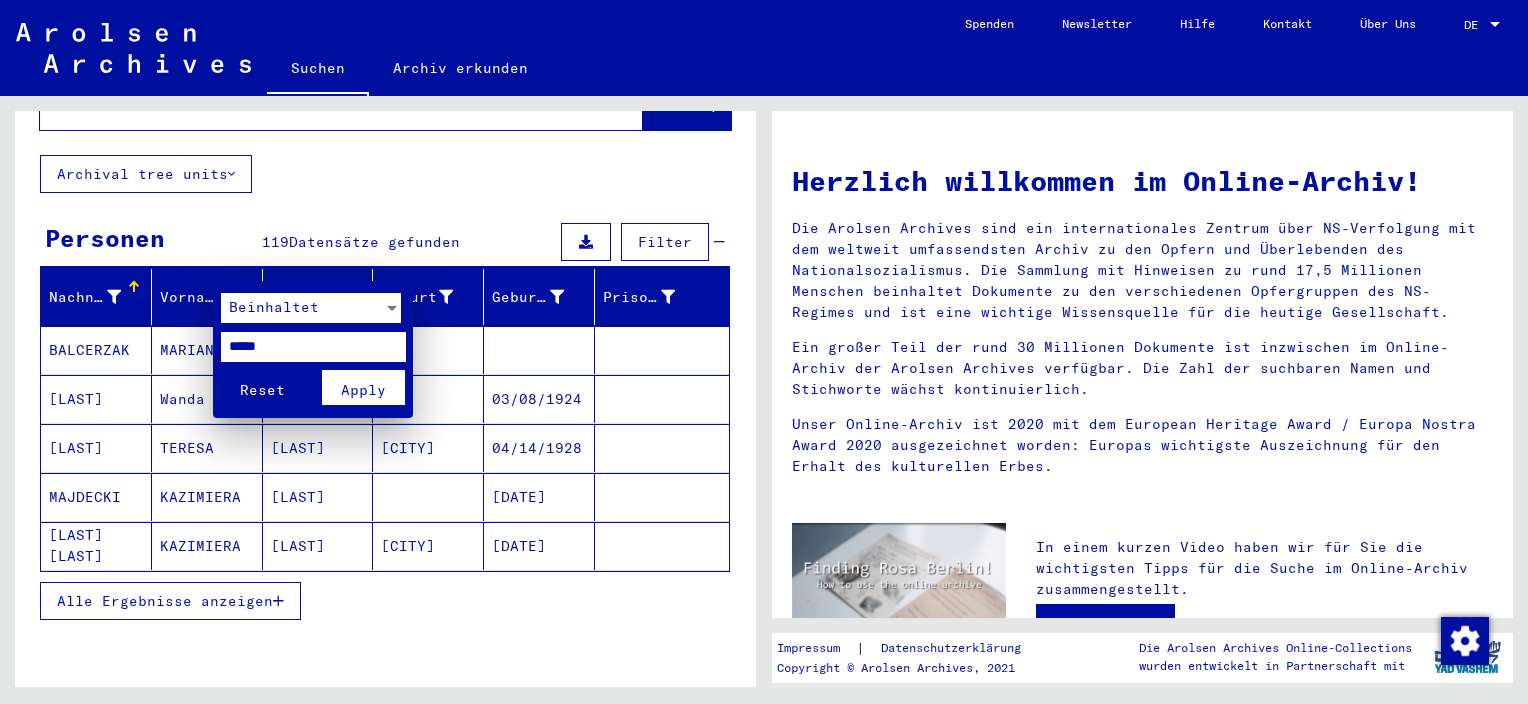 type on "*****" 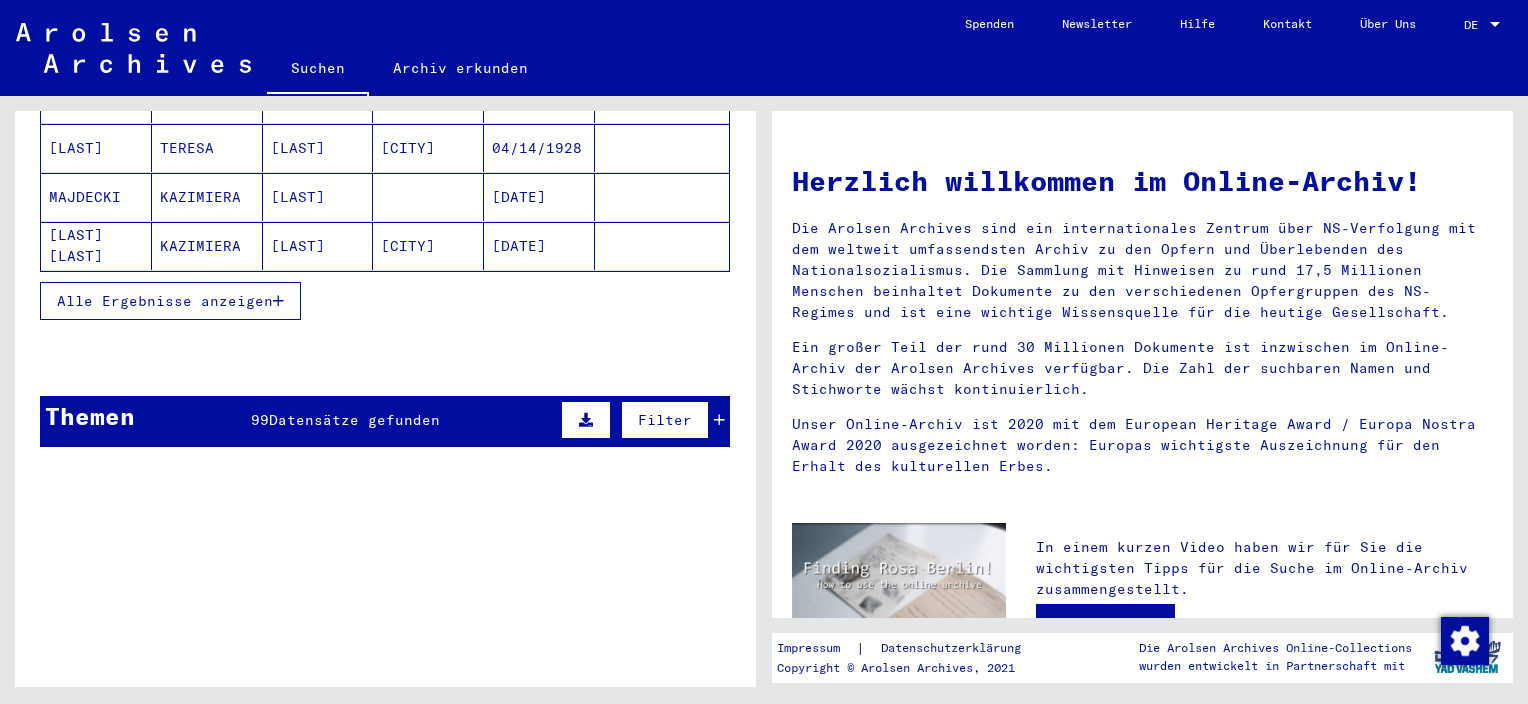 scroll, scrollTop: 100, scrollLeft: 0, axis: vertical 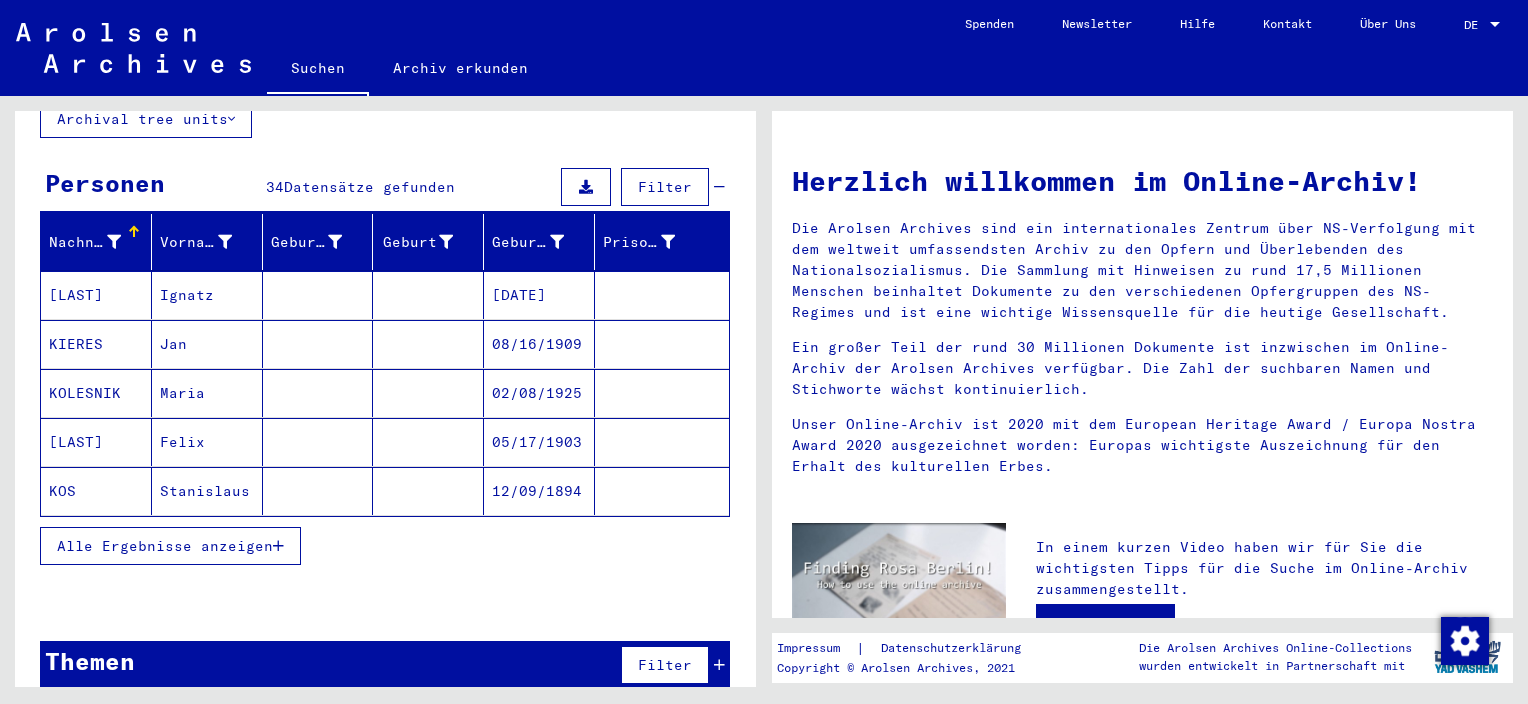 click on "Alle Ergebnisse anzeigen" at bounding box center (165, 546) 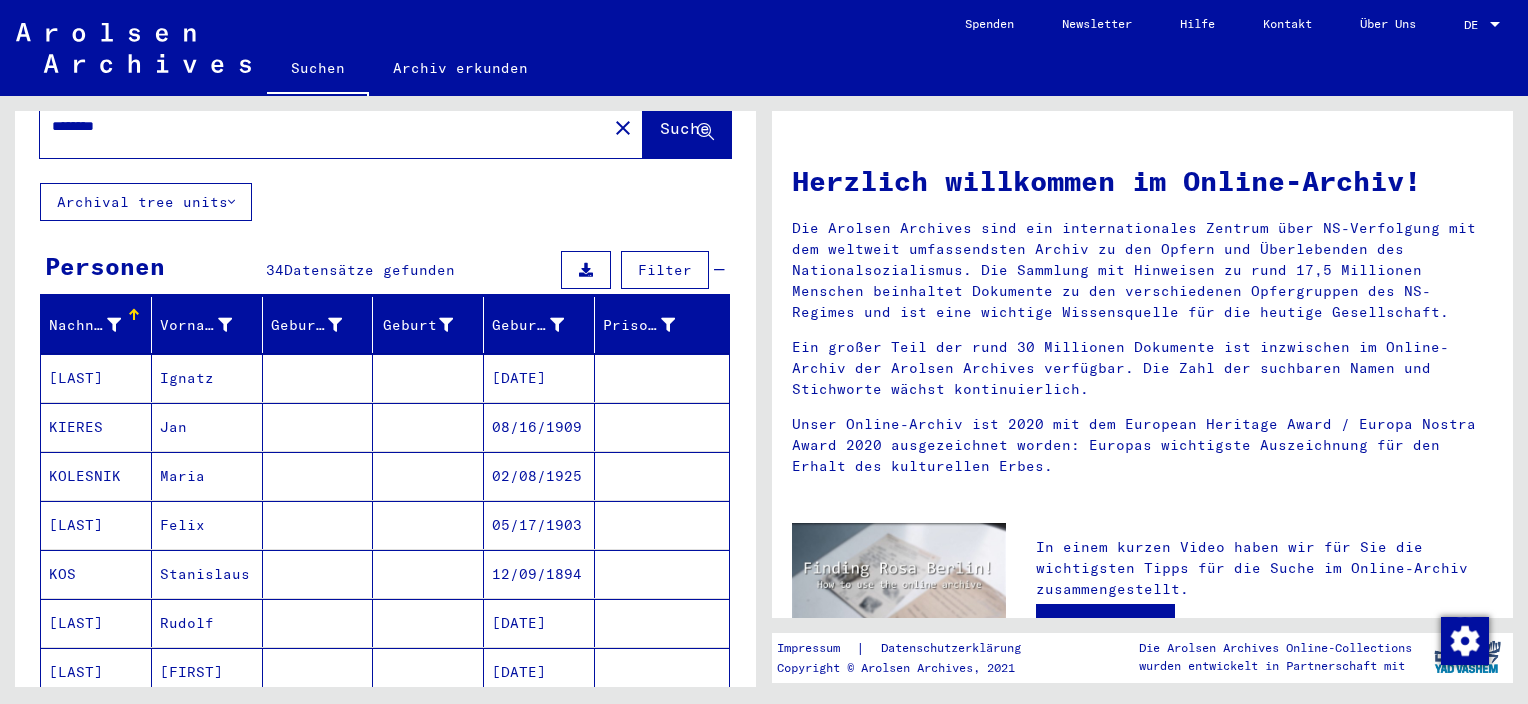 scroll, scrollTop: 0, scrollLeft: 0, axis: both 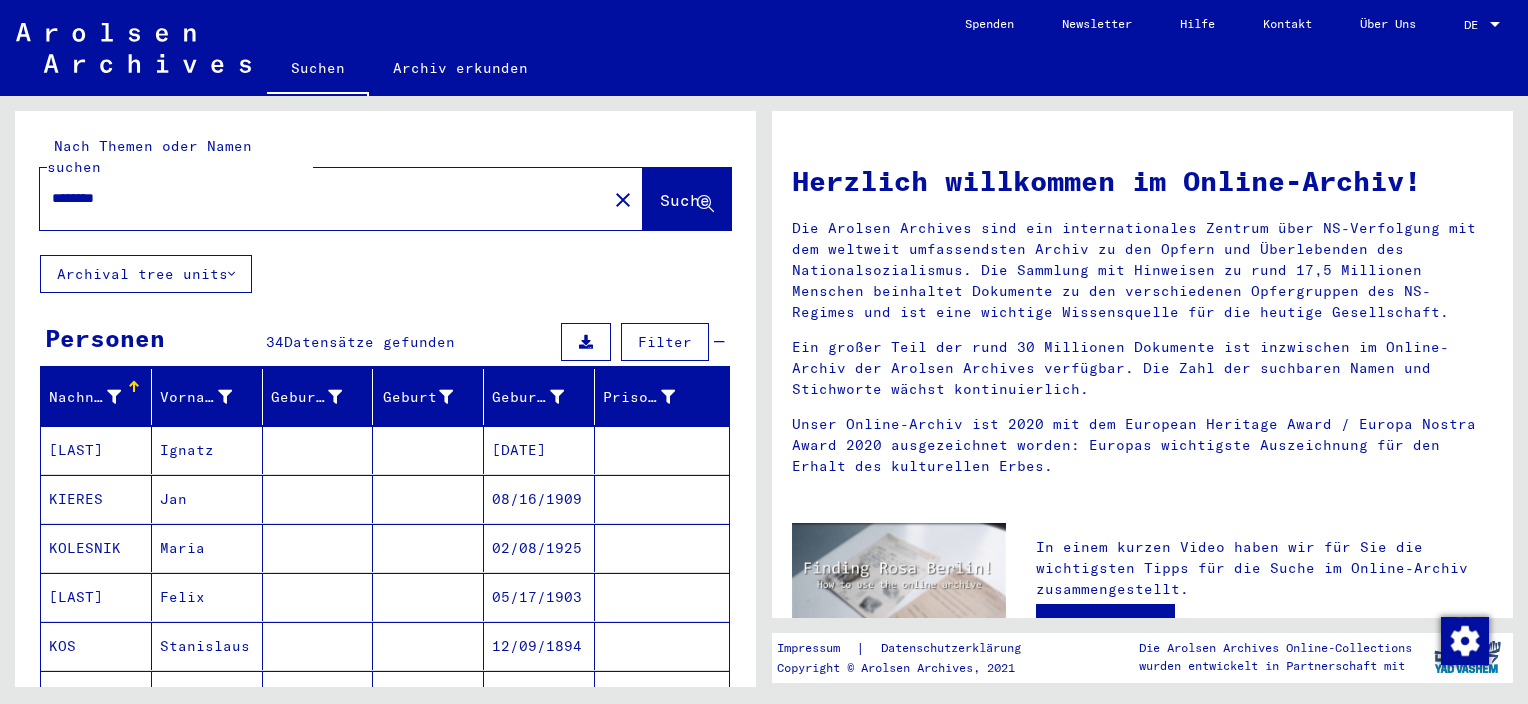 click on "********" 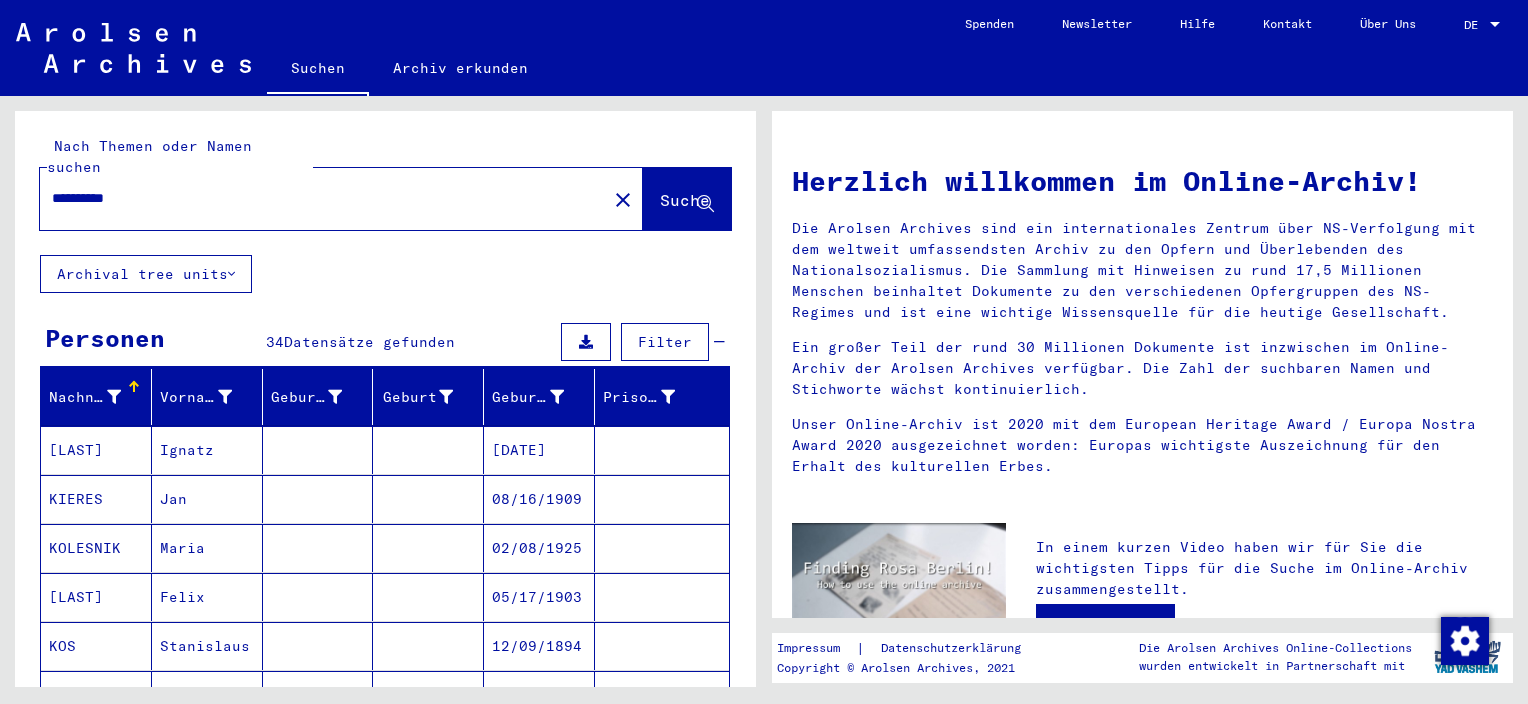 type on "**********" 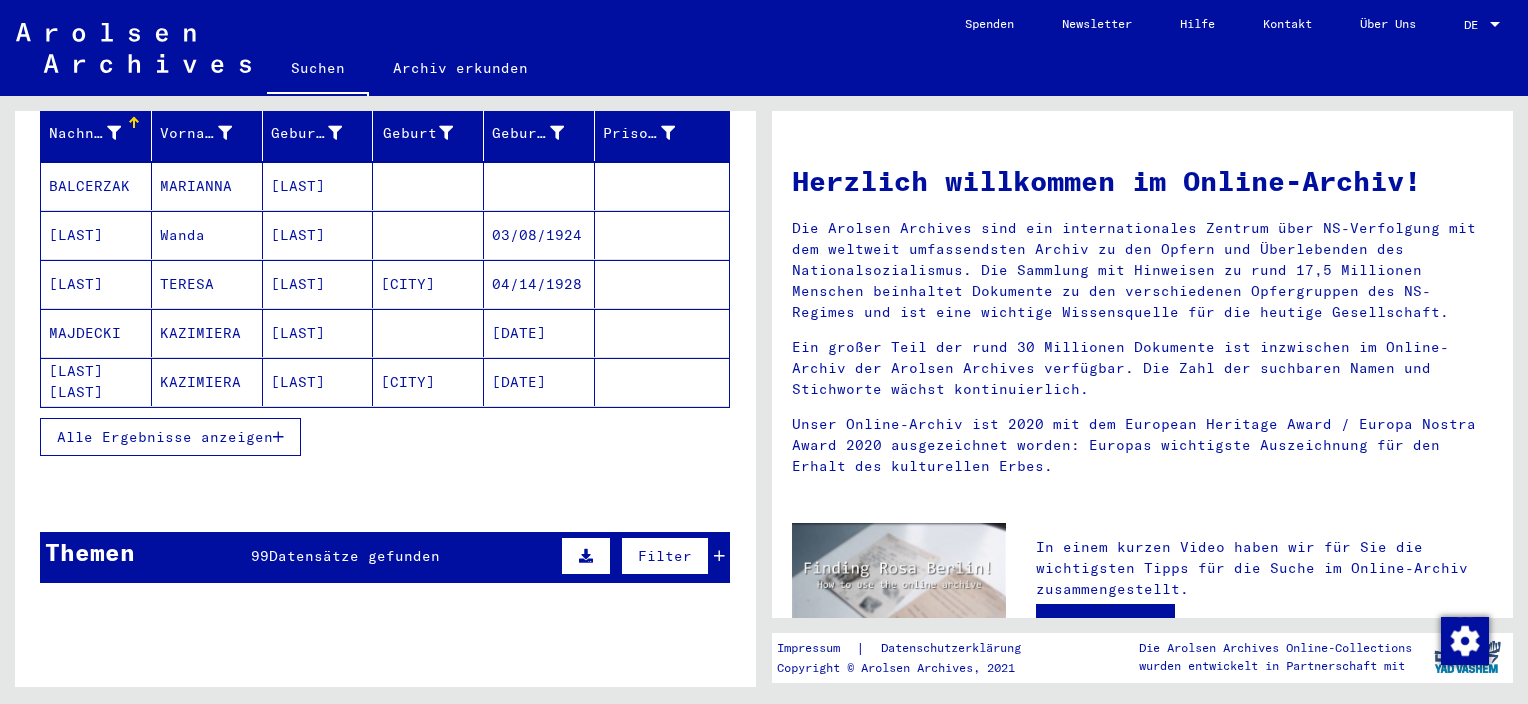 scroll, scrollTop: 300, scrollLeft: 0, axis: vertical 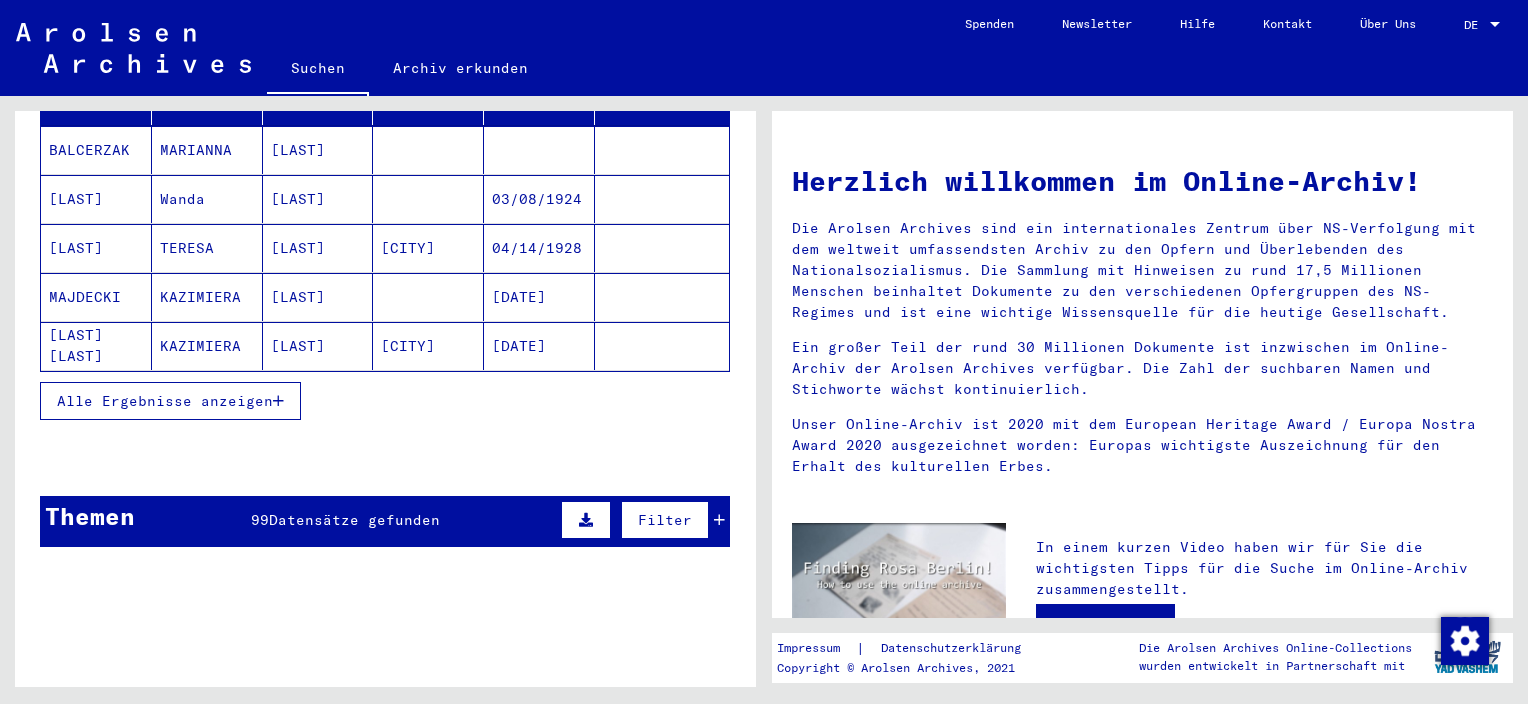 click on "Alle Ergebnisse anzeigen" at bounding box center (165, 401) 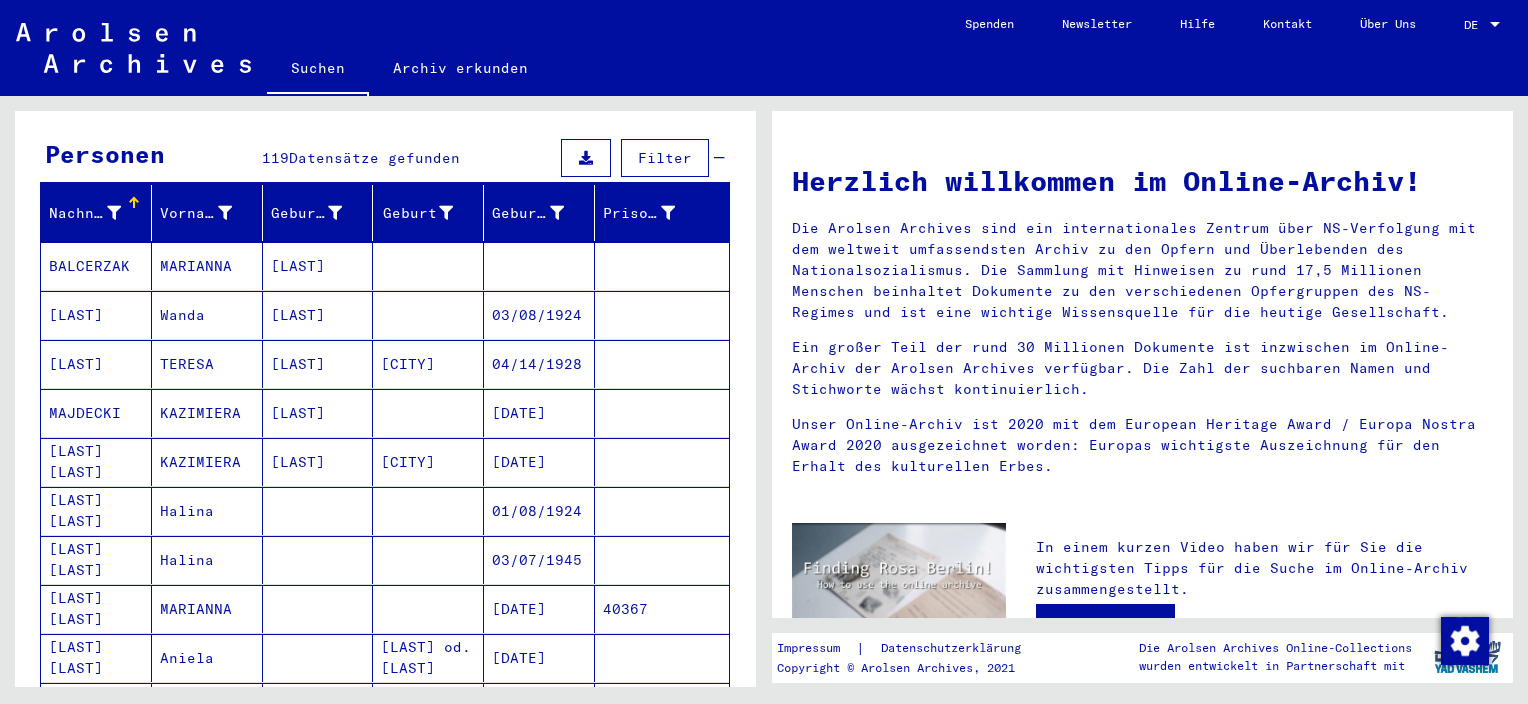 scroll, scrollTop: 100, scrollLeft: 0, axis: vertical 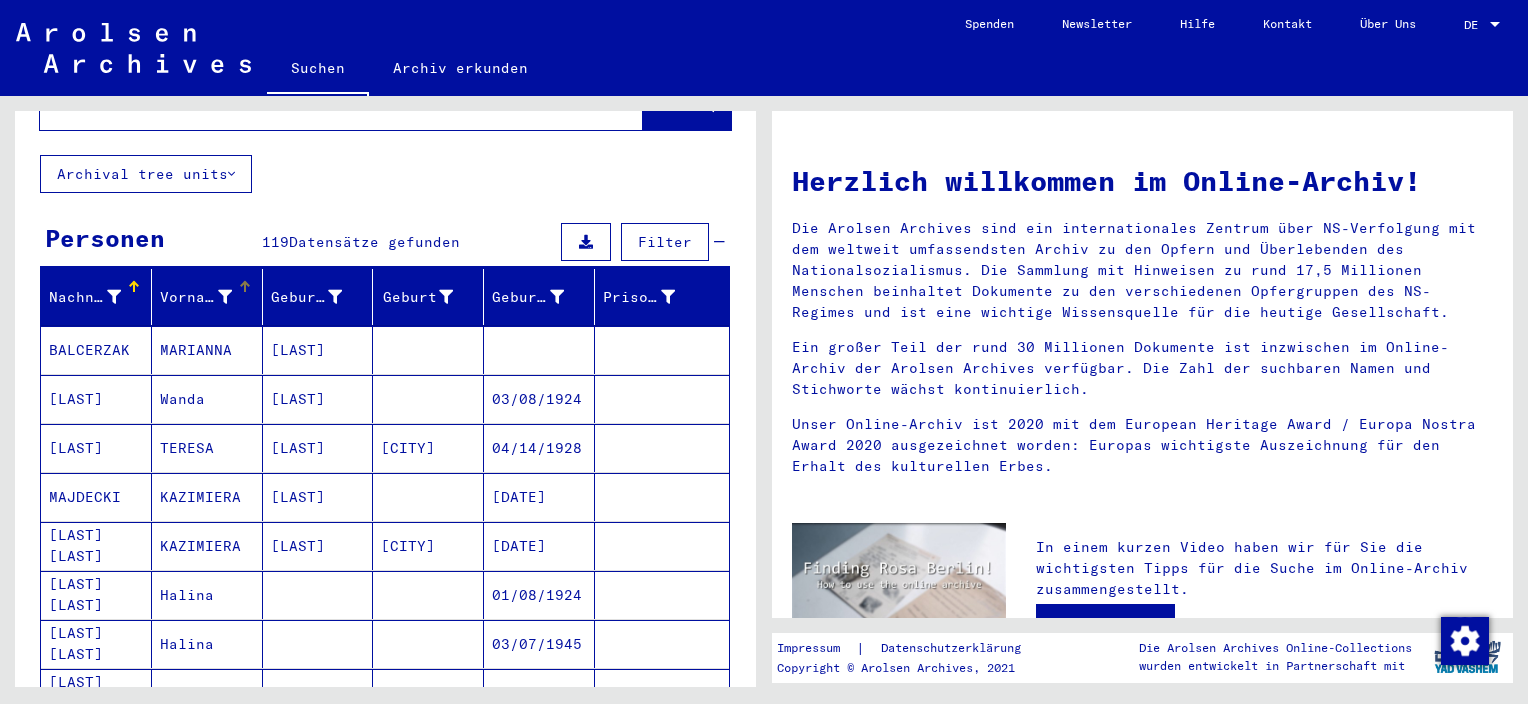 click at bounding box center (225, 297) 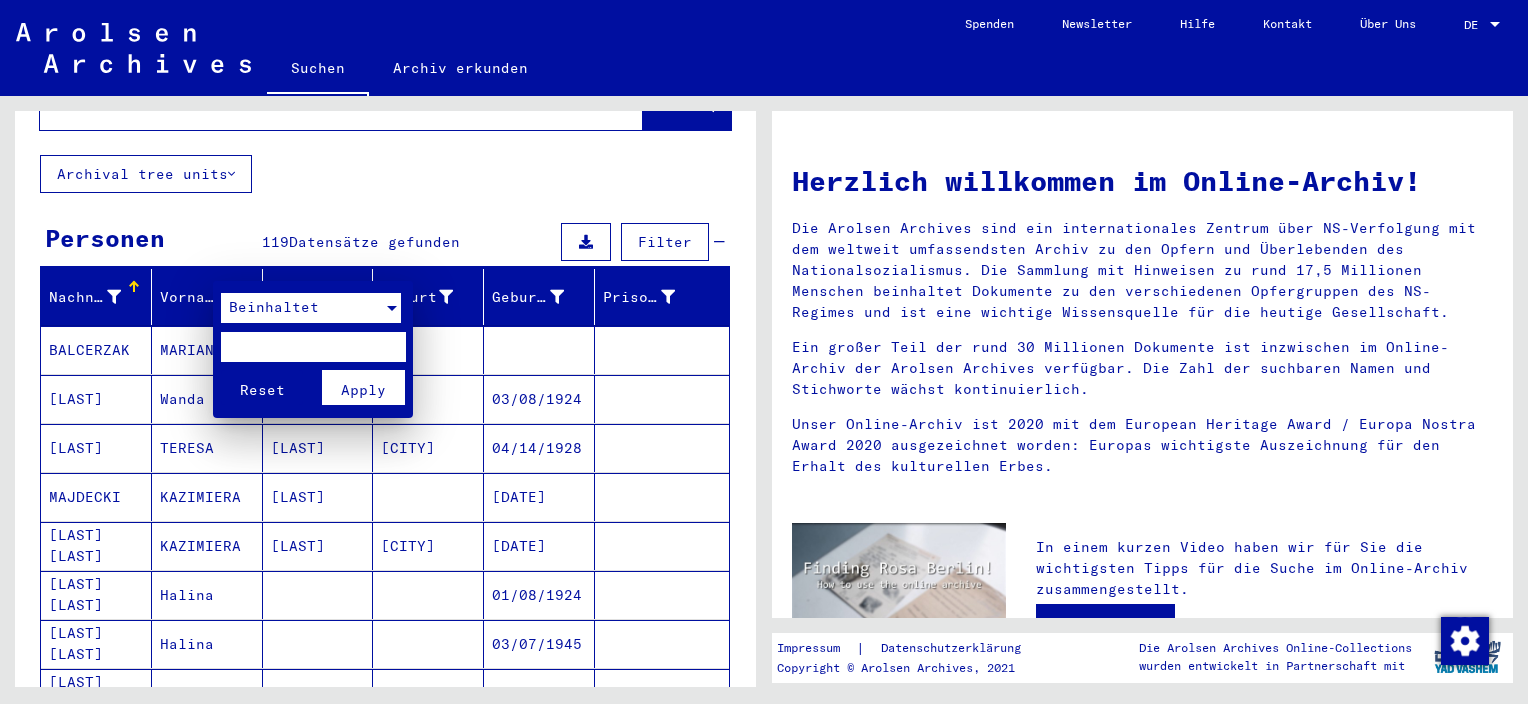 click at bounding box center (392, 308) 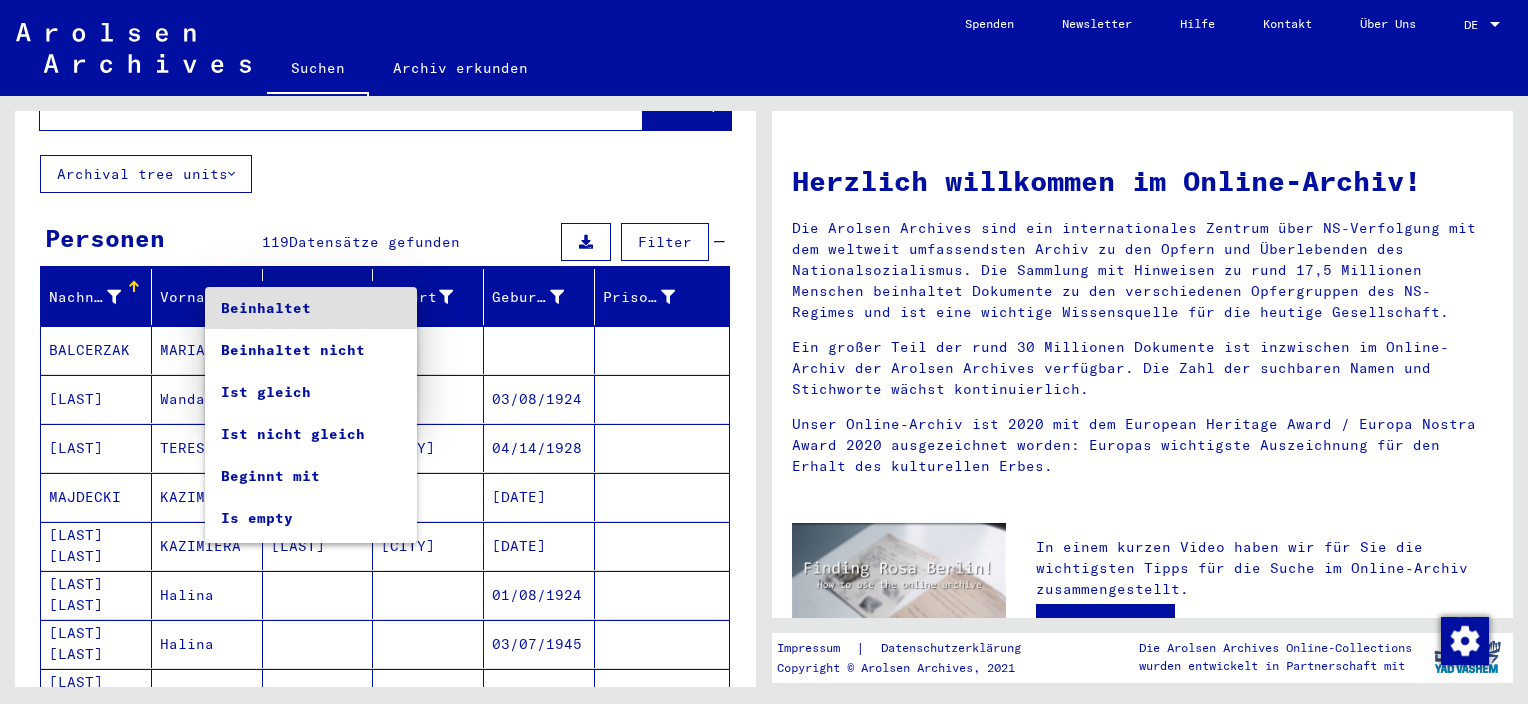 click at bounding box center [764, 352] 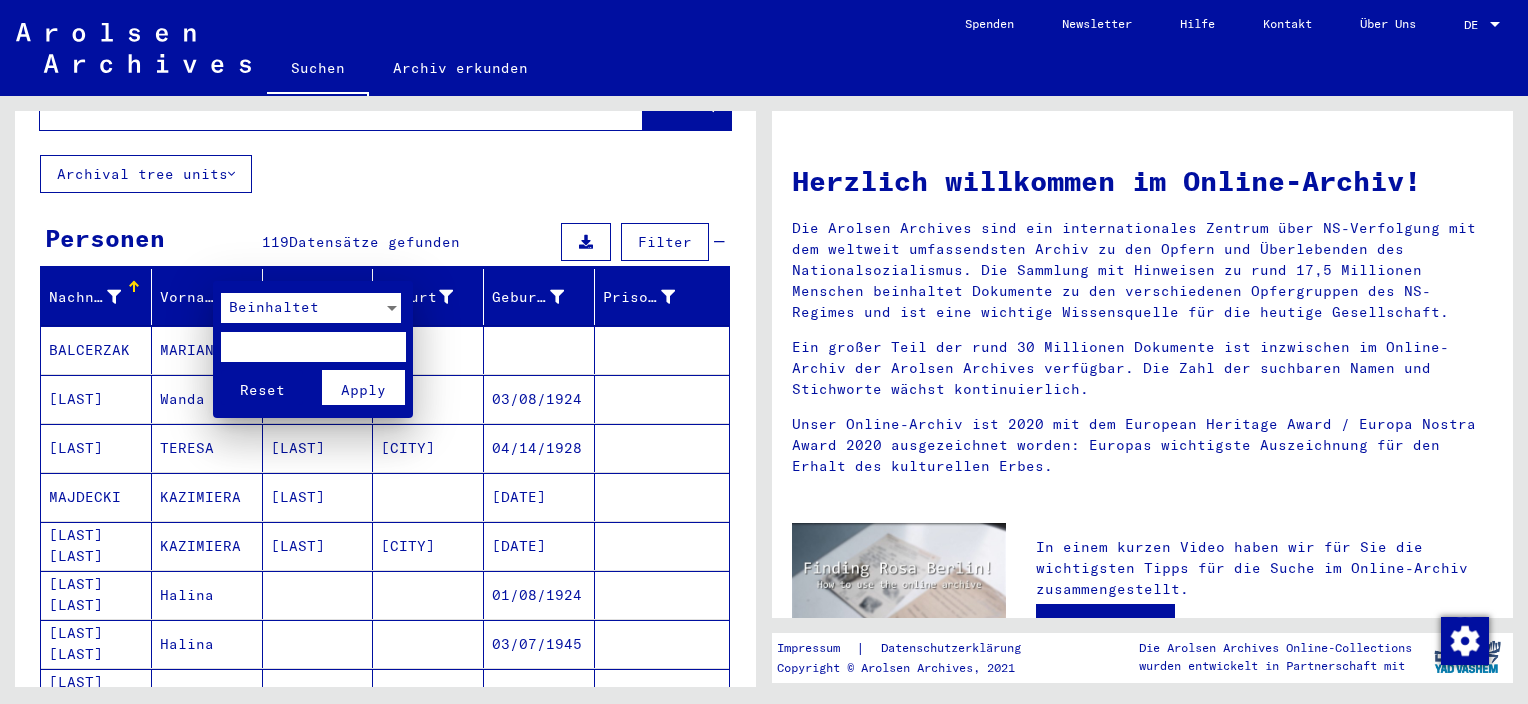 drag, startPoint x: 472, startPoint y: 172, endPoint x: 456, endPoint y: 204, distance: 35.77709 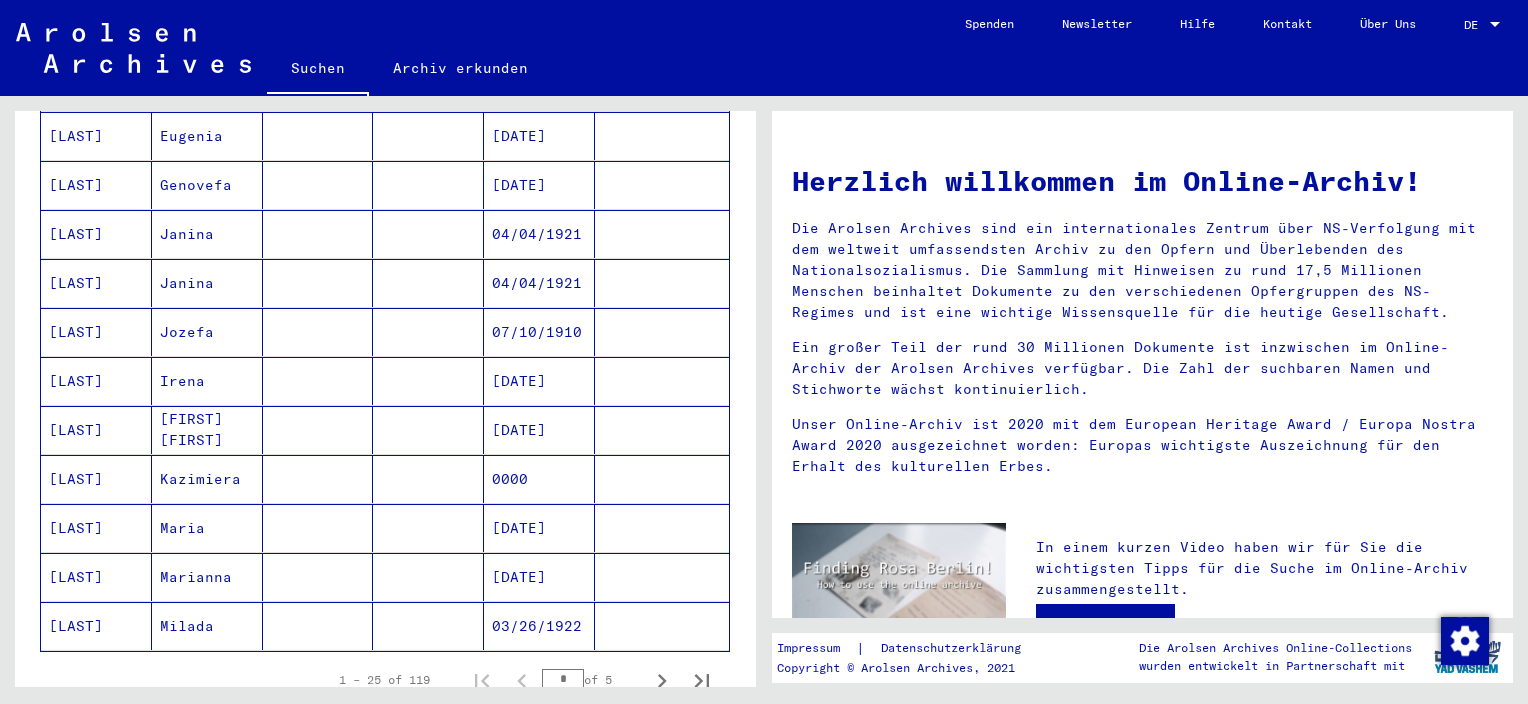 scroll, scrollTop: 1100, scrollLeft: 0, axis: vertical 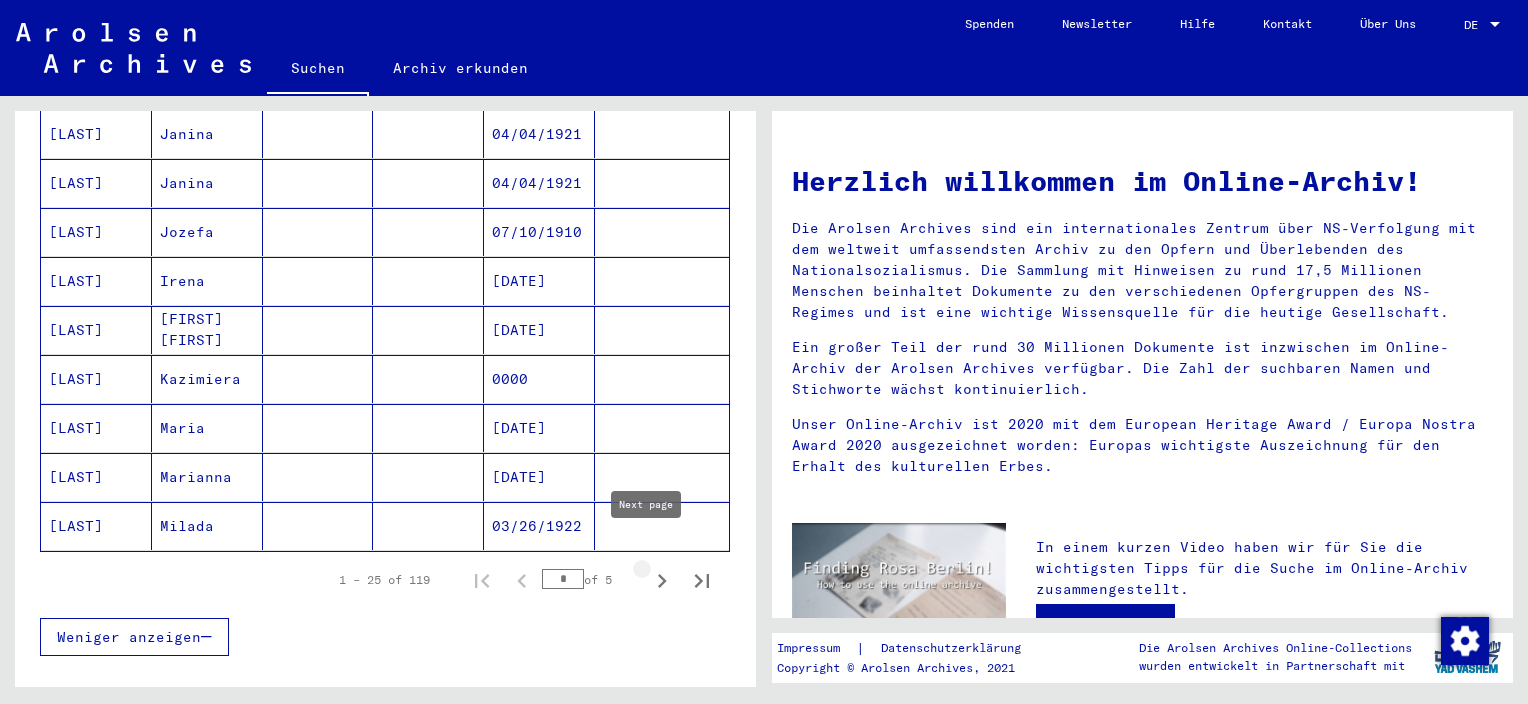 click 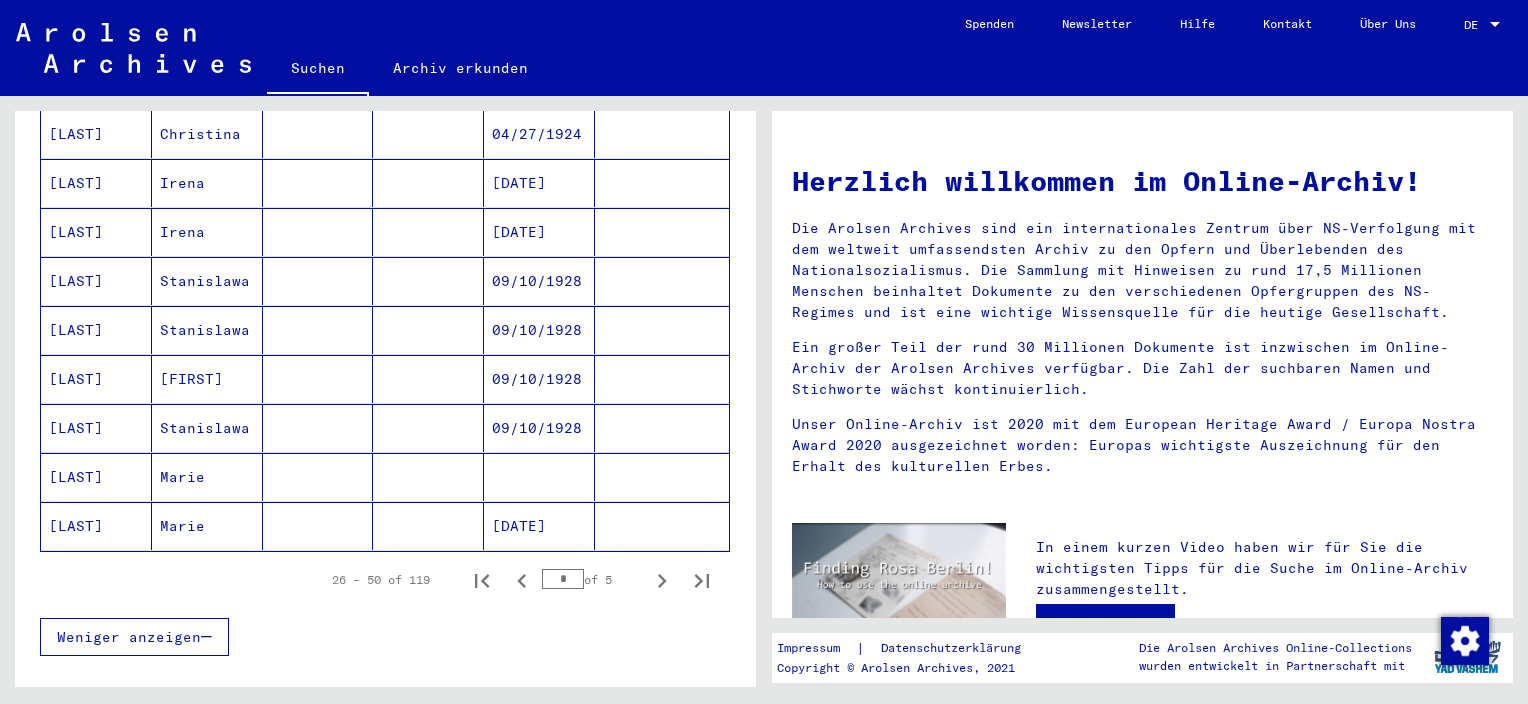 click on "Stanislawa" at bounding box center (207, 477) 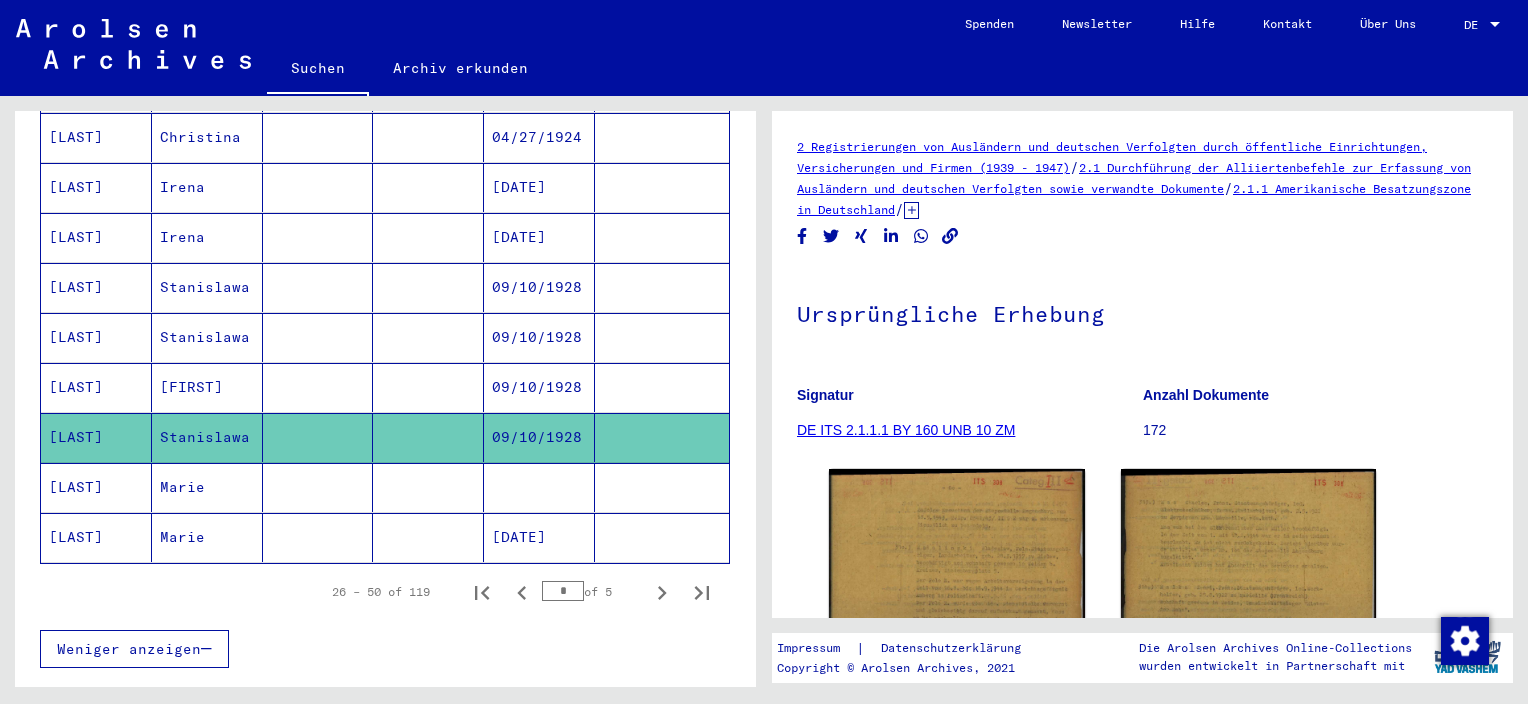scroll, scrollTop: 0, scrollLeft: 0, axis: both 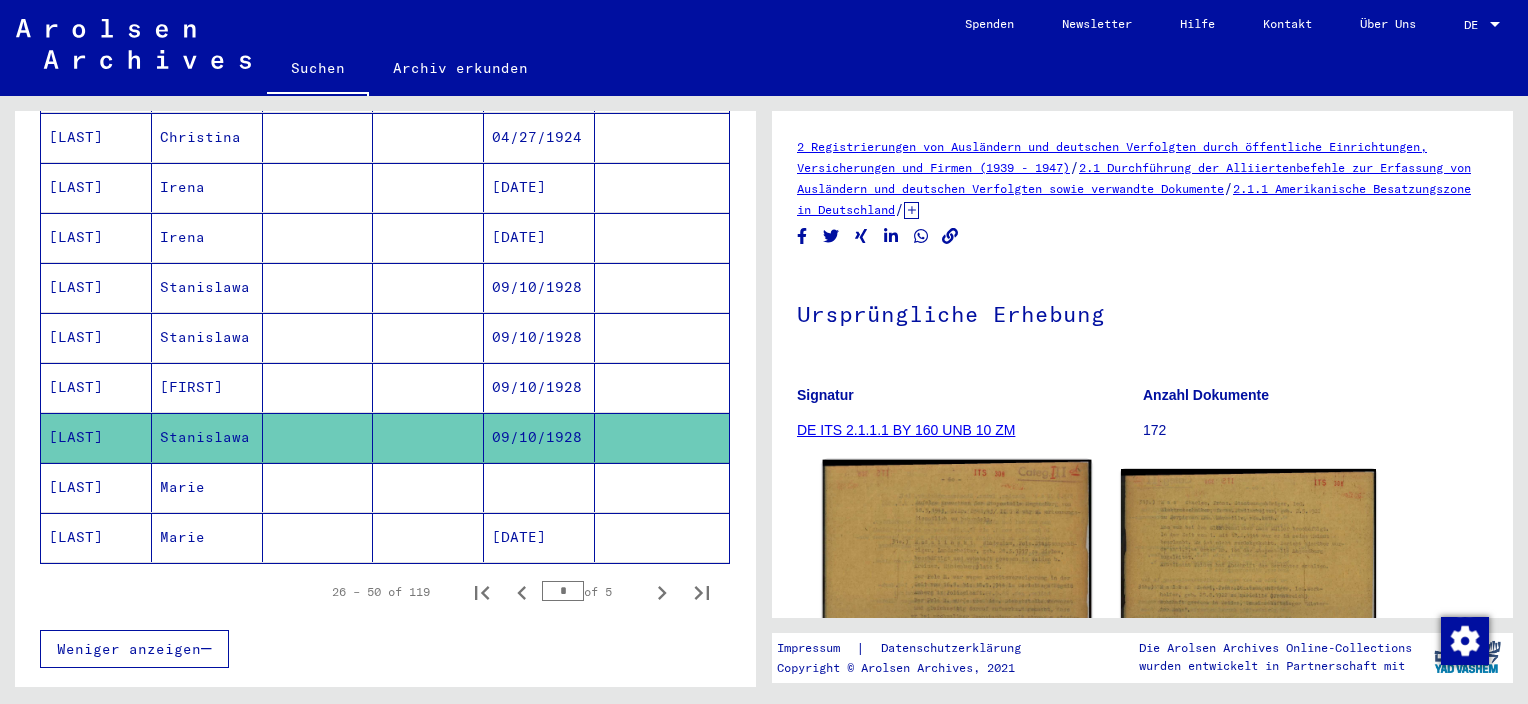 click 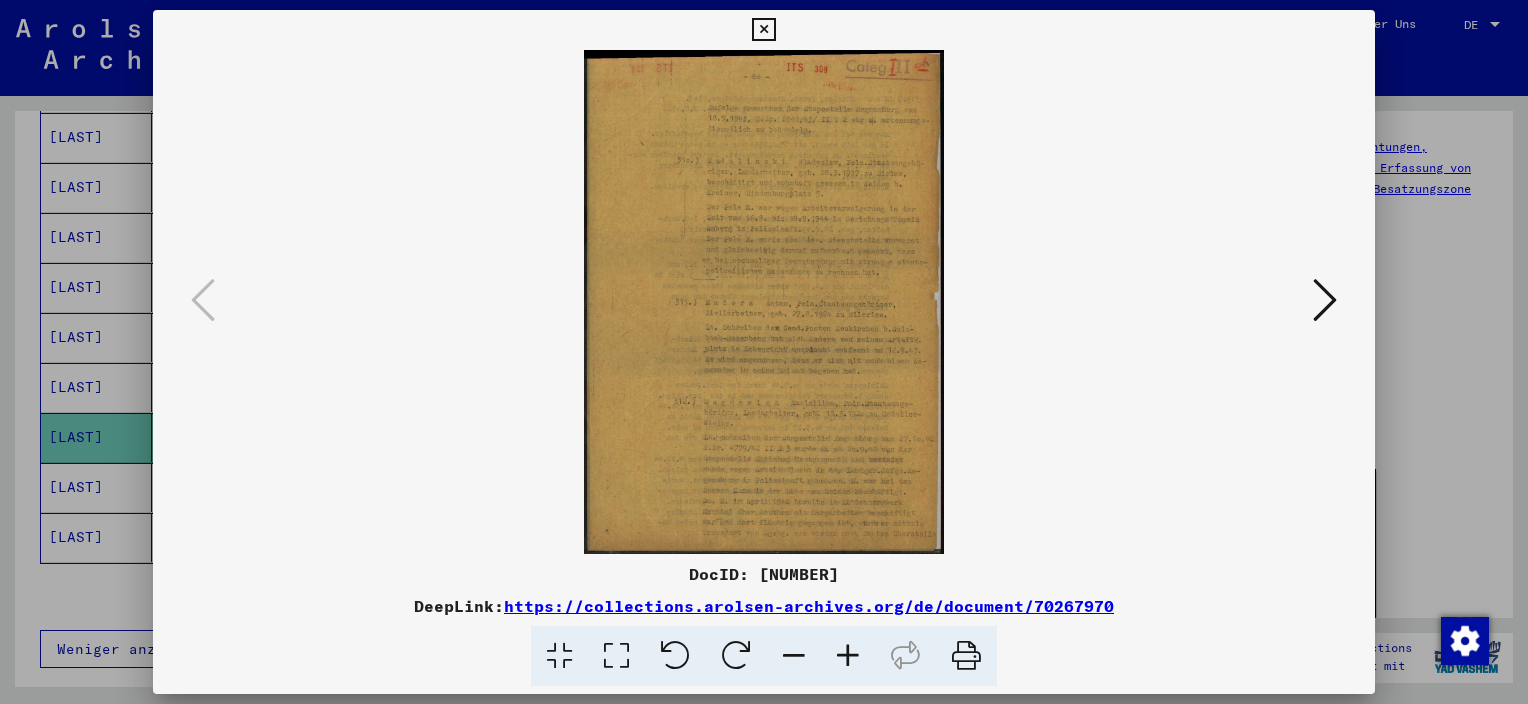 click at bounding box center (1325, 300) 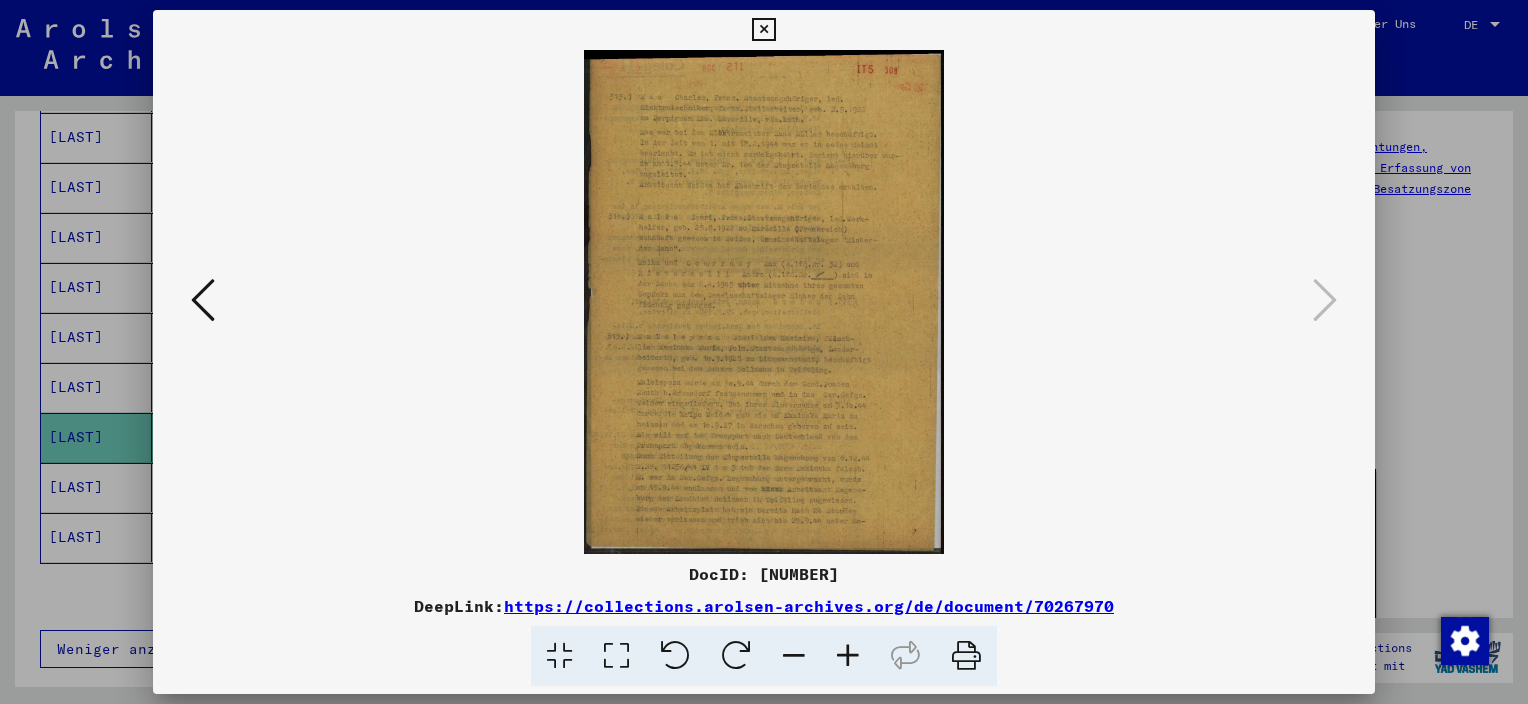 click on "**********" at bounding box center [764, 352] 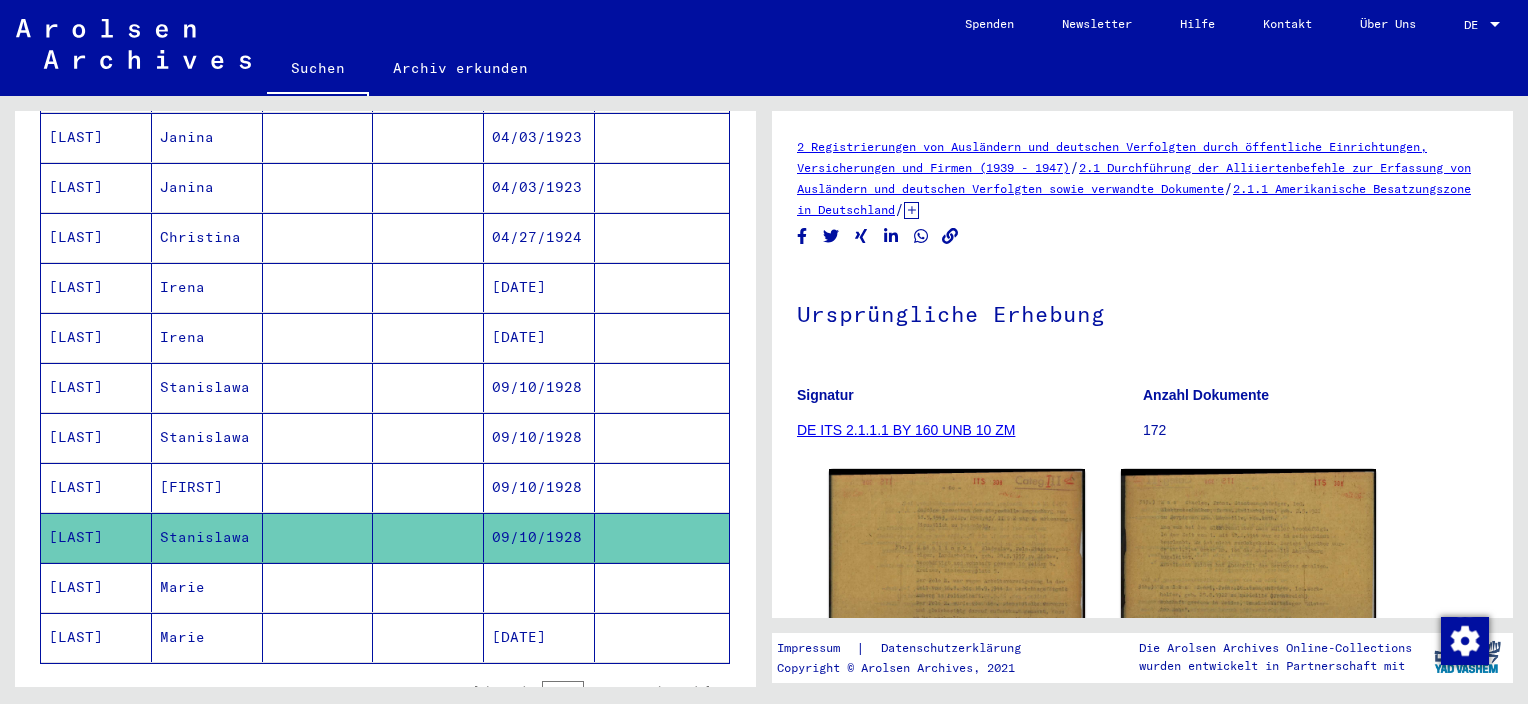 scroll, scrollTop: 1113, scrollLeft: 0, axis: vertical 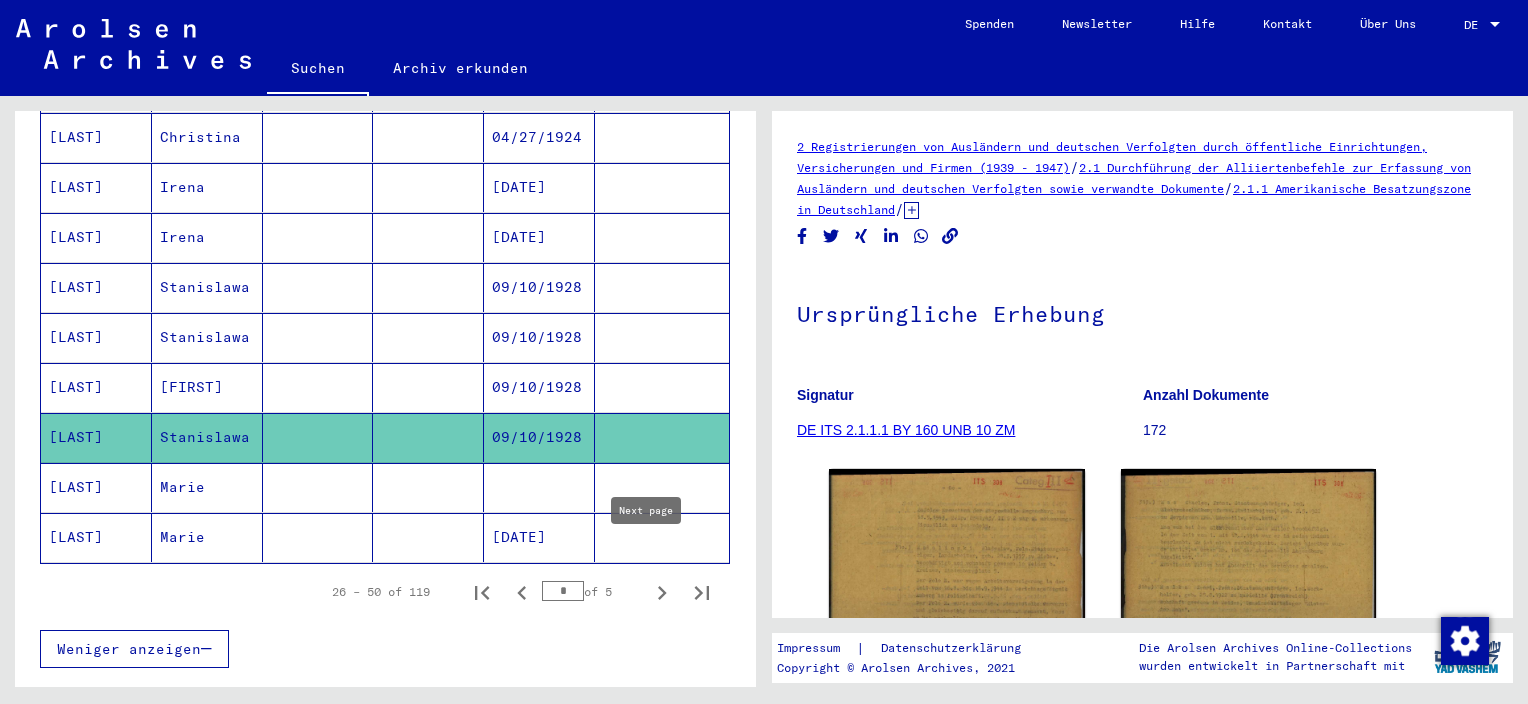 click 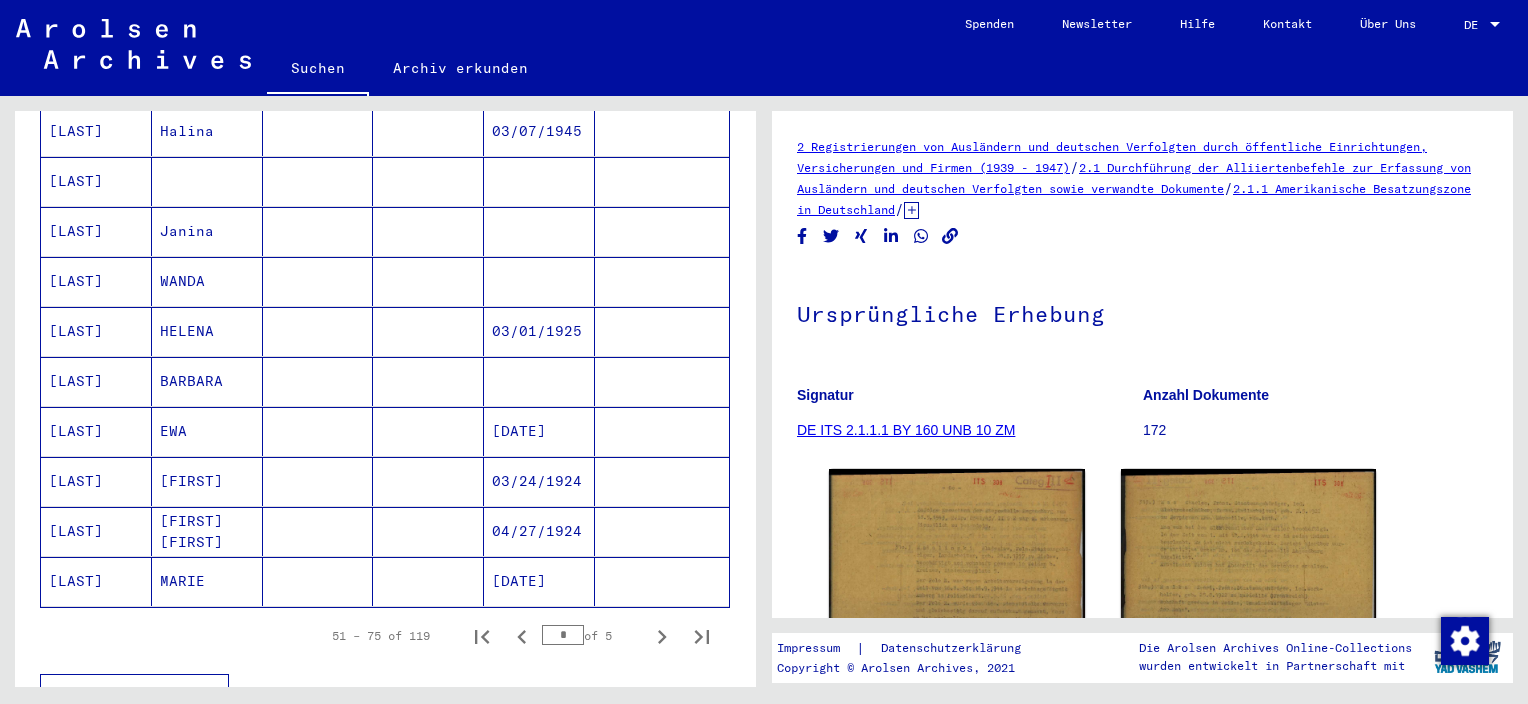 scroll, scrollTop: 1113, scrollLeft: 0, axis: vertical 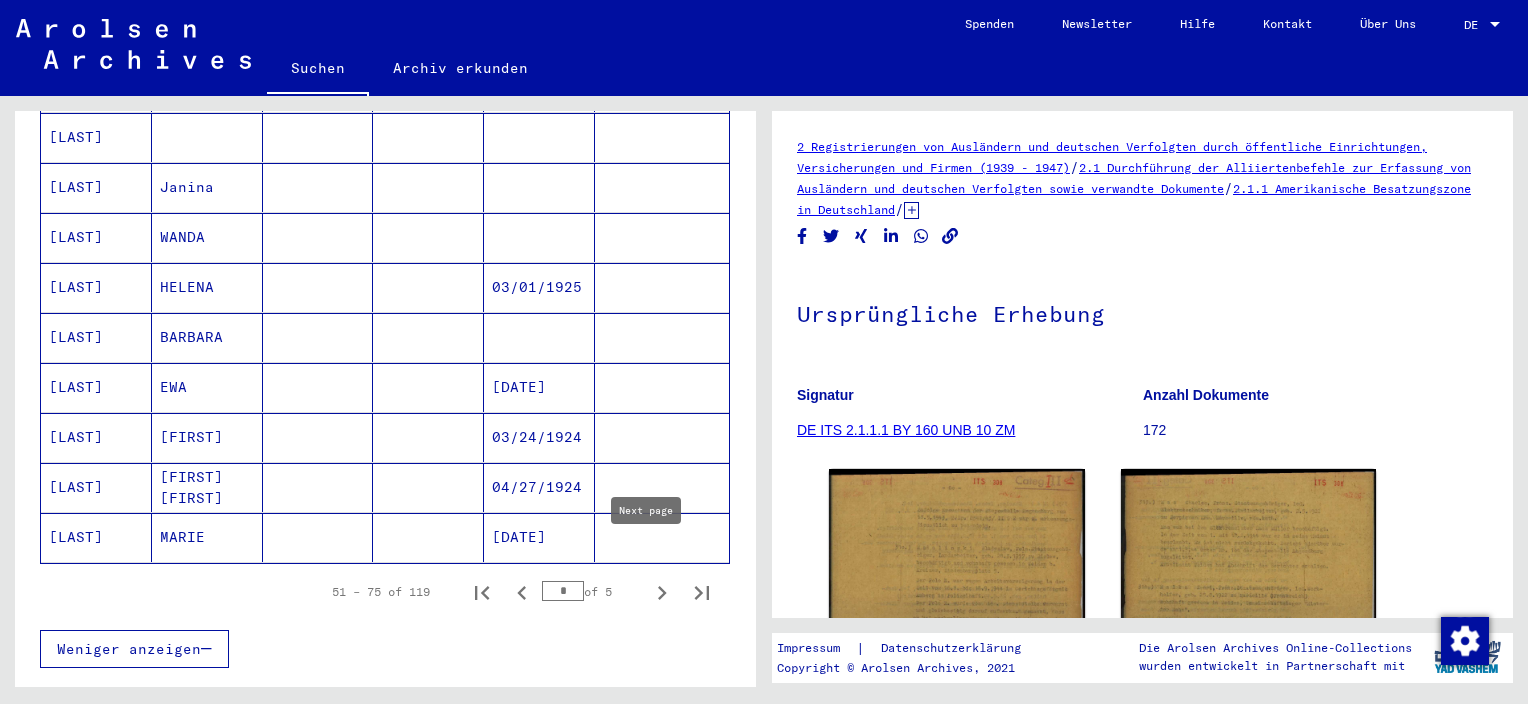 click 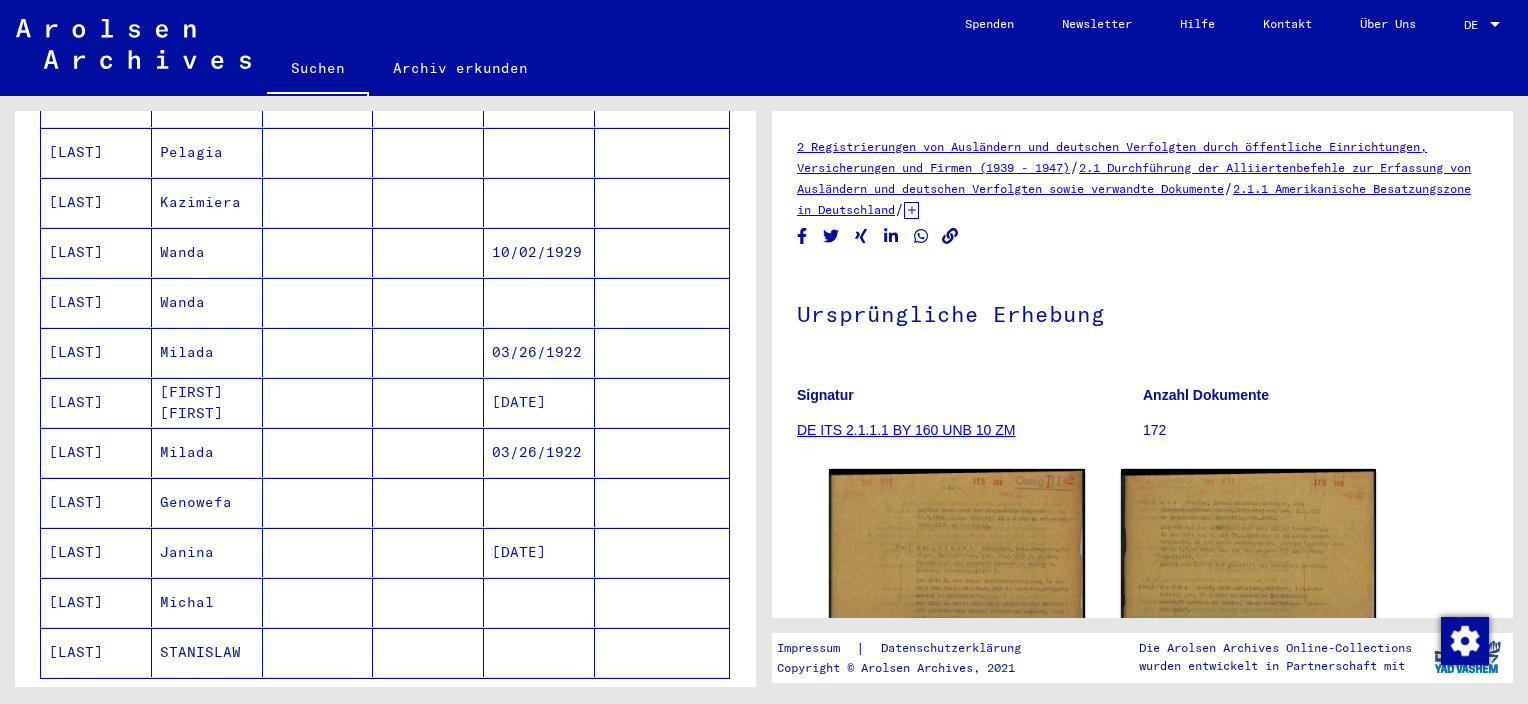 scroll, scrollTop: 1213, scrollLeft: 0, axis: vertical 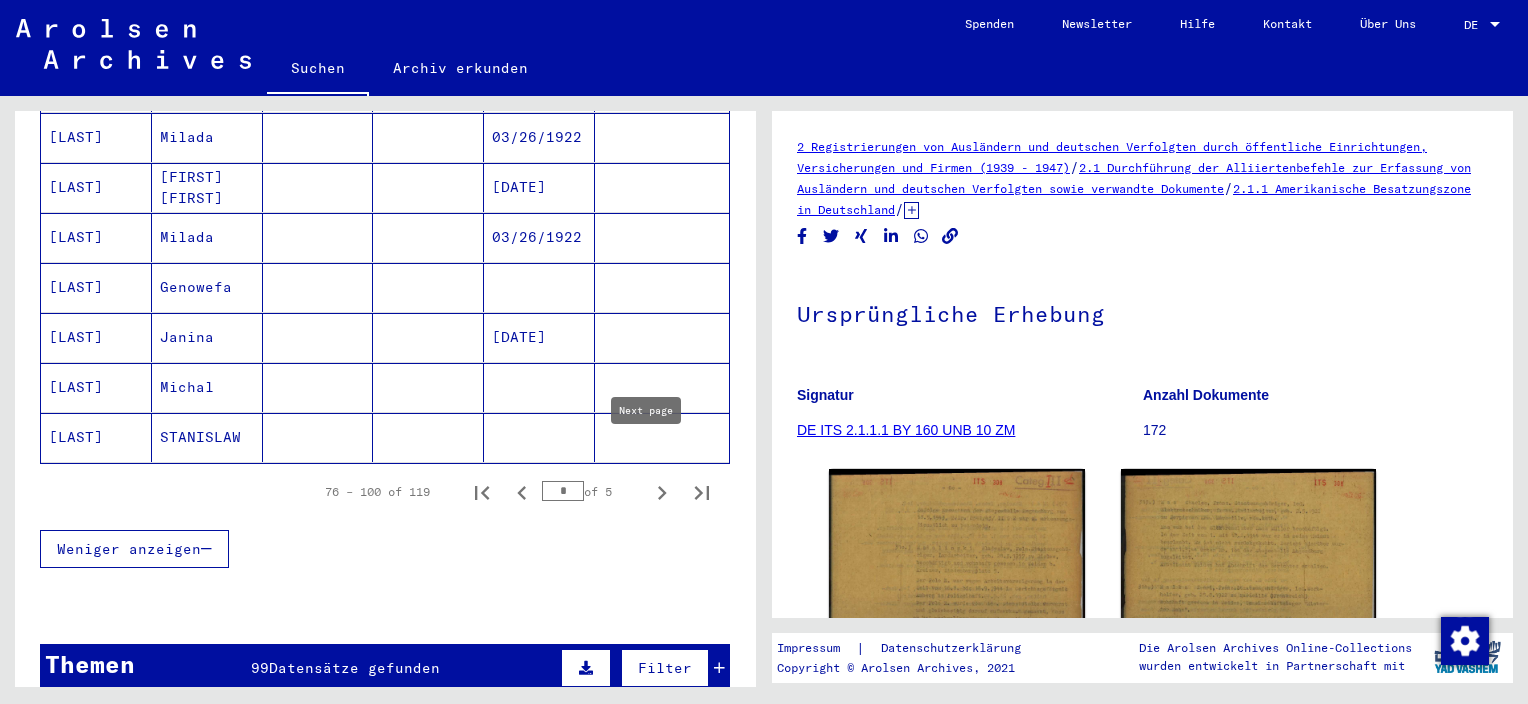 click 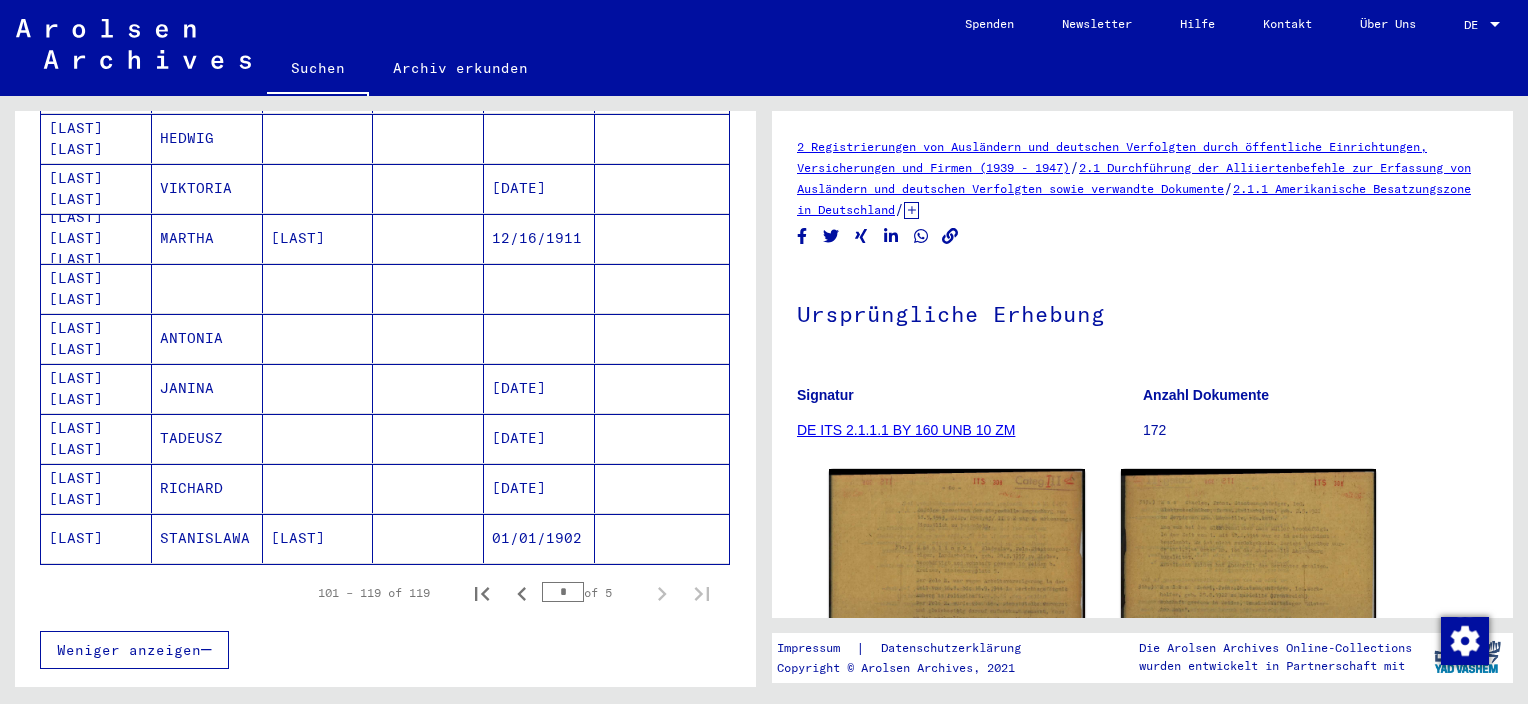 scroll, scrollTop: 813, scrollLeft: 0, axis: vertical 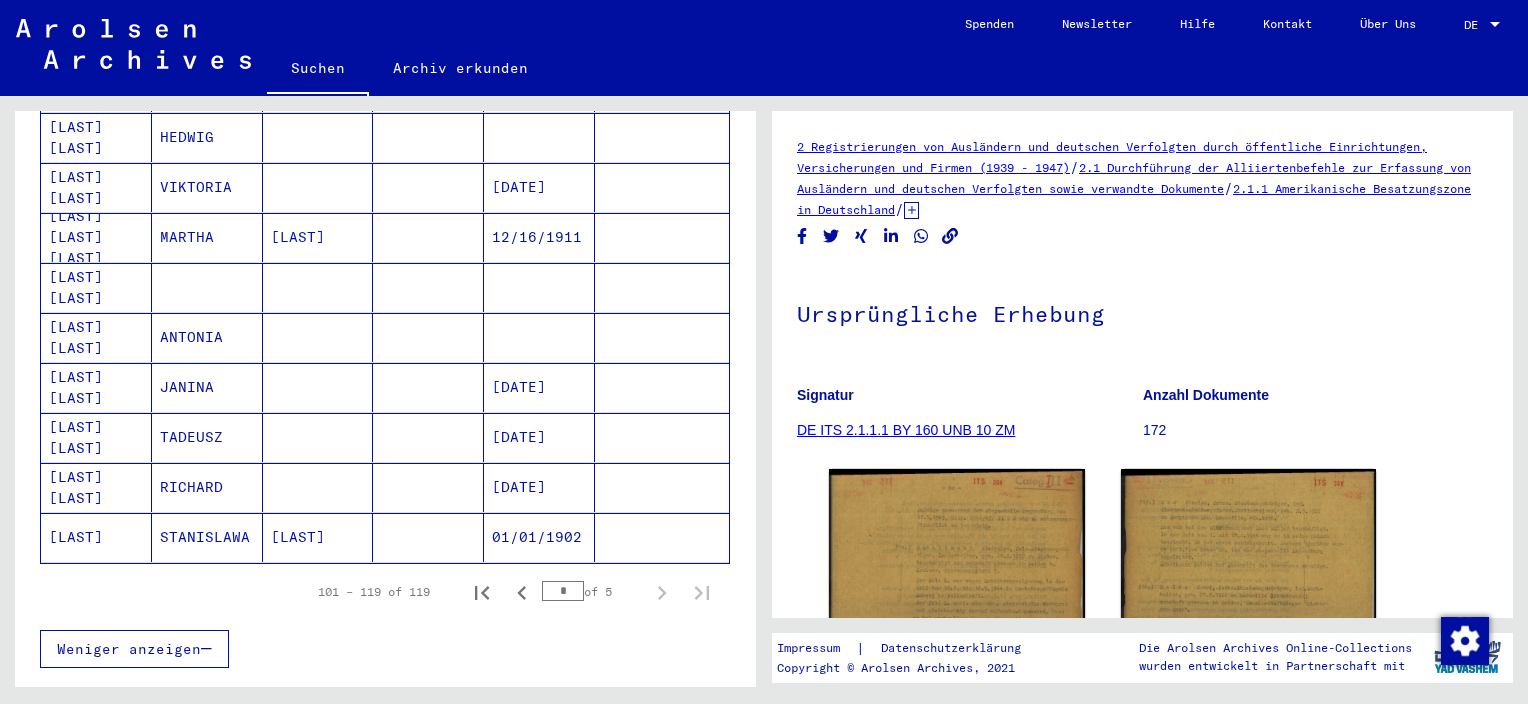 click on "01/01/1902" 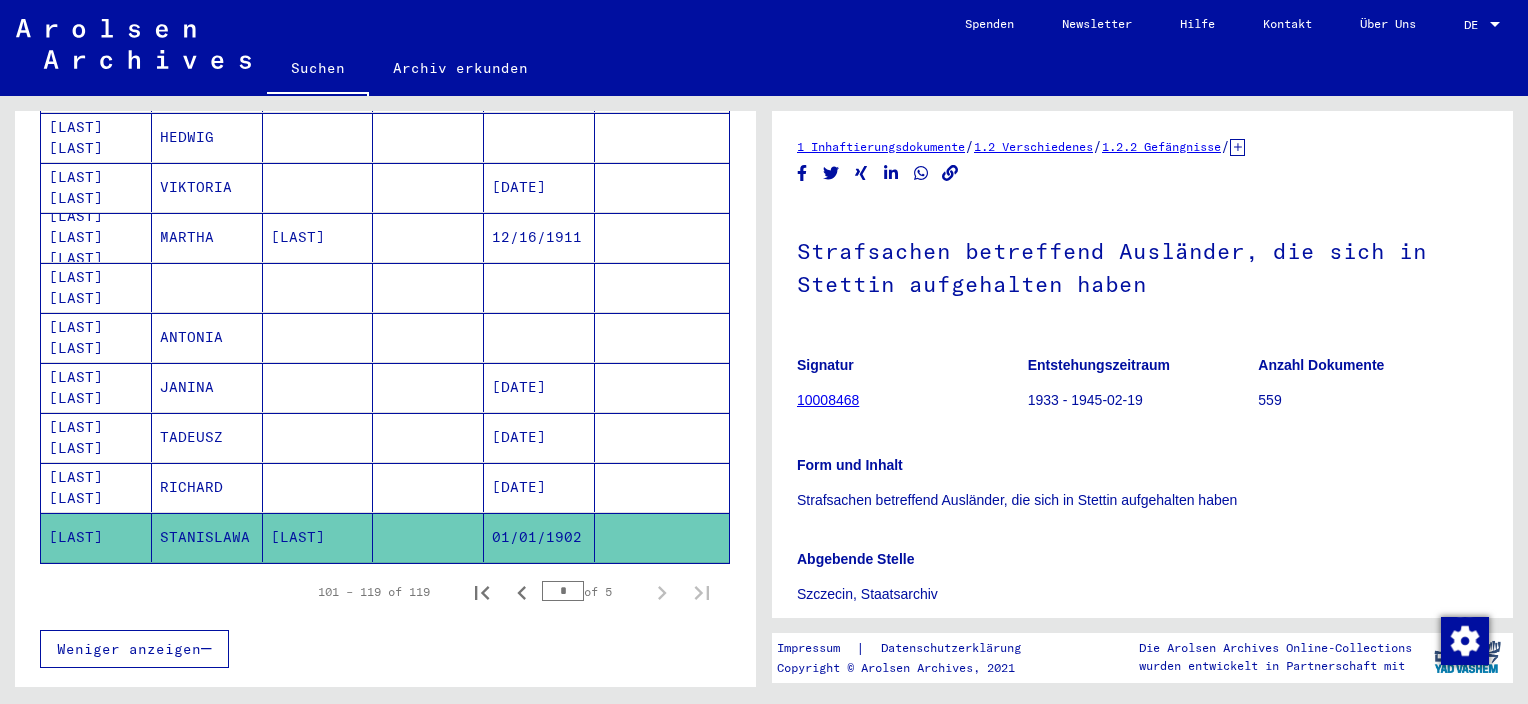 scroll, scrollTop: 0, scrollLeft: 0, axis: both 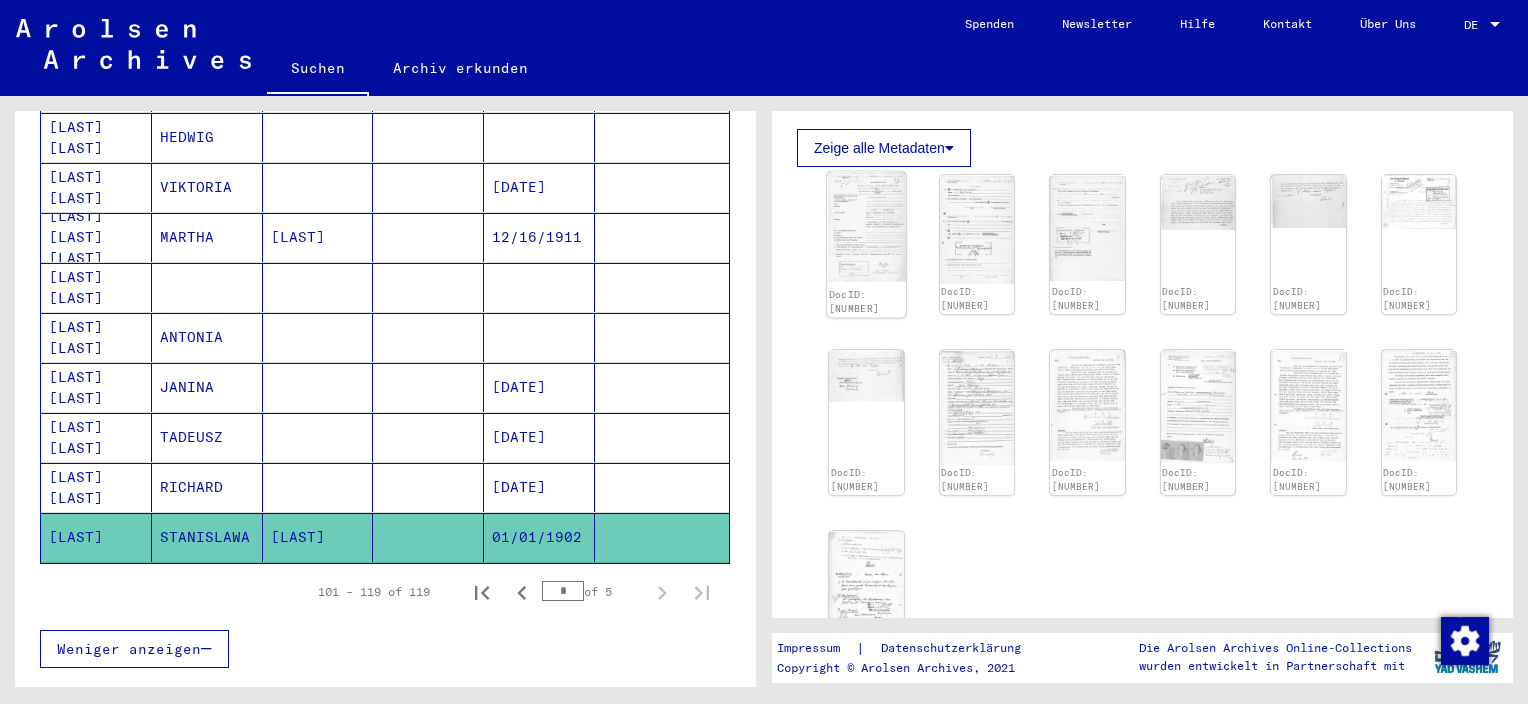 click 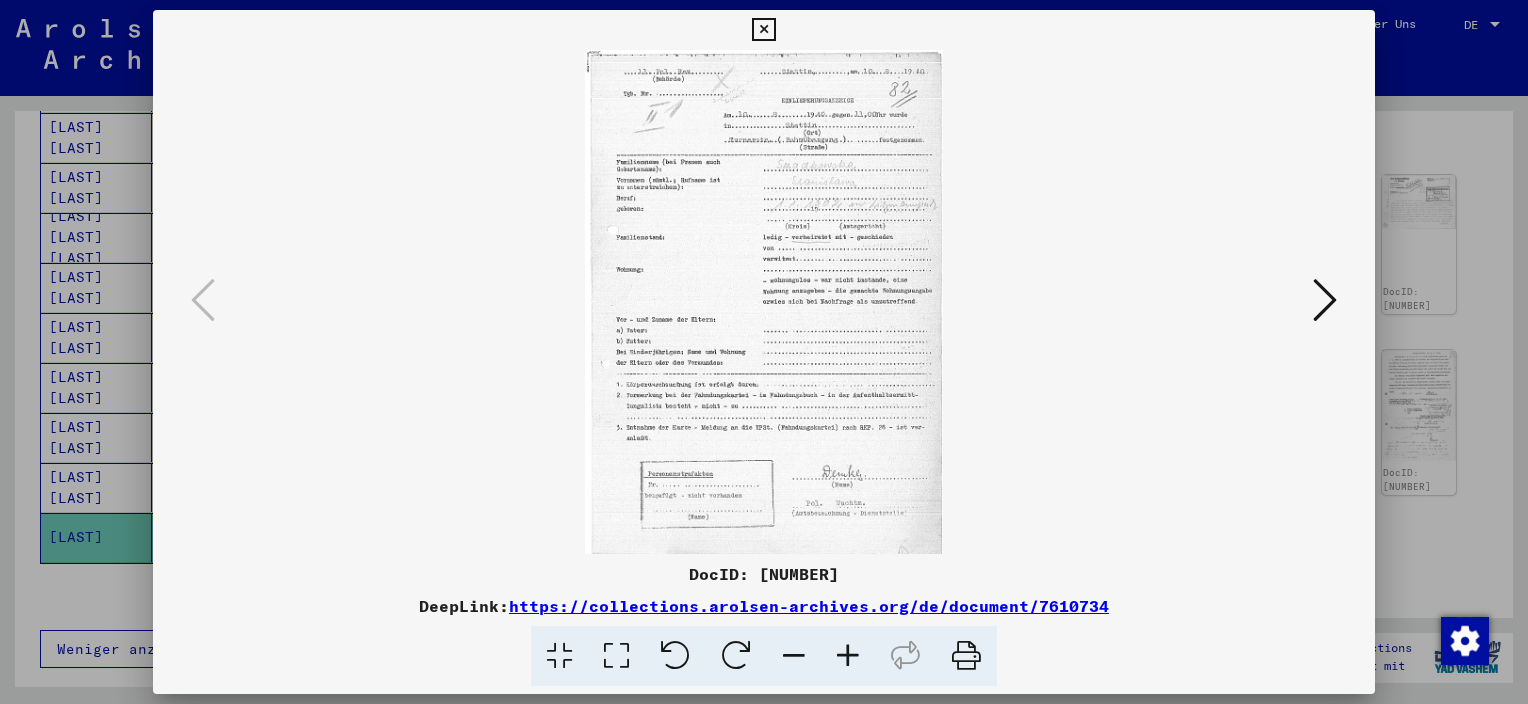 click at bounding box center (1325, 301) 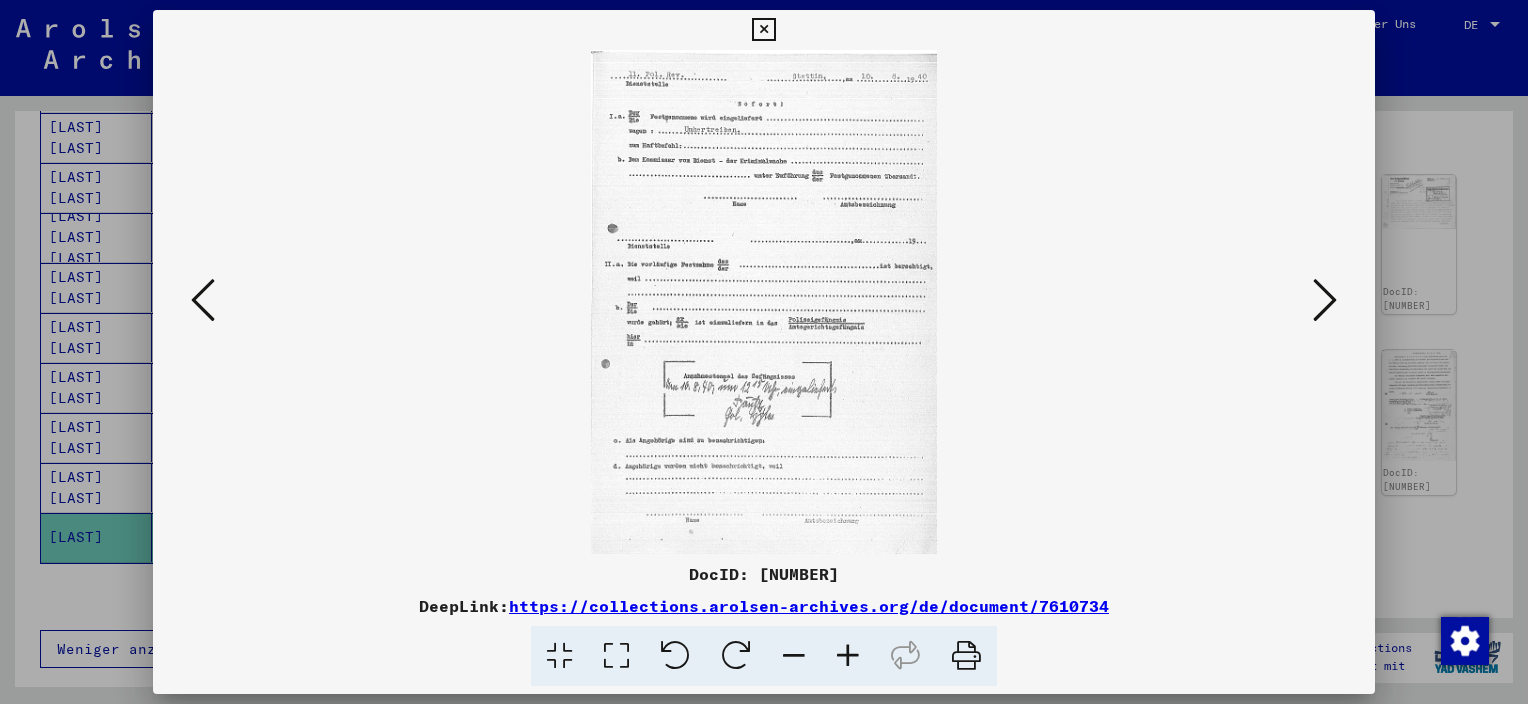 click at bounding box center (1325, 301) 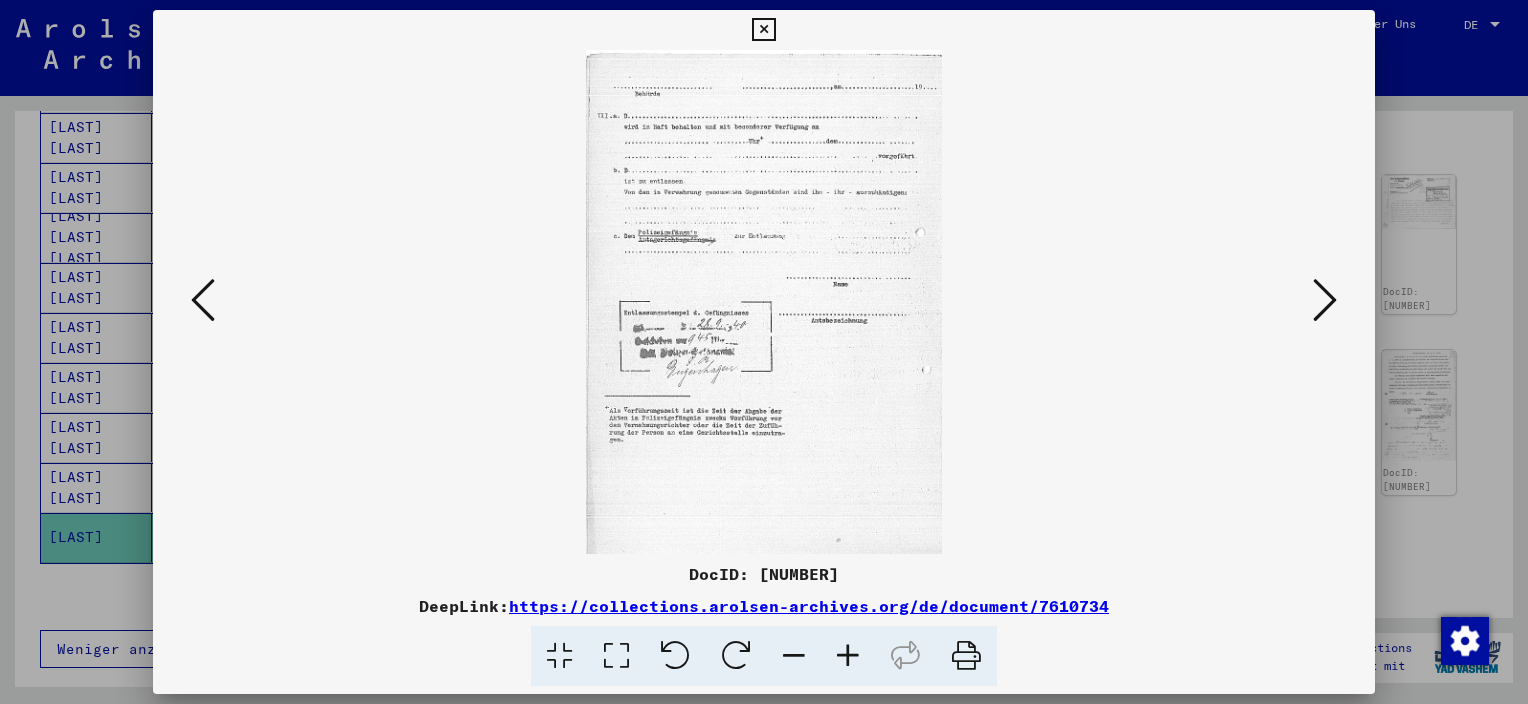 click at bounding box center (1325, 301) 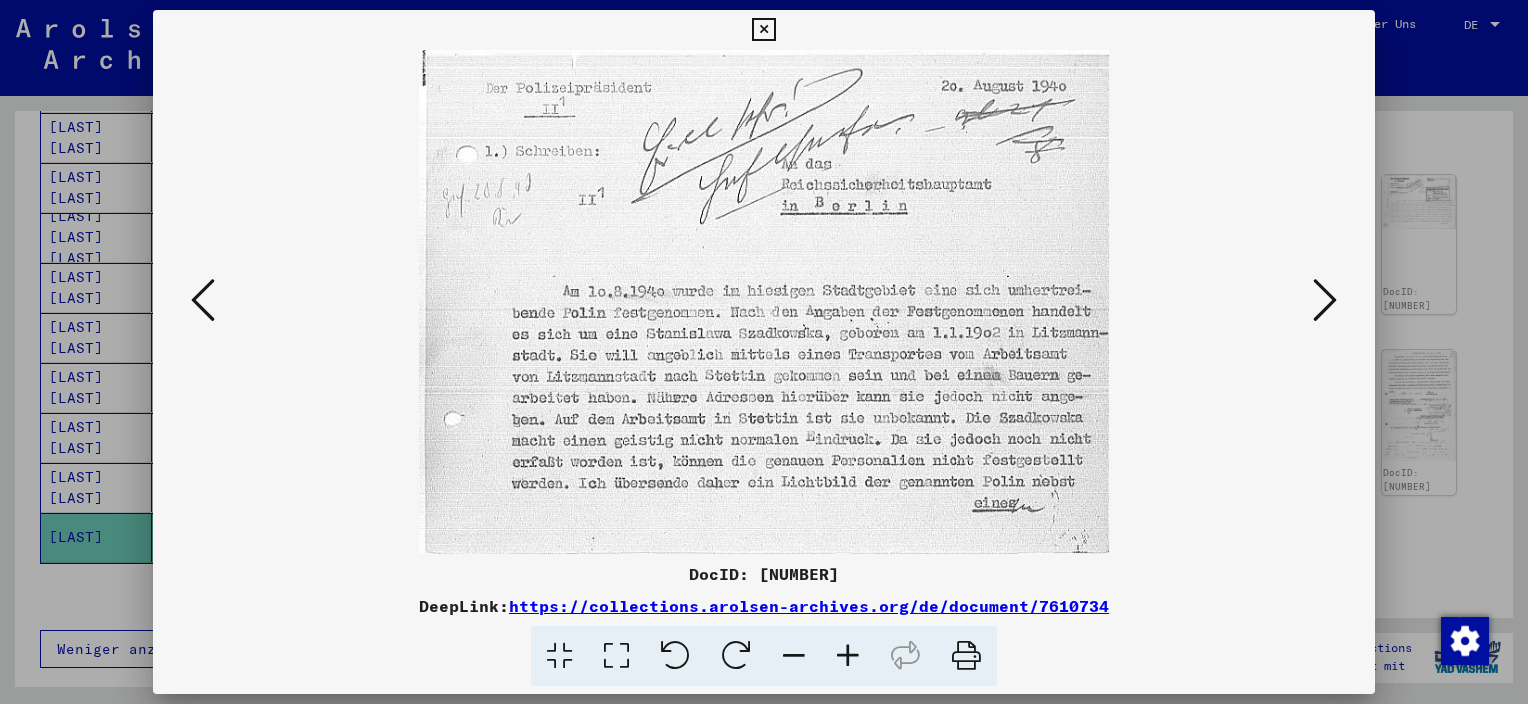 drag, startPoint x: 1307, startPoint y: 304, endPoint x: 1336, endPoint y: 328, distance: 37.64306 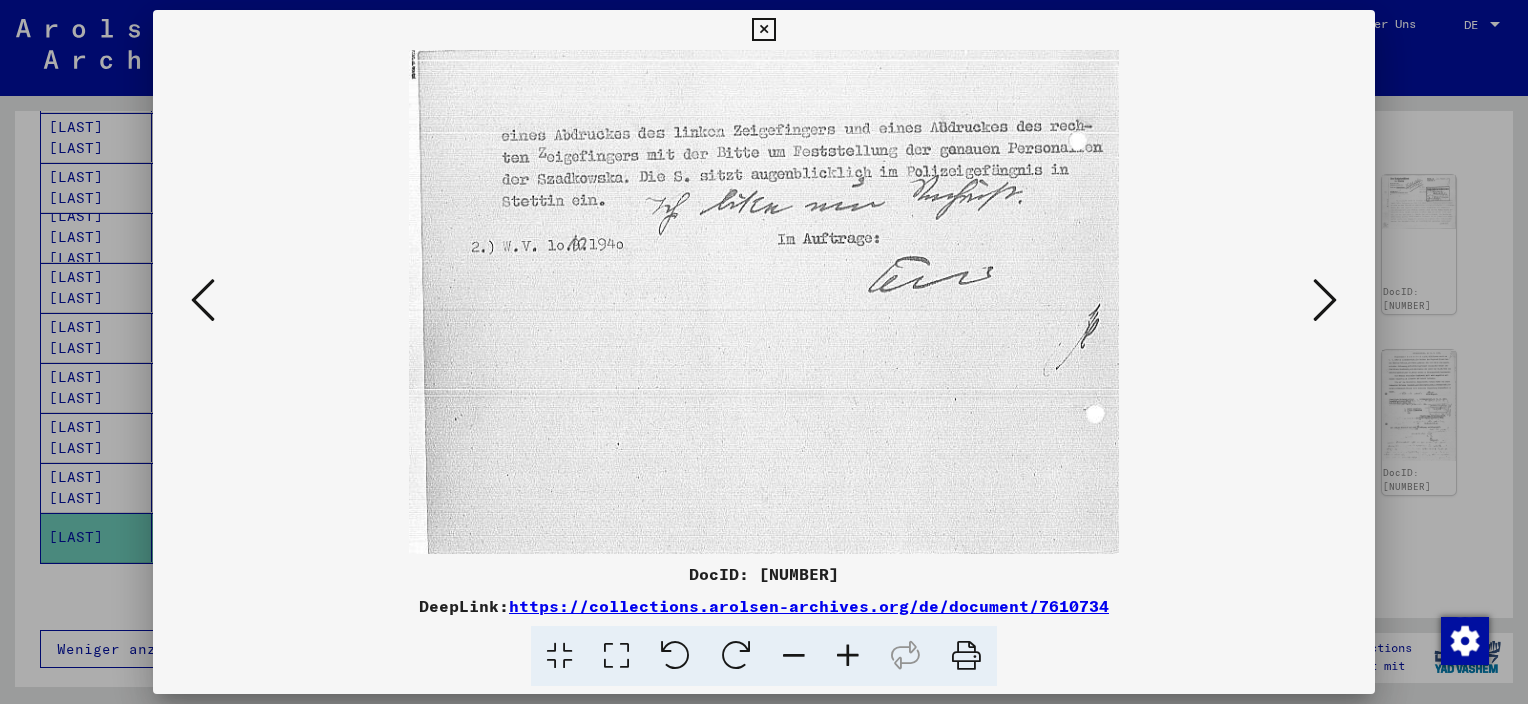 click at bounding box center [764, 352] 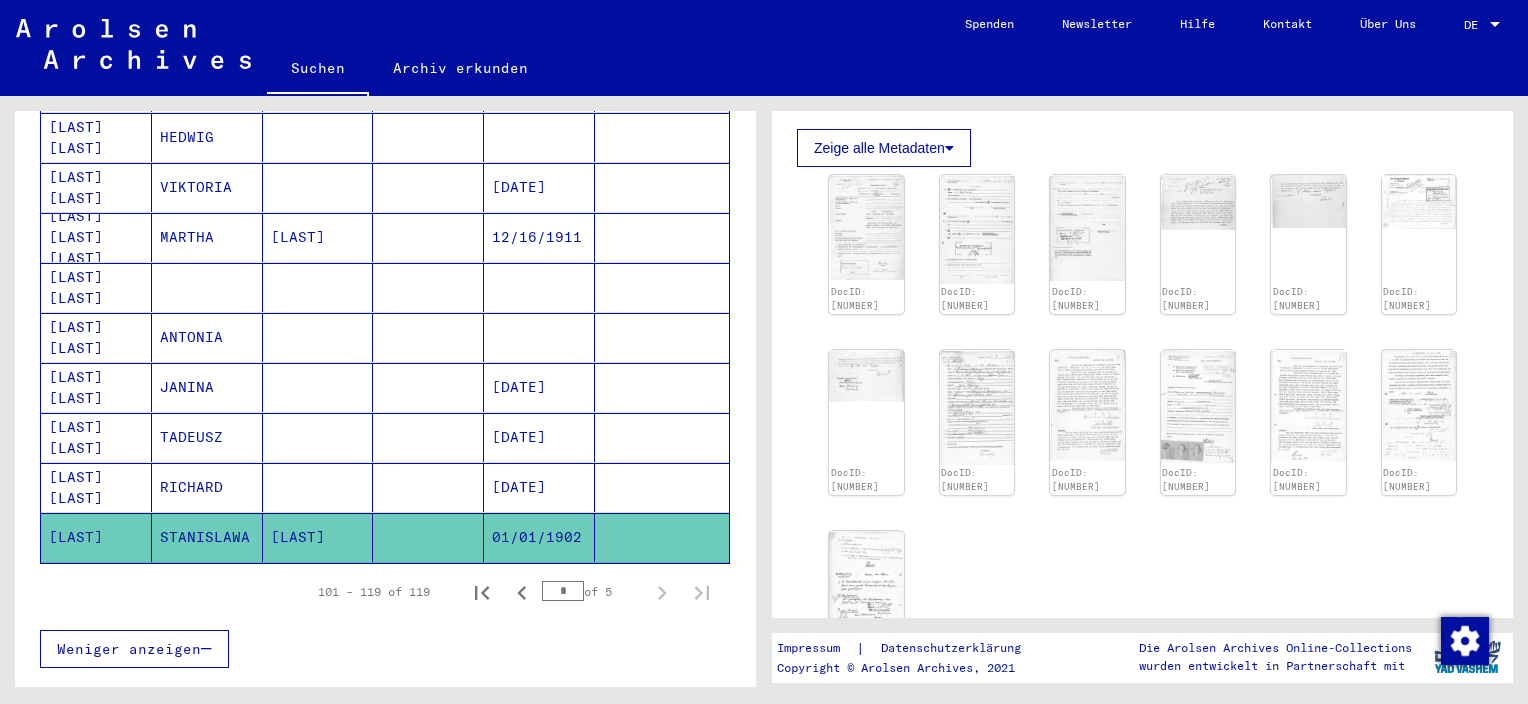 scroll, scrollTop: 0, scrollLeft: 0, axis: both 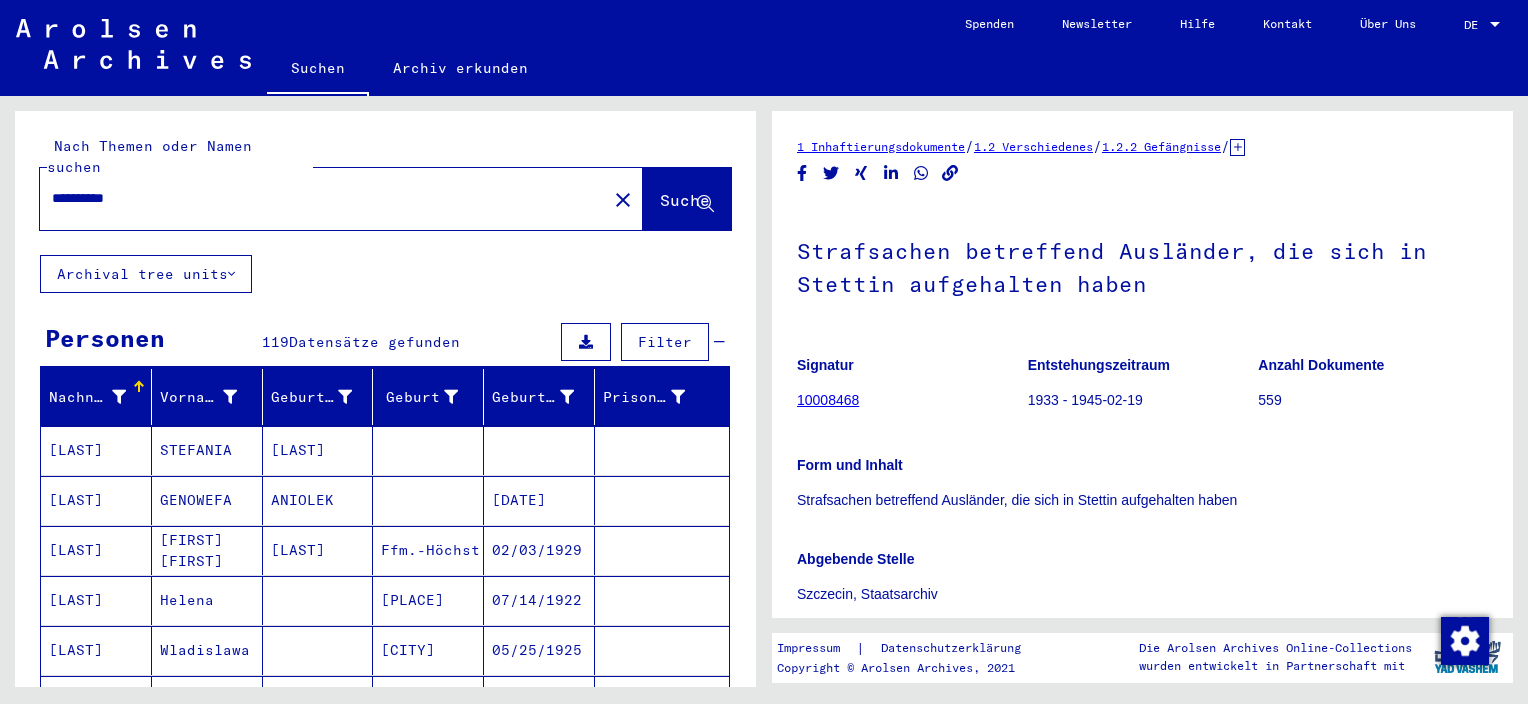 drag, startPoint x: 150, startPoint y: 180, endPoint x: -4, endPoint y: 172, distance: 154.20766 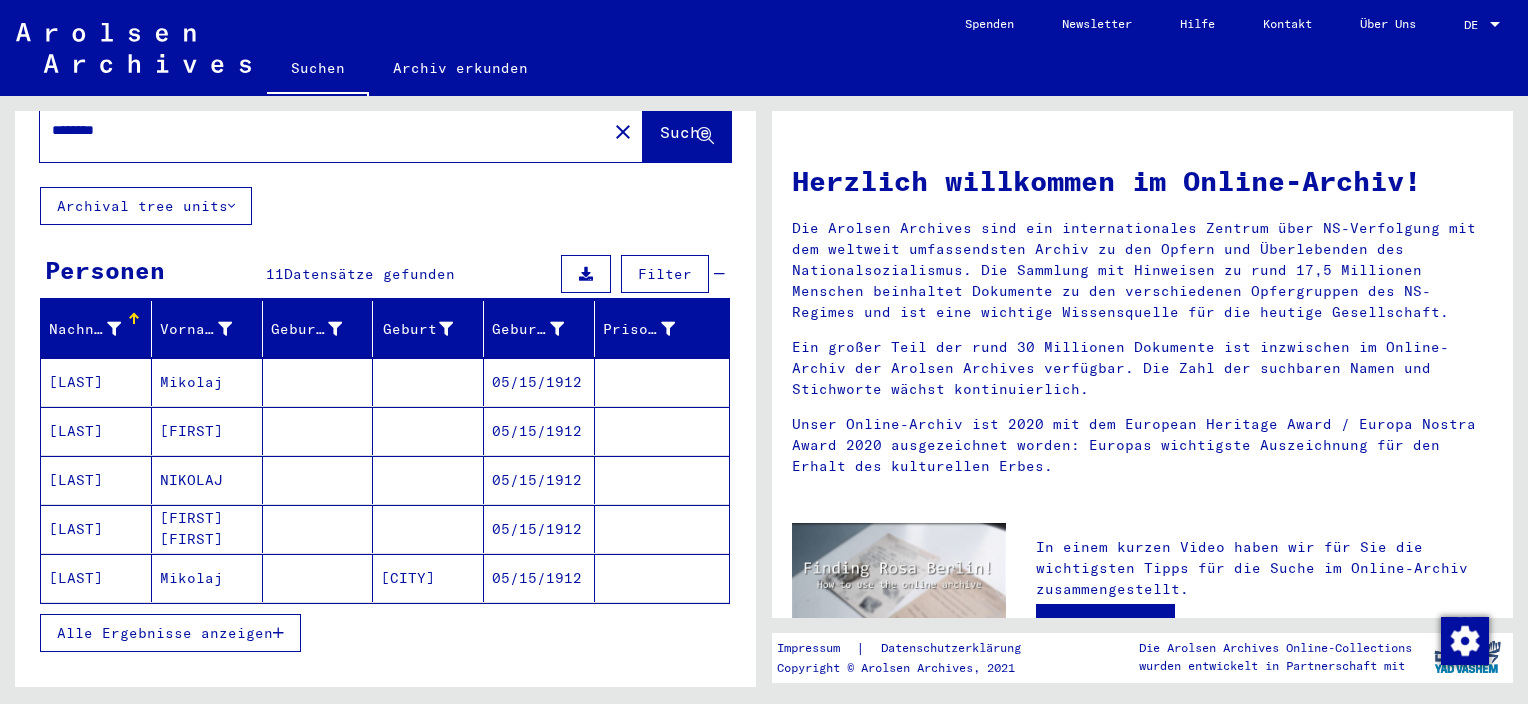 scroll, scrollTop: 155, scrollLeft: 0, axis: vertical 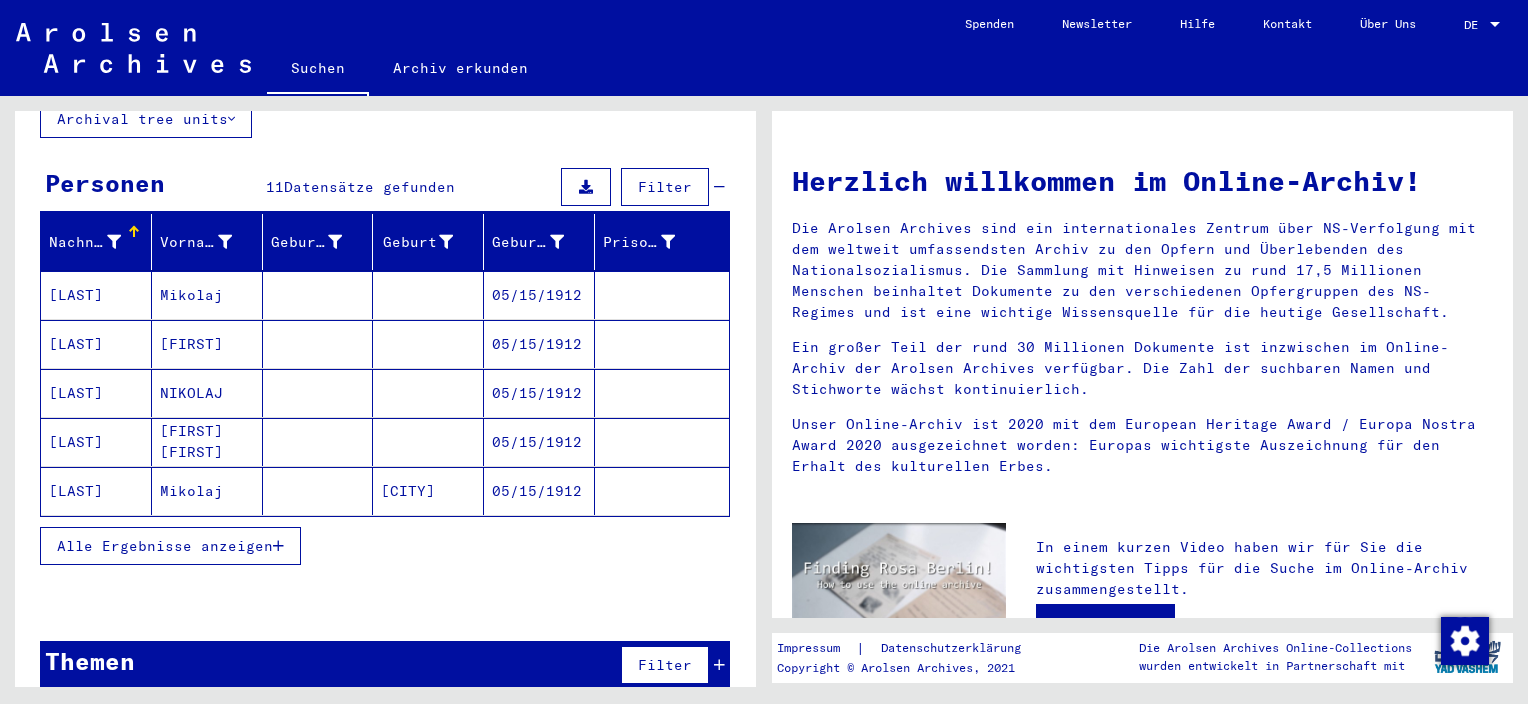 click on "Alle Ergebnisse anzeigen" at bounding box center [165, 546] 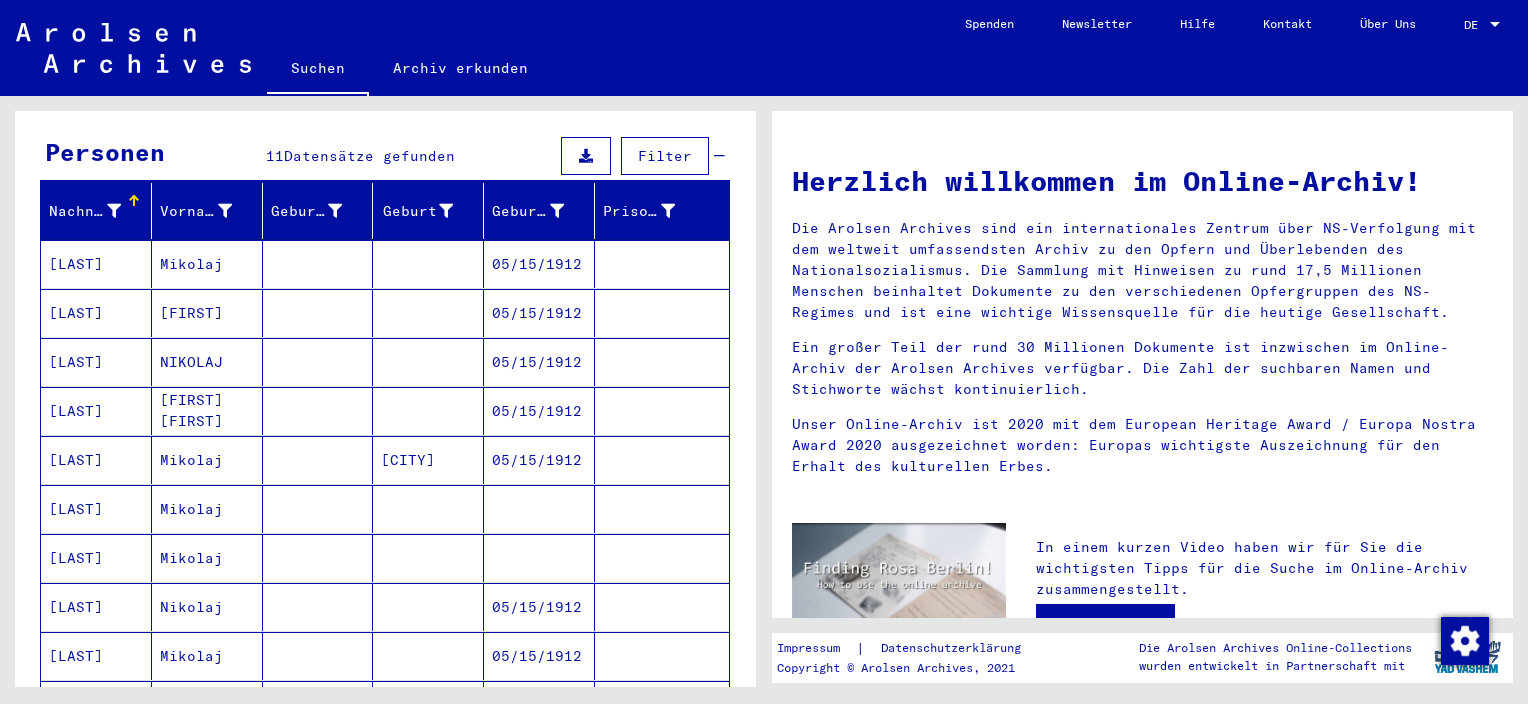 scroll, scrollTop: 0, scrollLeft: 0, axis: both 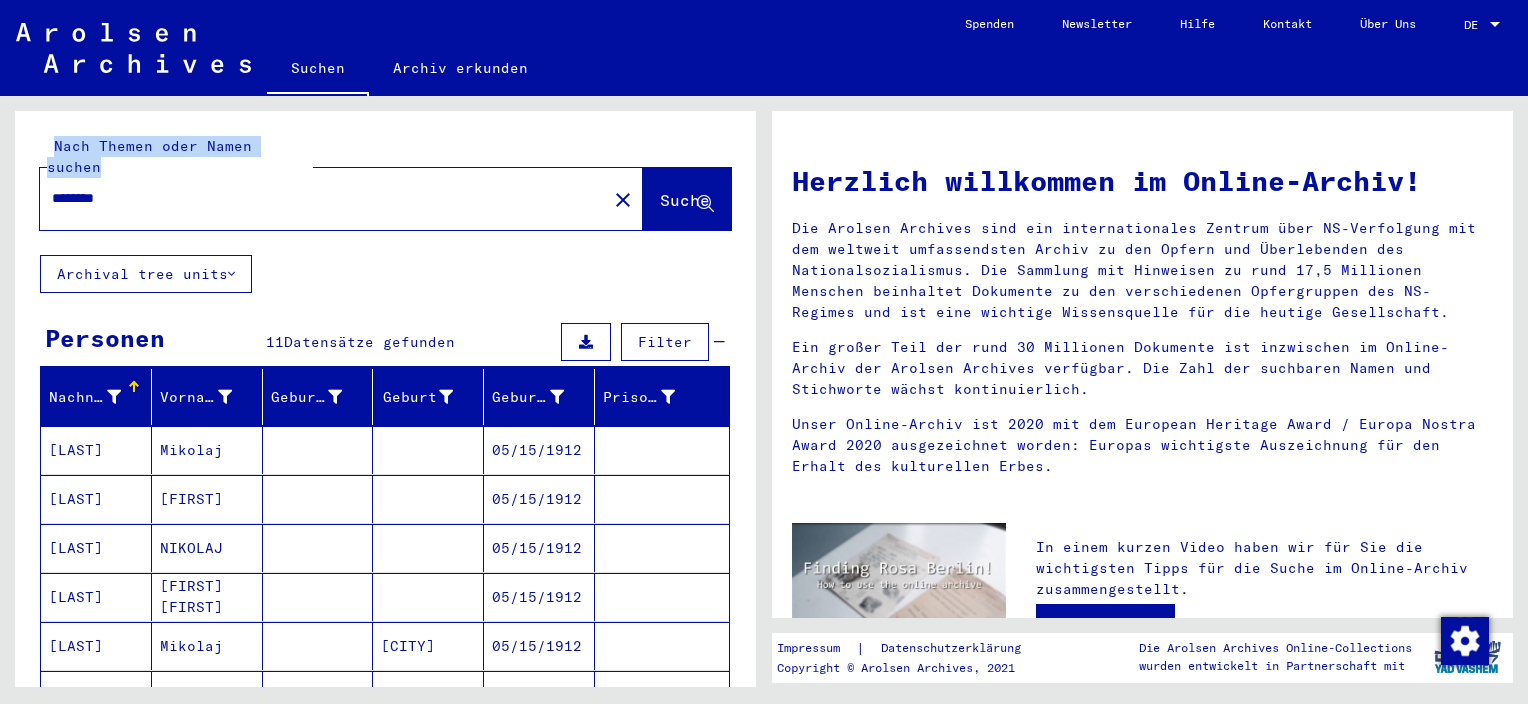 drag, startPoint x: 156, startPoint y: 185, endPoint x: 0, endPoint y: 171, distance: 156.62694 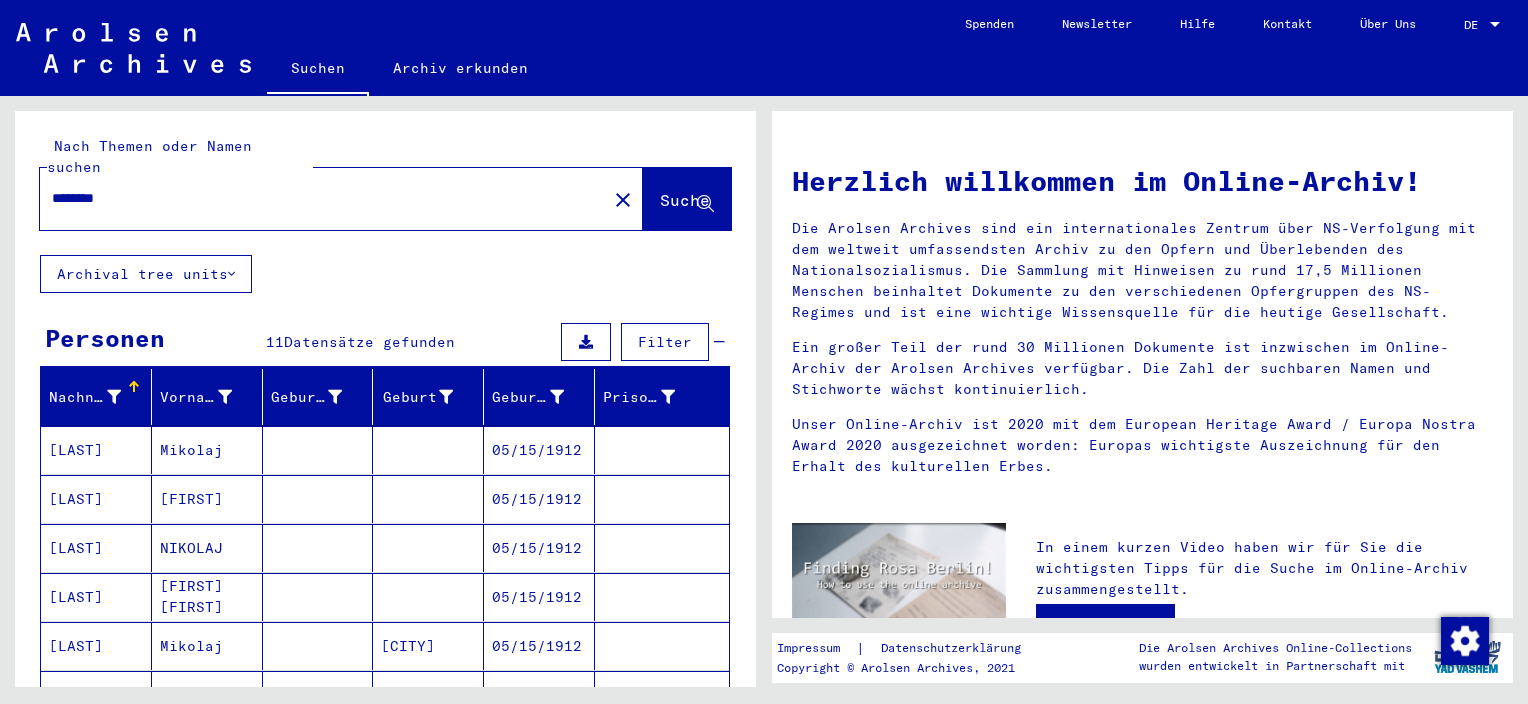drag, startPoint x: 176, startPoint y: 183, endPoint x: 54, endPoint y: 165, distance: 123.32072 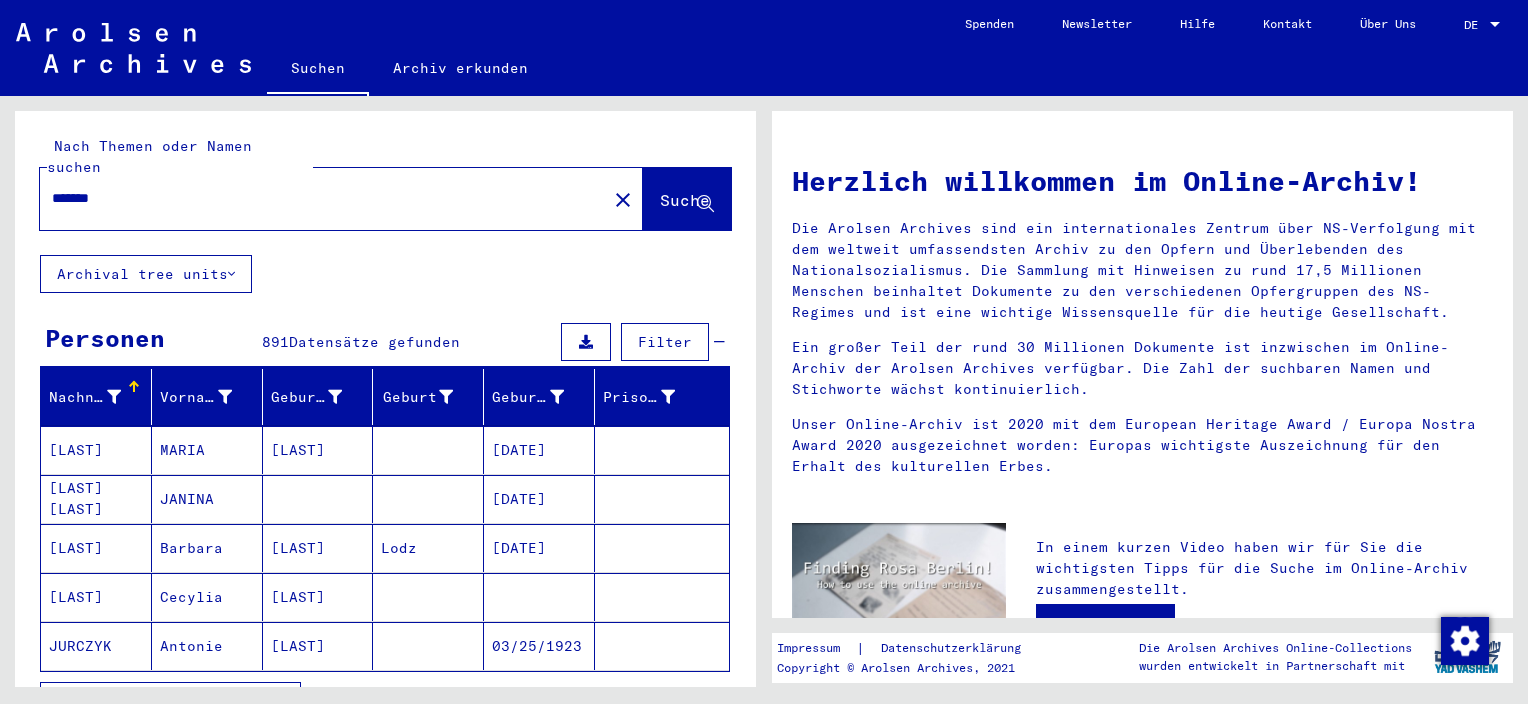 scroll, scrollTop: 100, scrollLeft: 0, axis: vertical 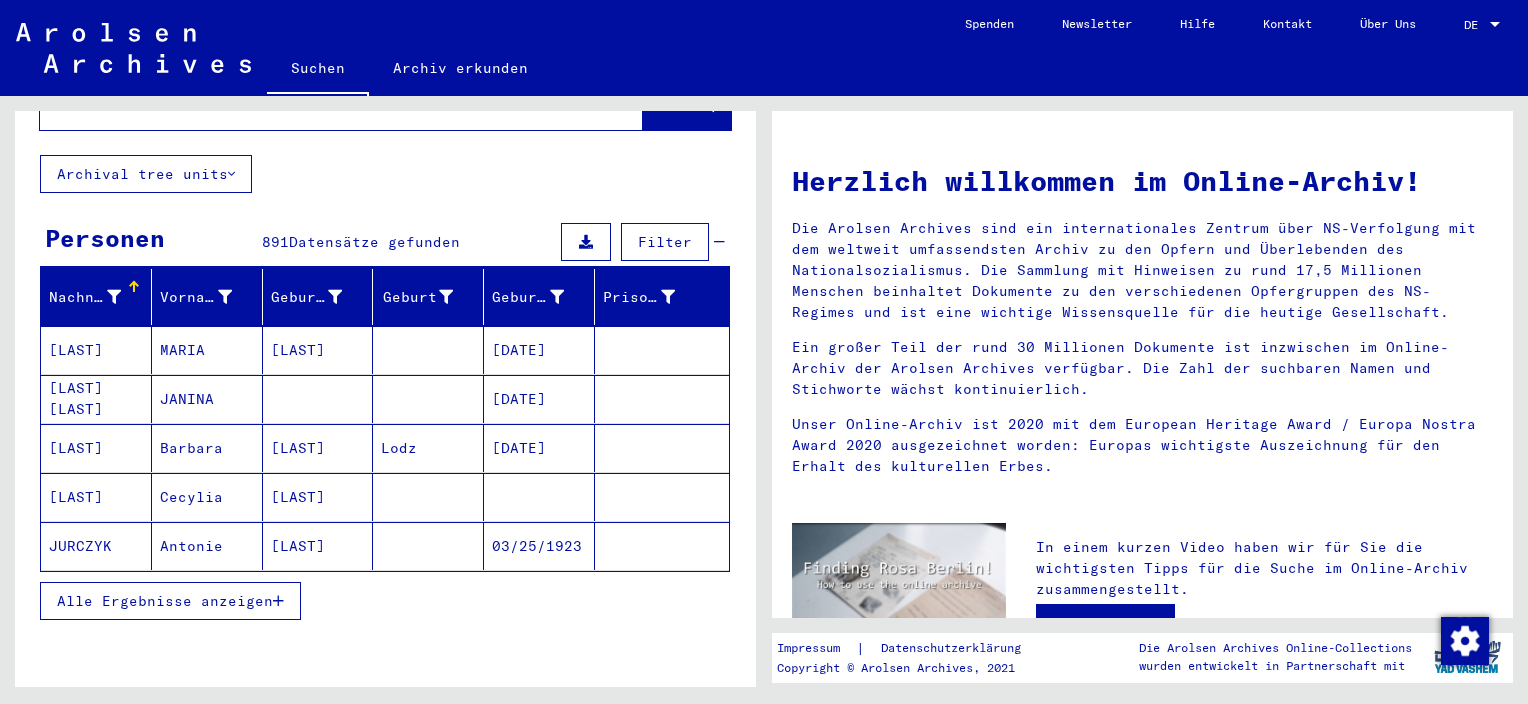 click on "Alle Ergebnisse anzeigen" at bounding box center [165, 601] 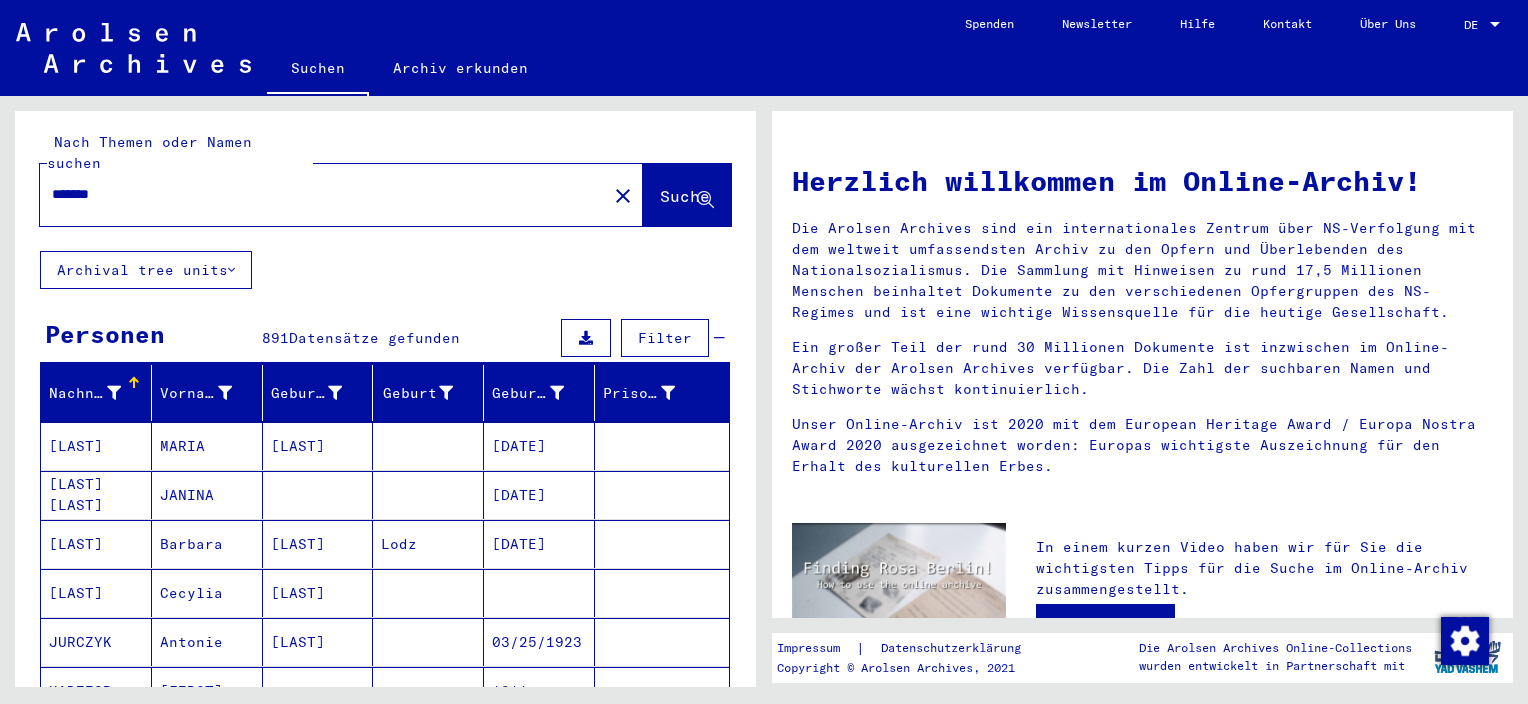 scroll, scrollTop: 0, scrollLeft: 0, axis: both 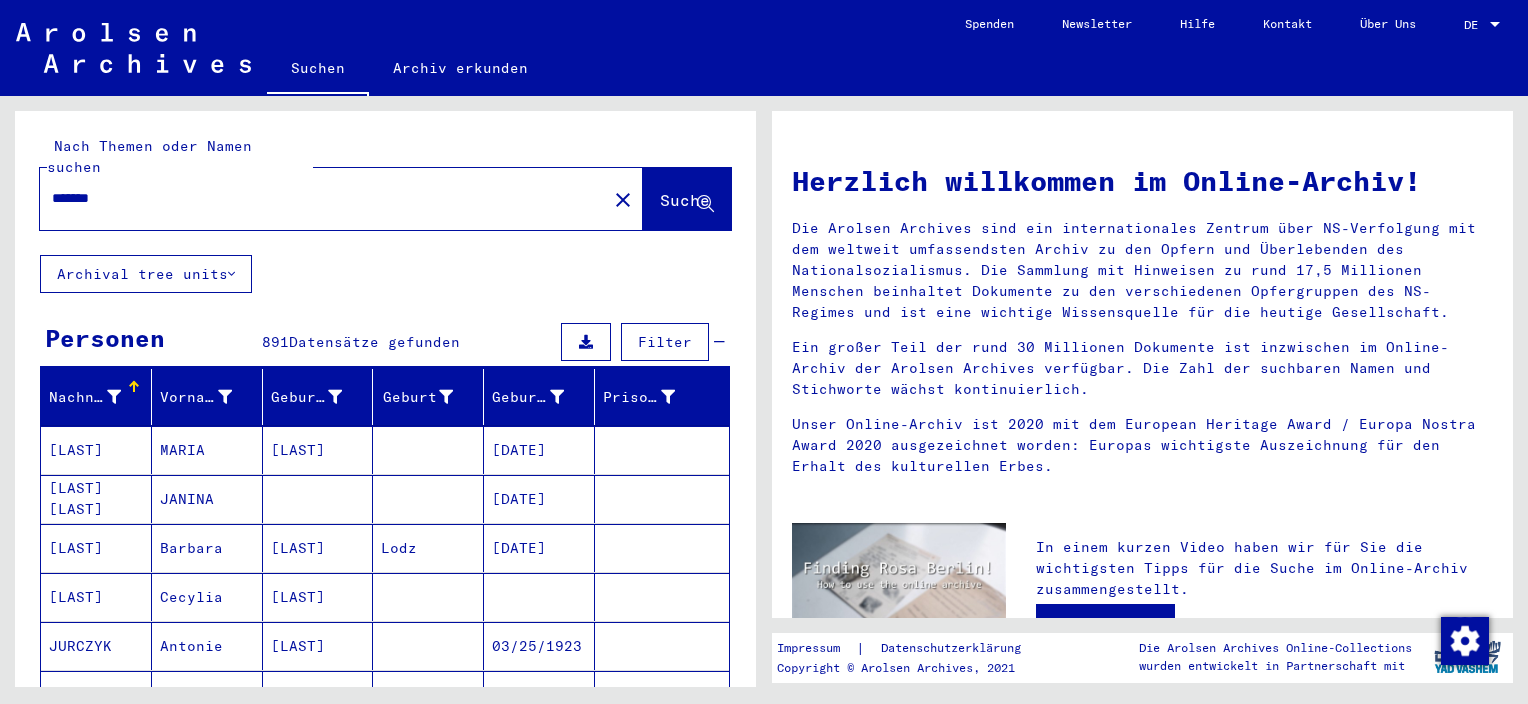 drag, startPoint x: 153, startPoint y: 184, endPoint x: 2, endPoint y: 178, distance: 151.11916 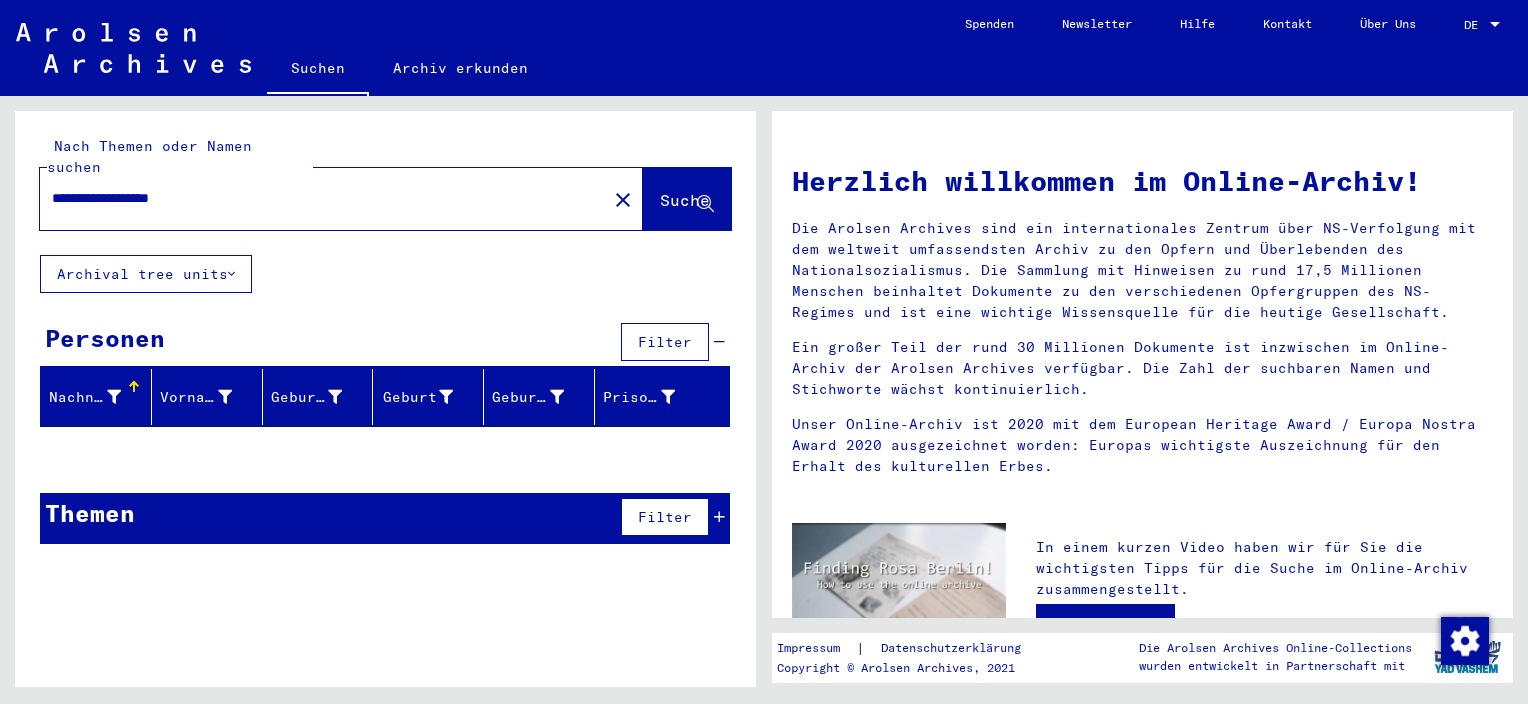 click on "**********" at bounding box center [317, 198] 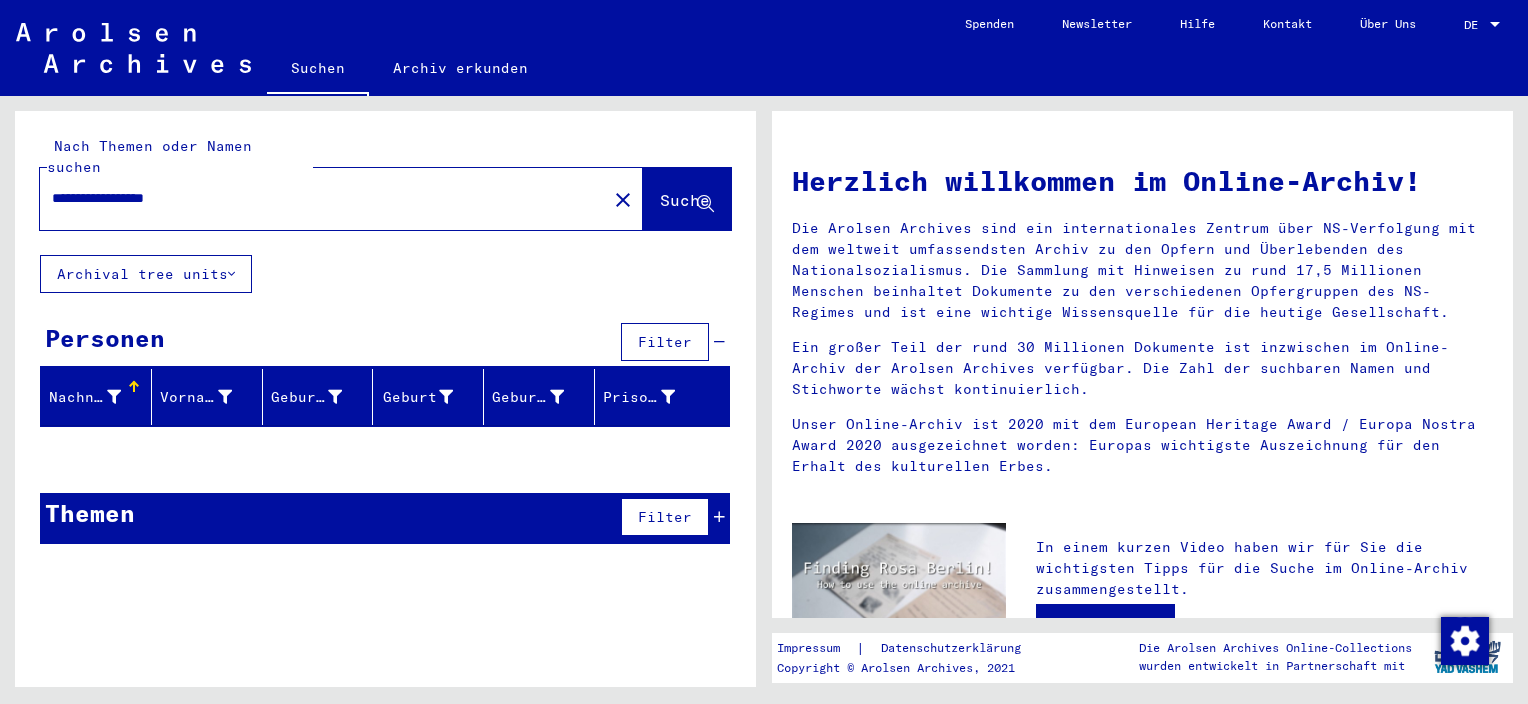 type on "**********" 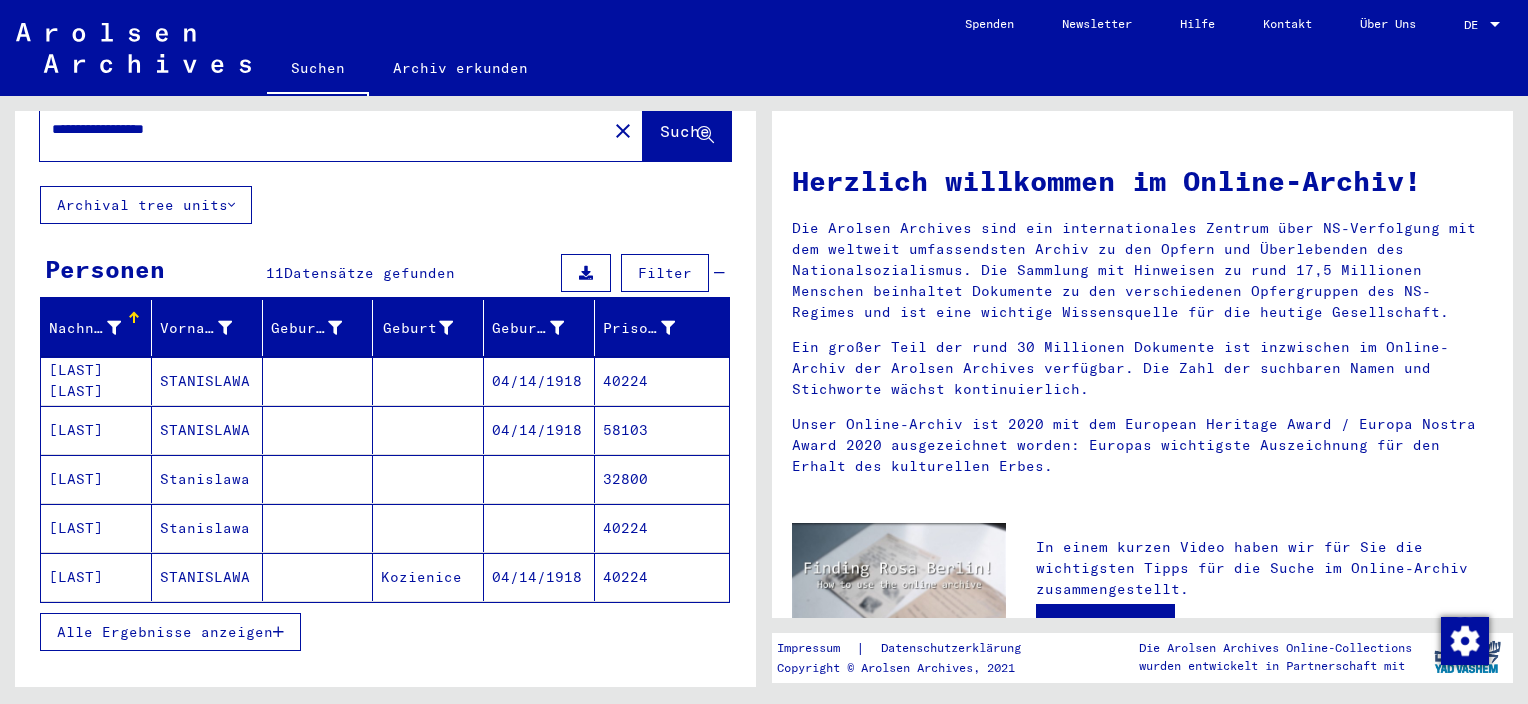 scroll, scrollTop: 100, scrollLeft: 0, axis: vertical 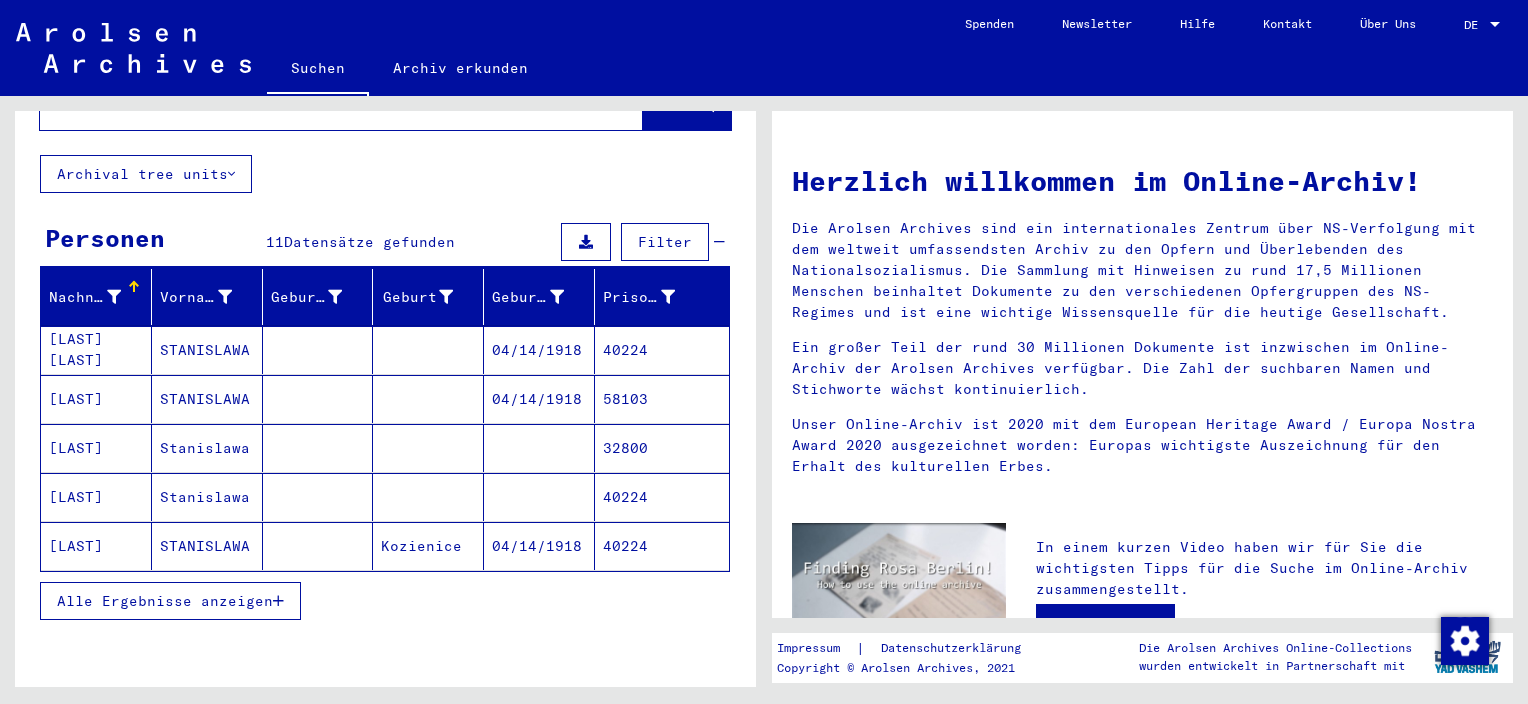 click on "Alle Ergebnisse anzeigen" at bounding box center (165, 601) 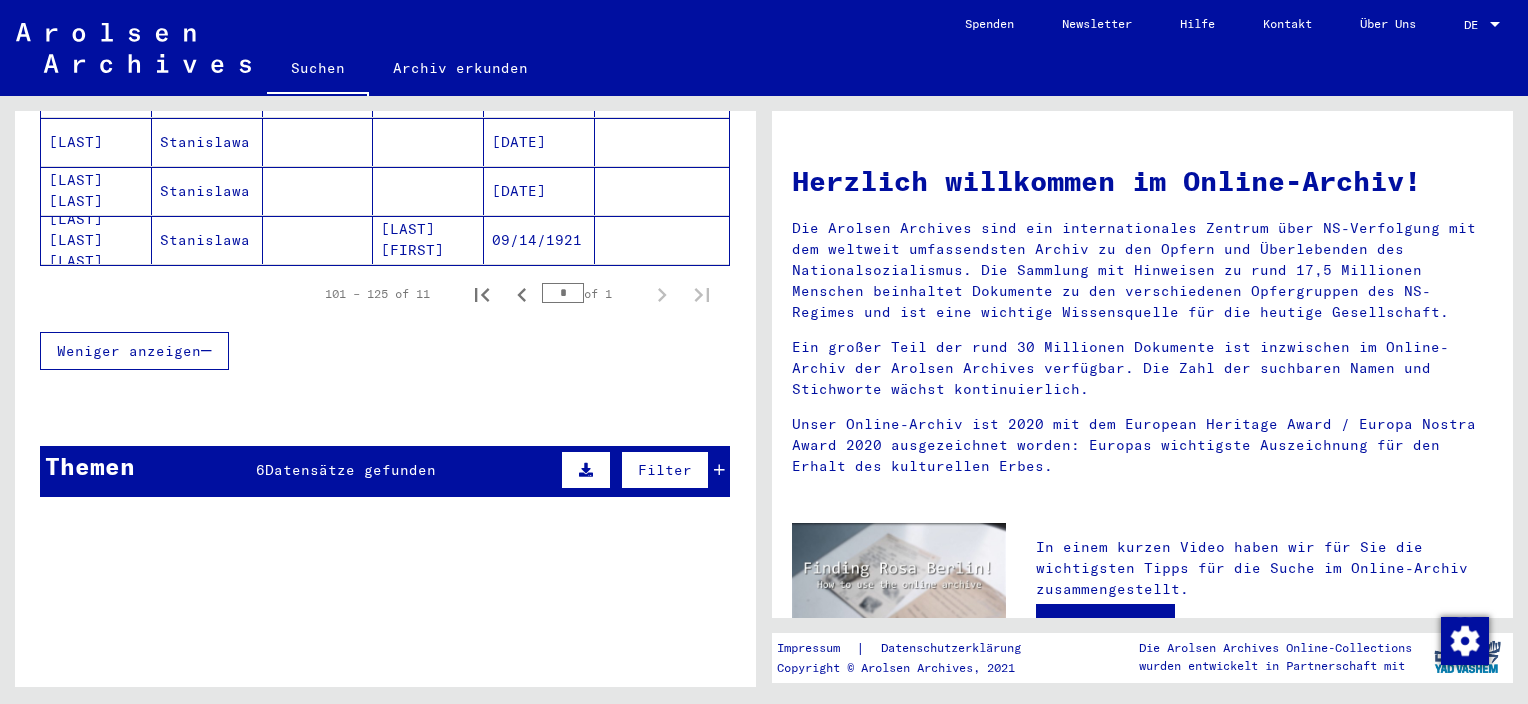 scroll, scrollTop: 600, scrollLeft: 0, axis: vertical 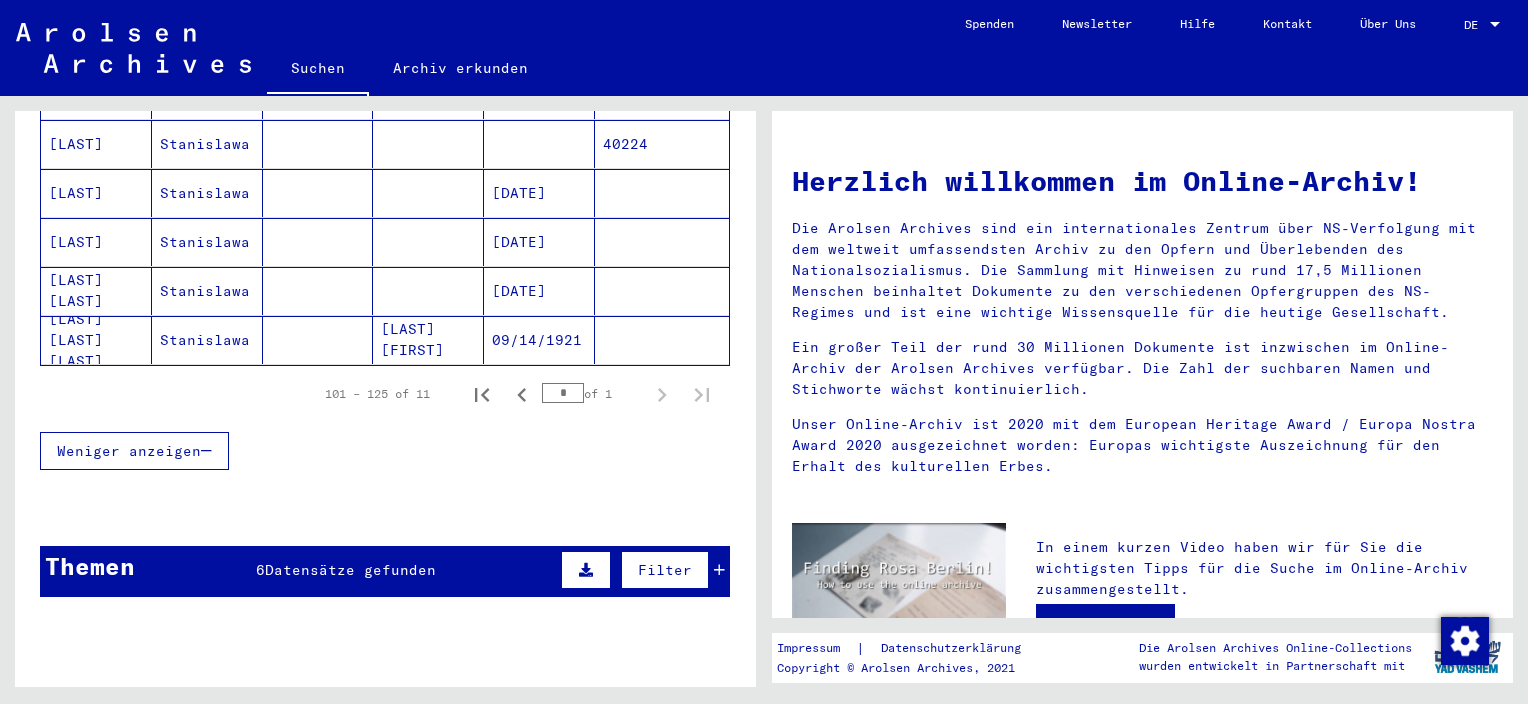click on "[LAST] [FIRST]" 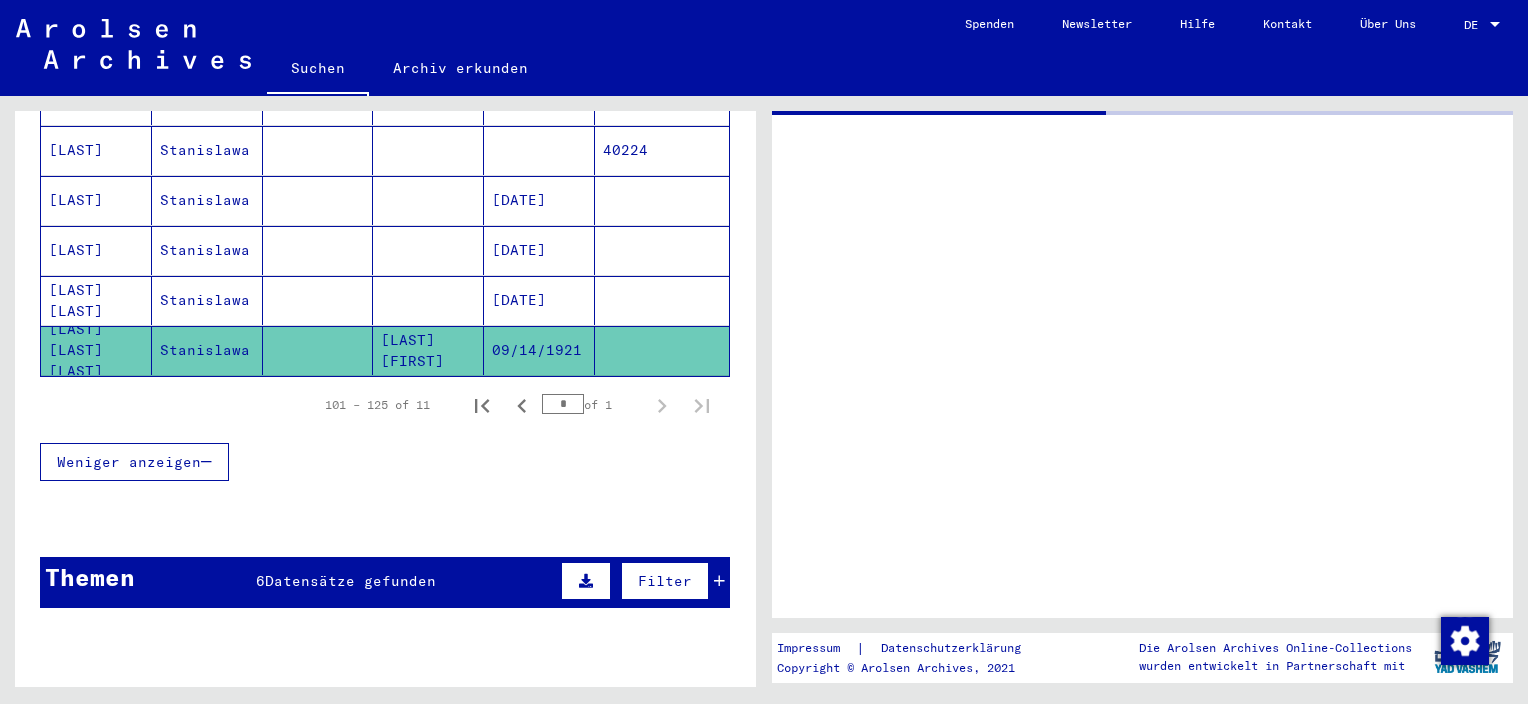 scroll, scrollTop: 605, scrollLeft: 0, axis: vertical 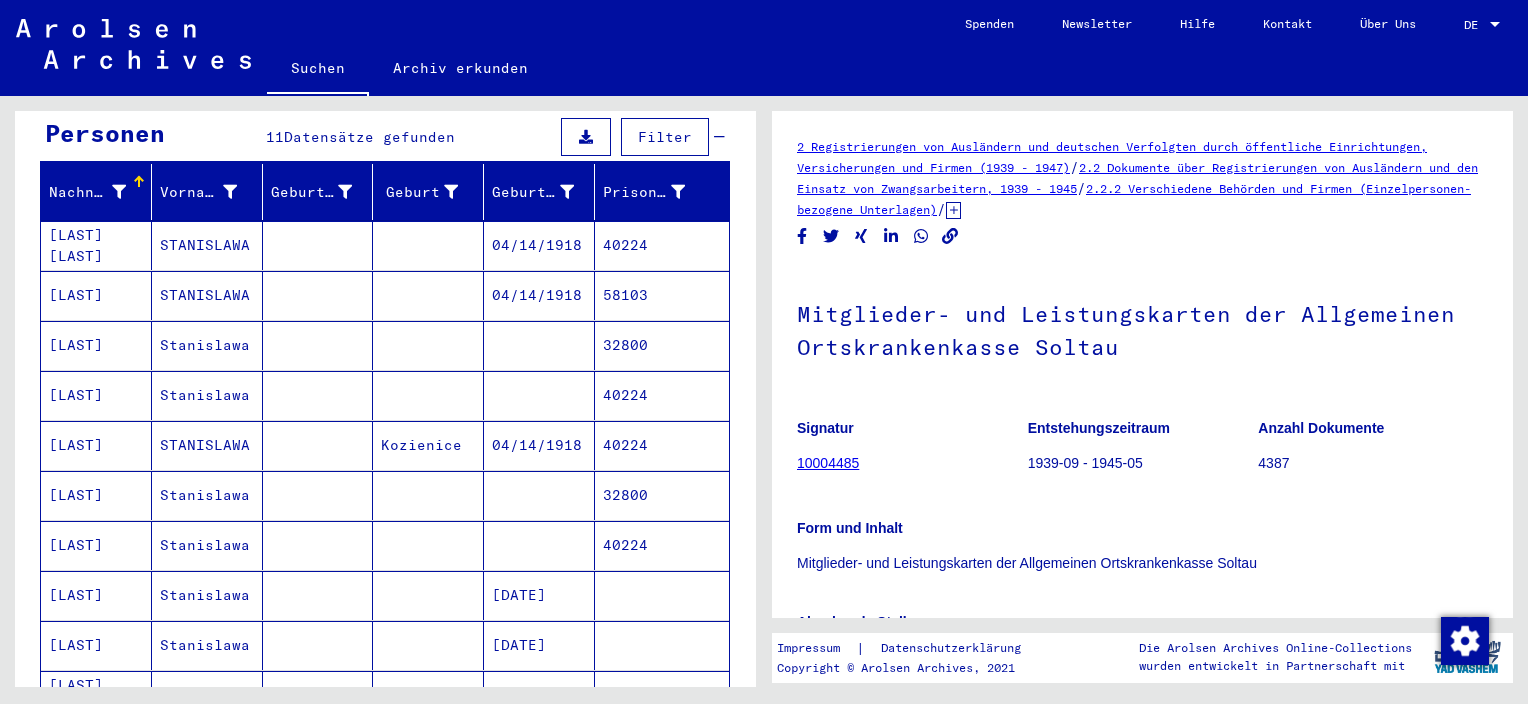 click on "STANISLAWA" at bounding box center (207, 295) 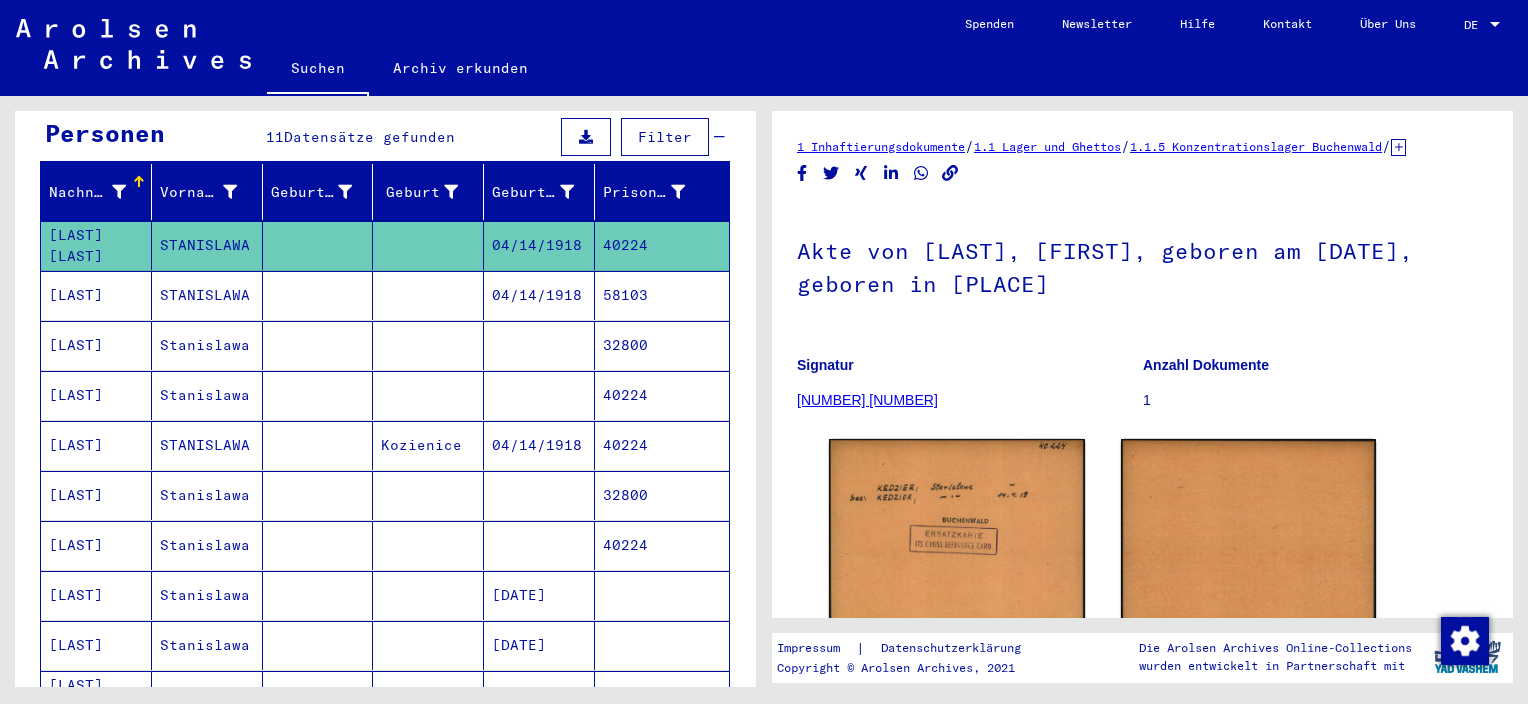 scroll, scrollTop: 0, scrollLeft: 0, axis: both 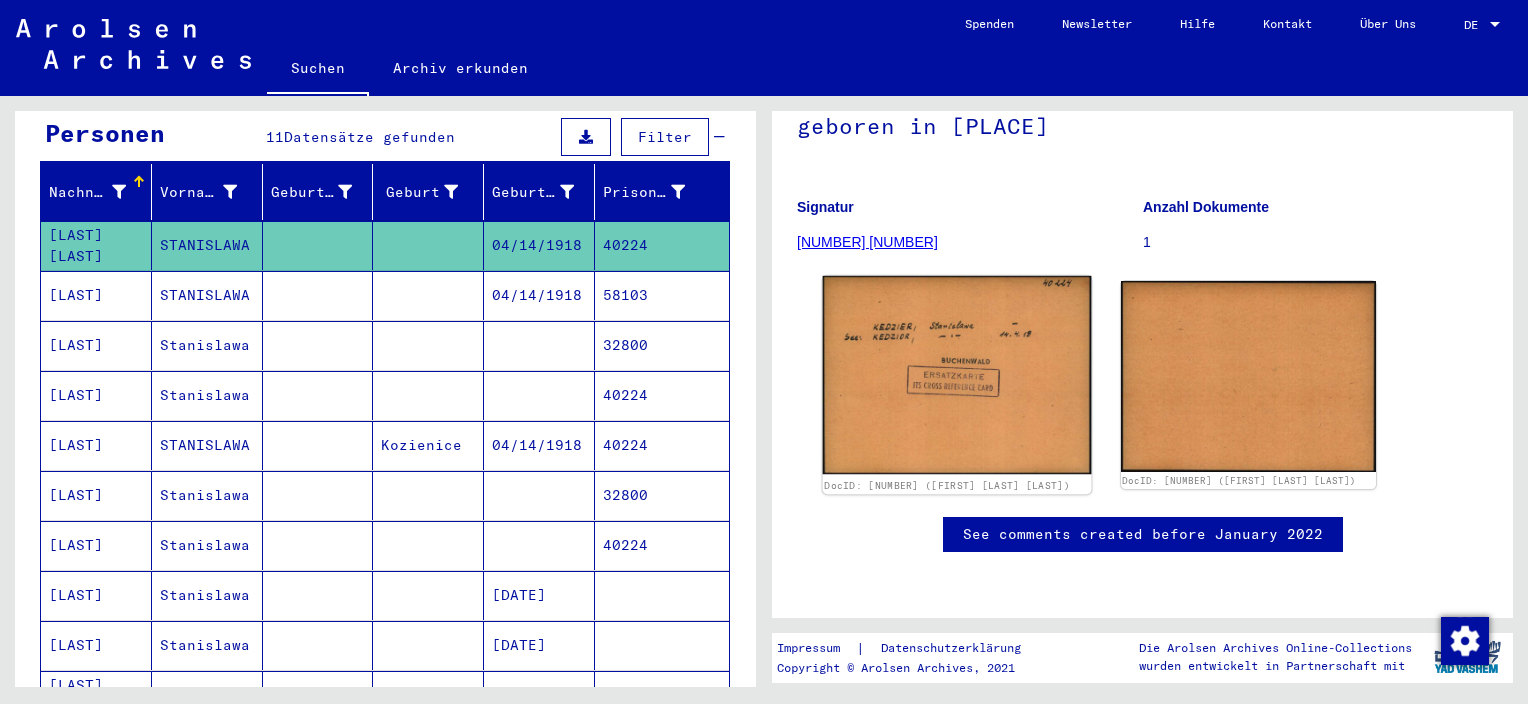 click 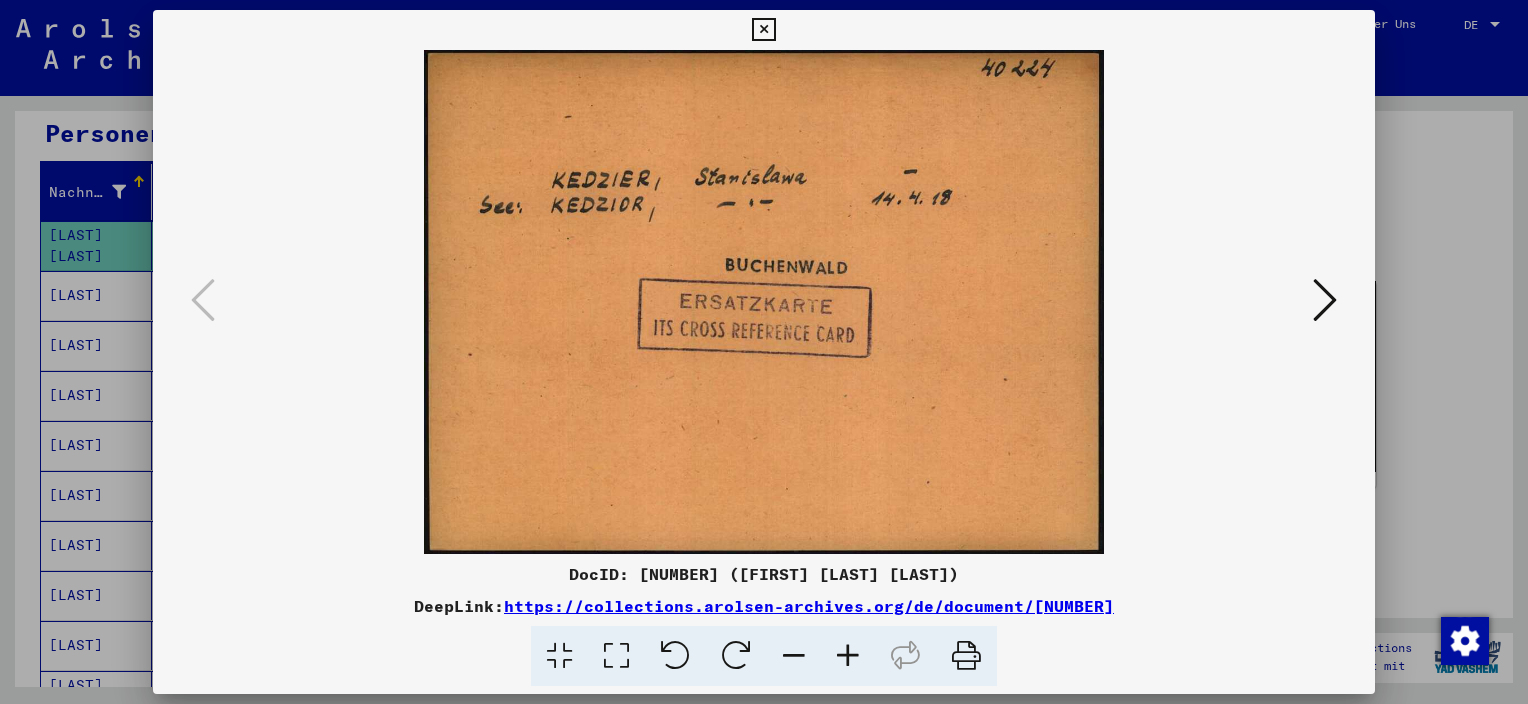 click at bounding box center (1325, 300) 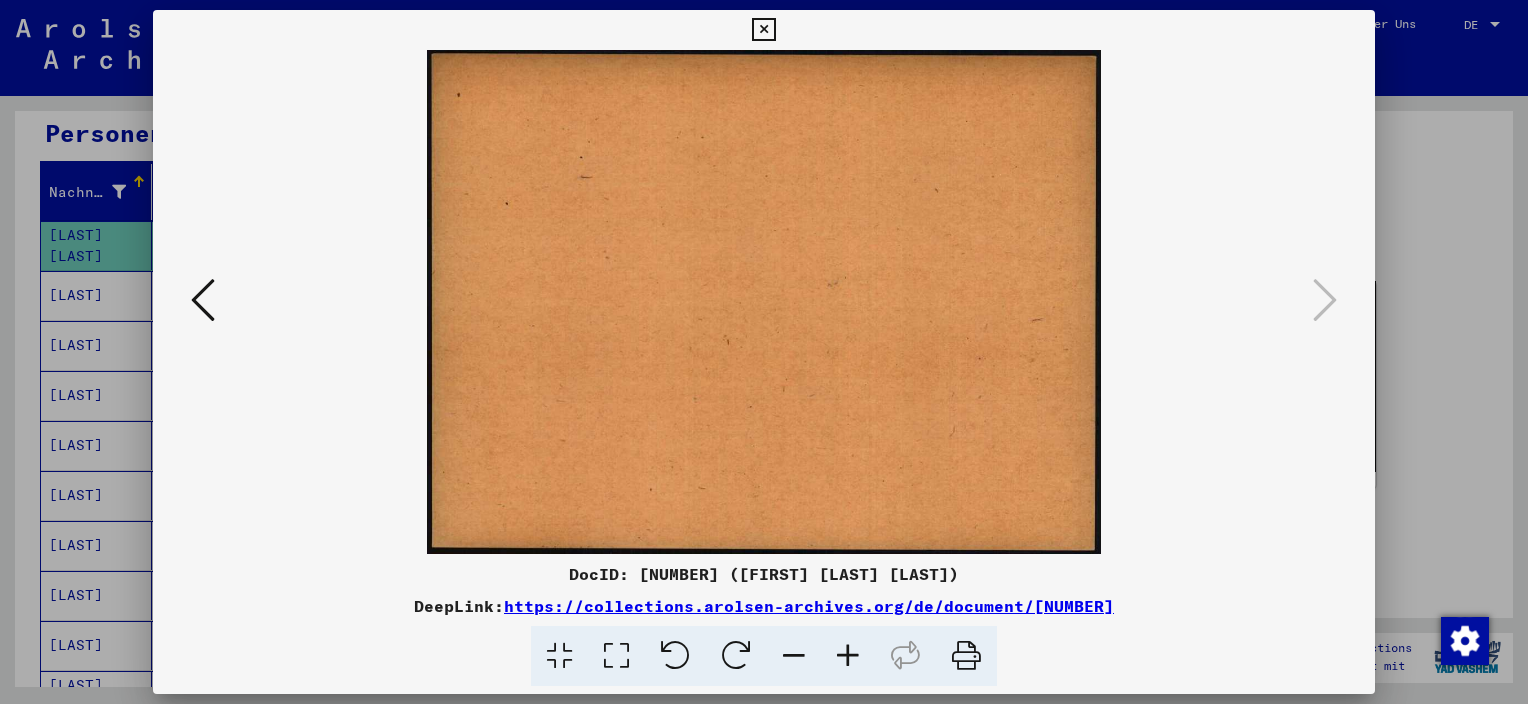 click at bounding box center [764, 352] 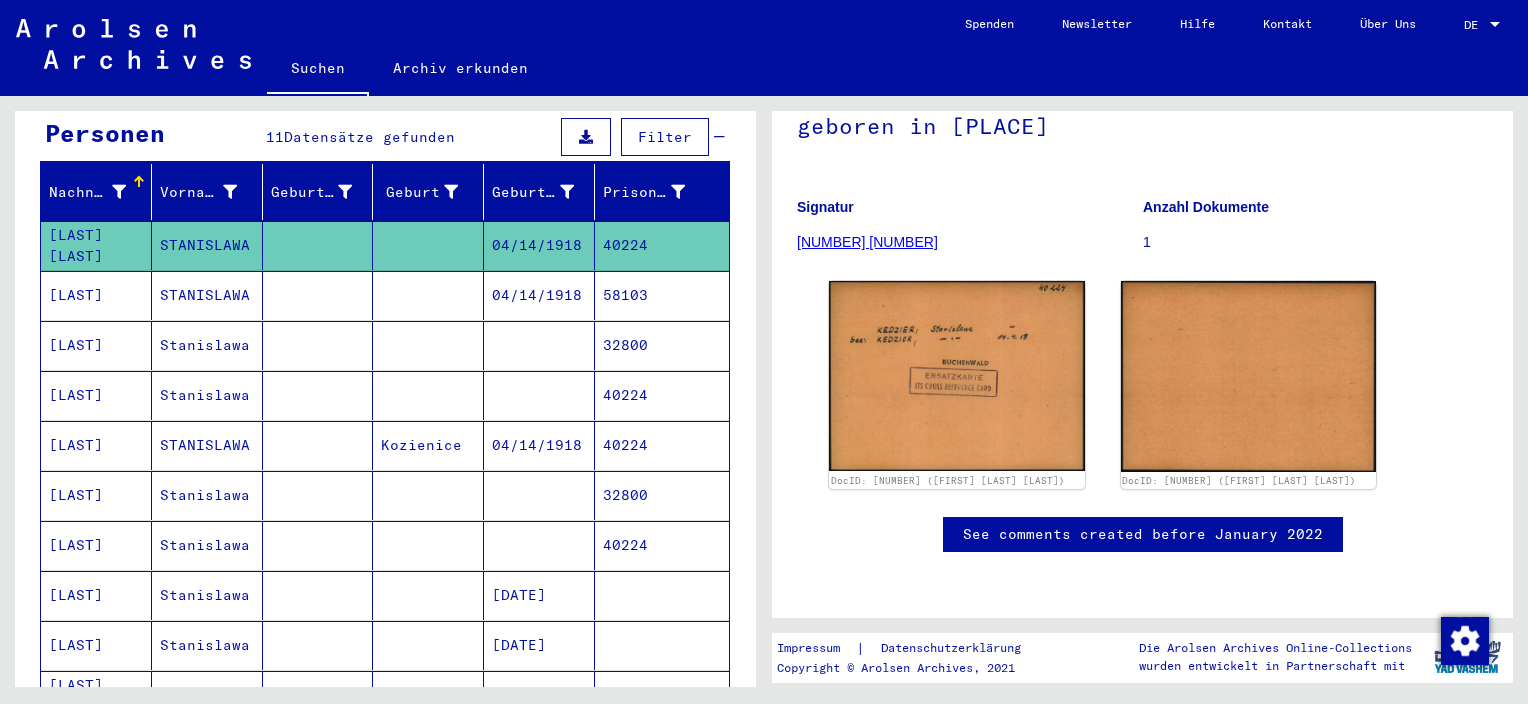 click on "[LAST]" at bounding box center (96, 345) 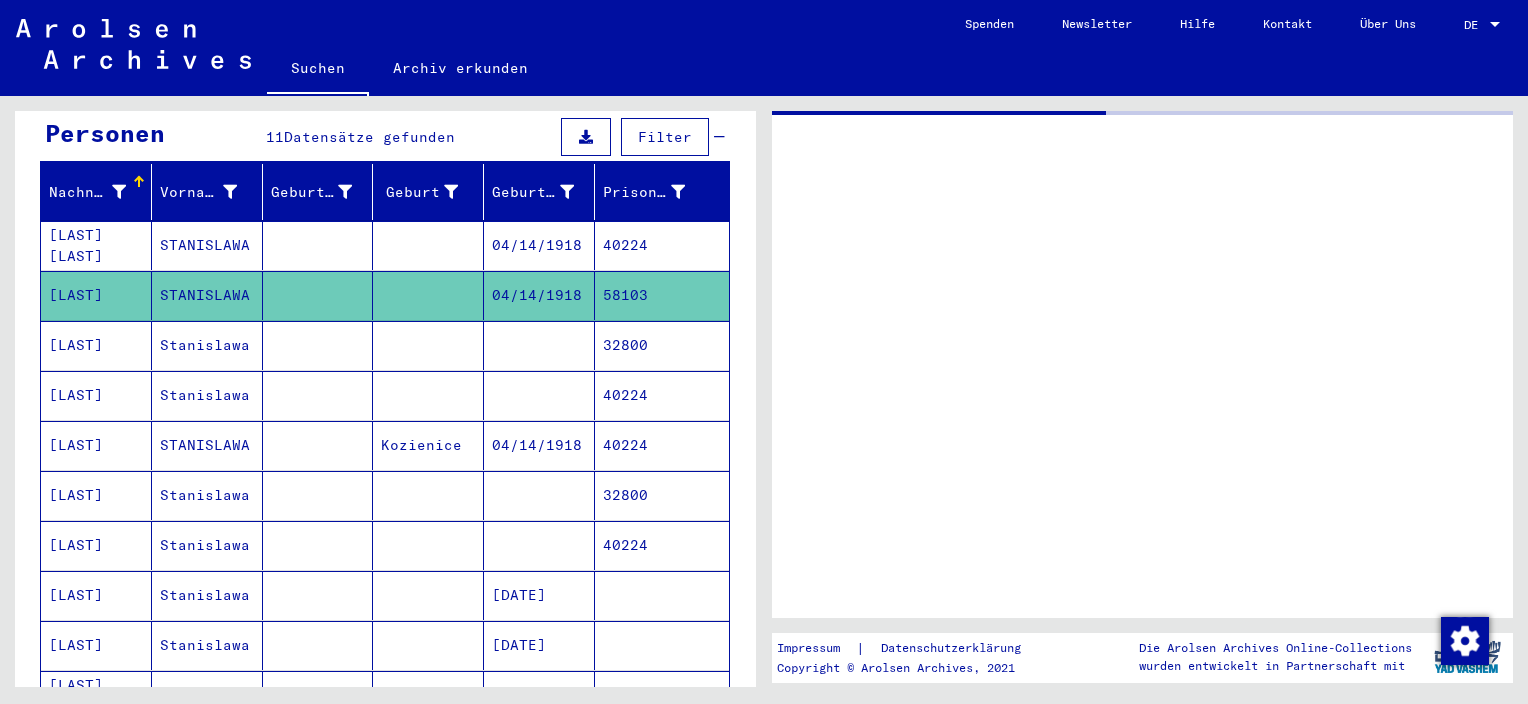 scroll, scrollTop: 0, scrollLeft: 0, axis: both 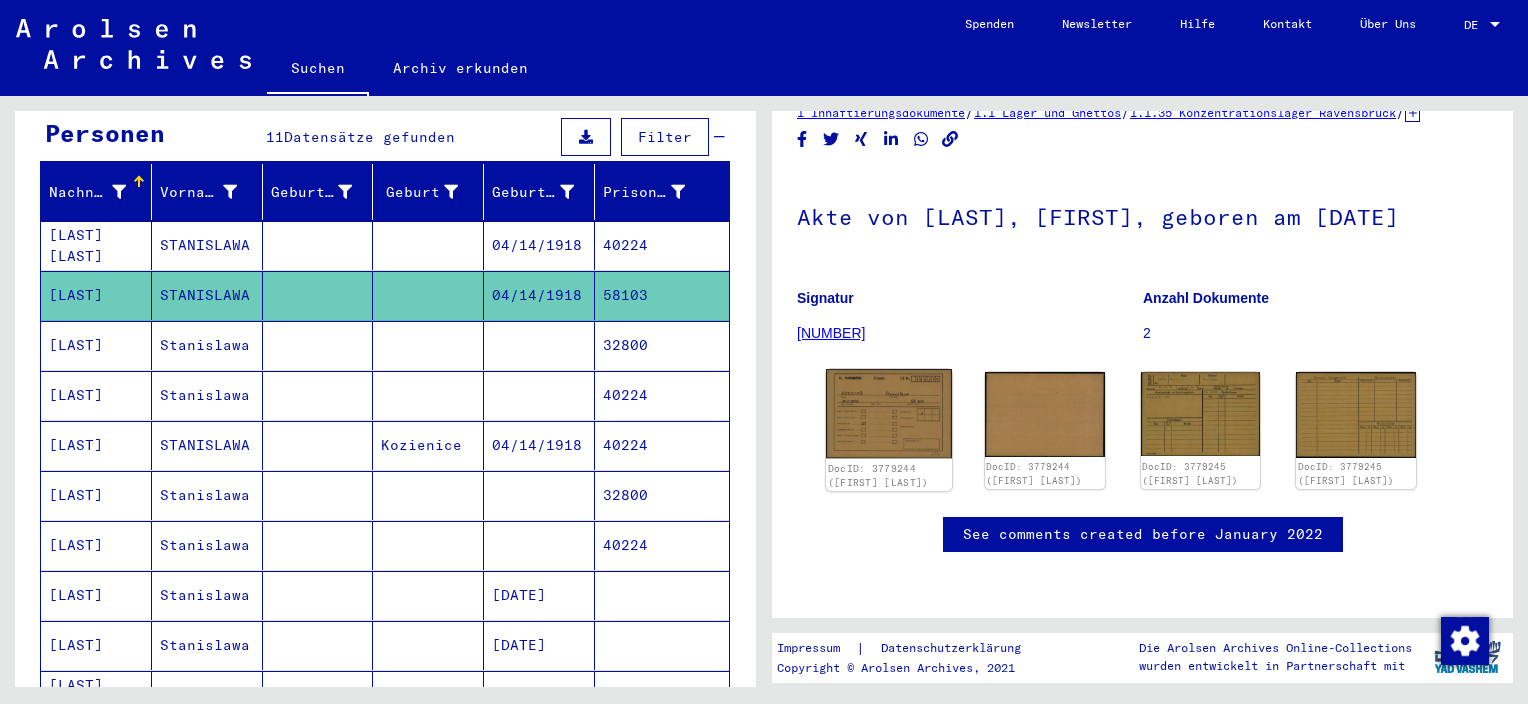 click 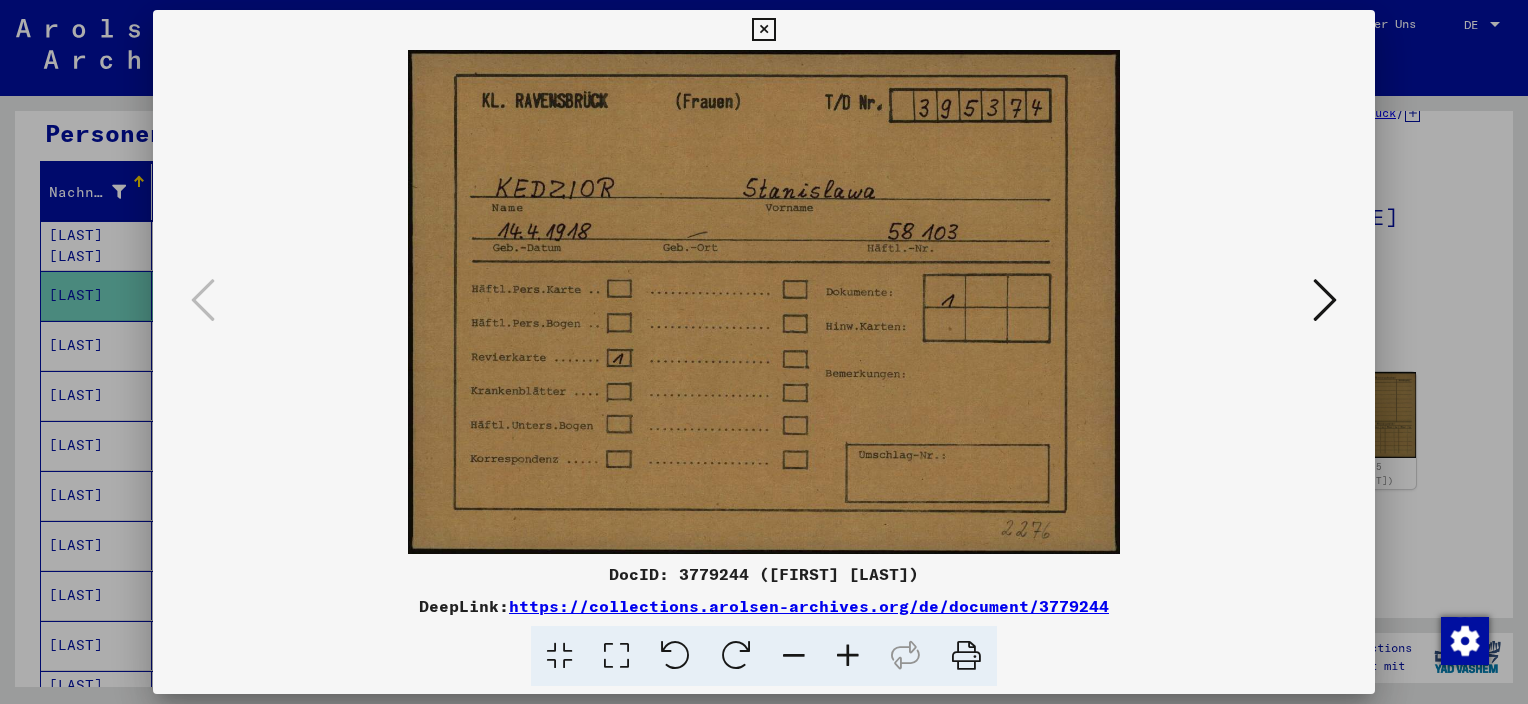 click at bounding box center (1325, 300) 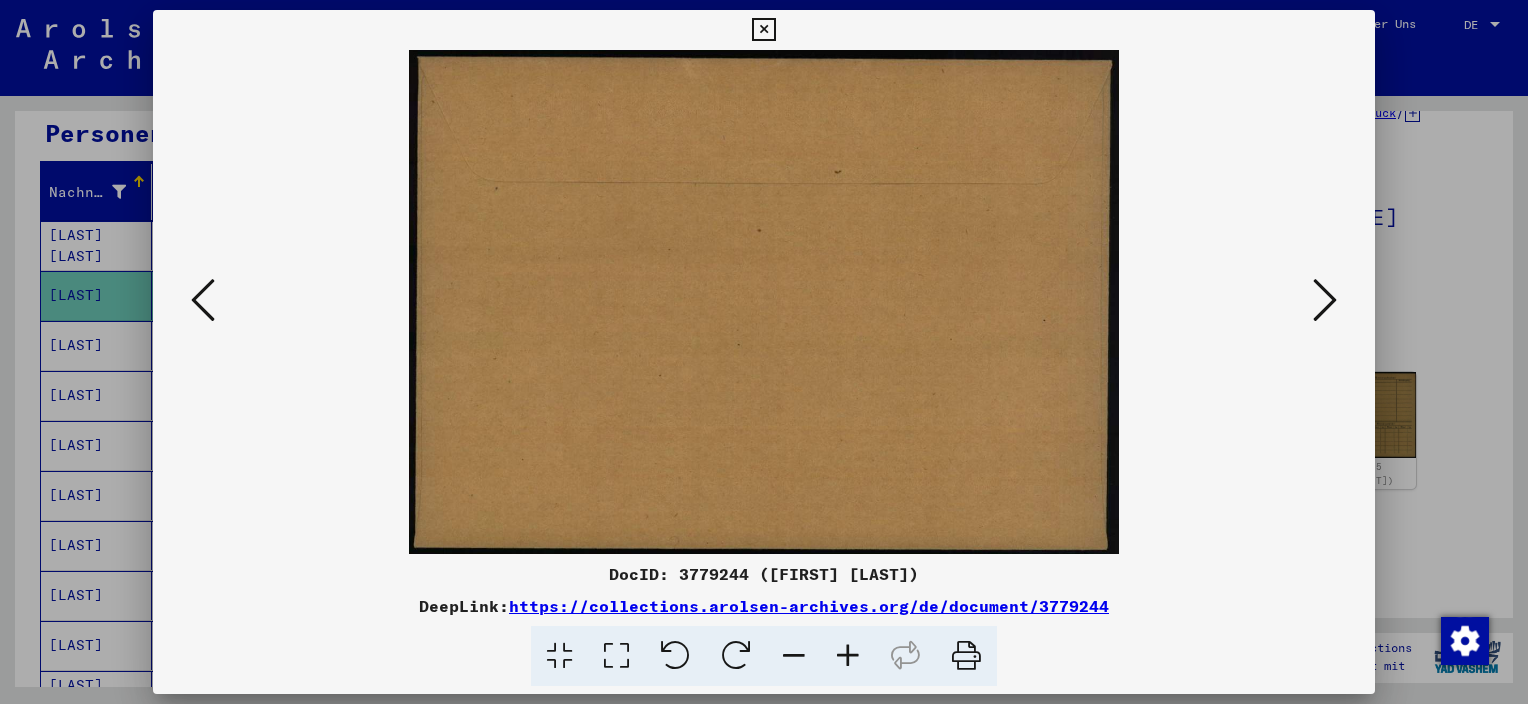 click at bounding box center (1325, 300) 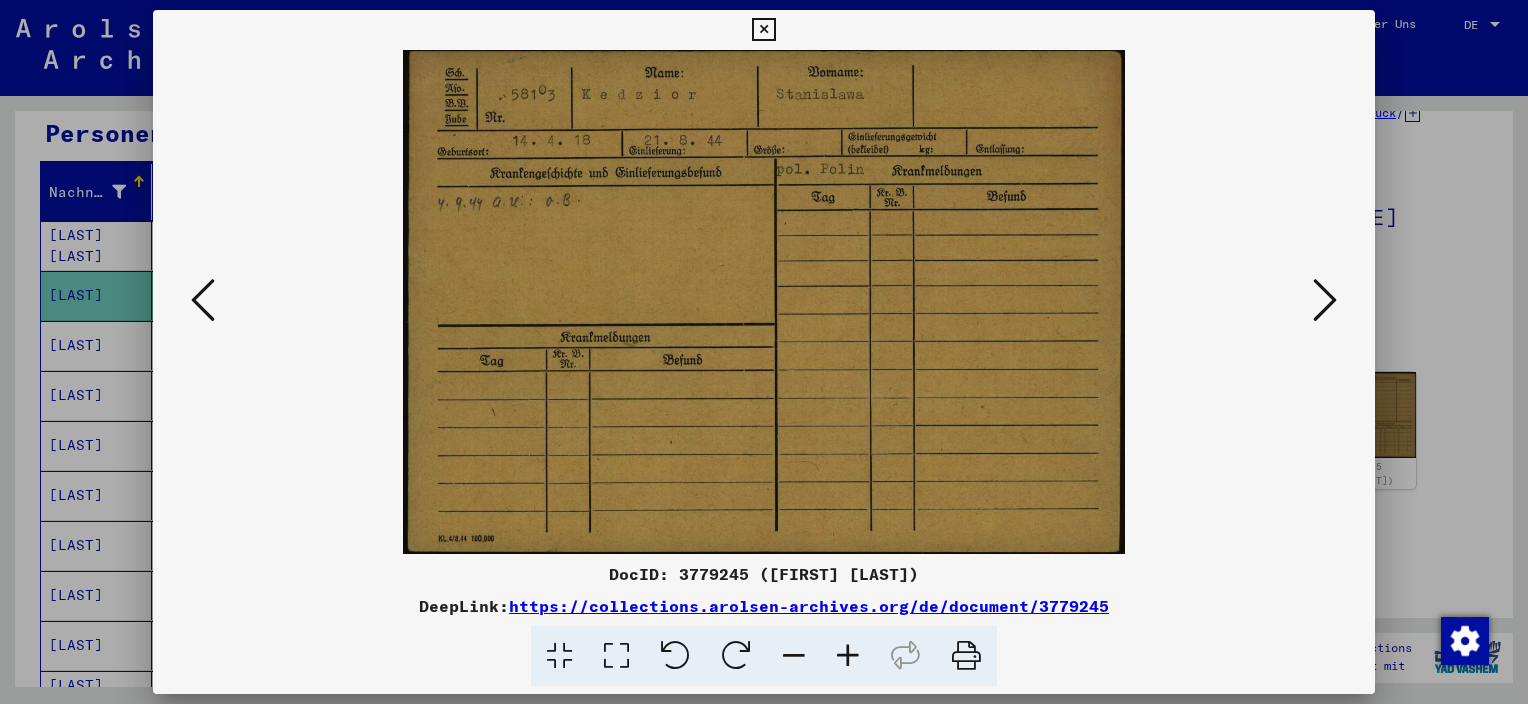 click at bounding box center (1325, 300) 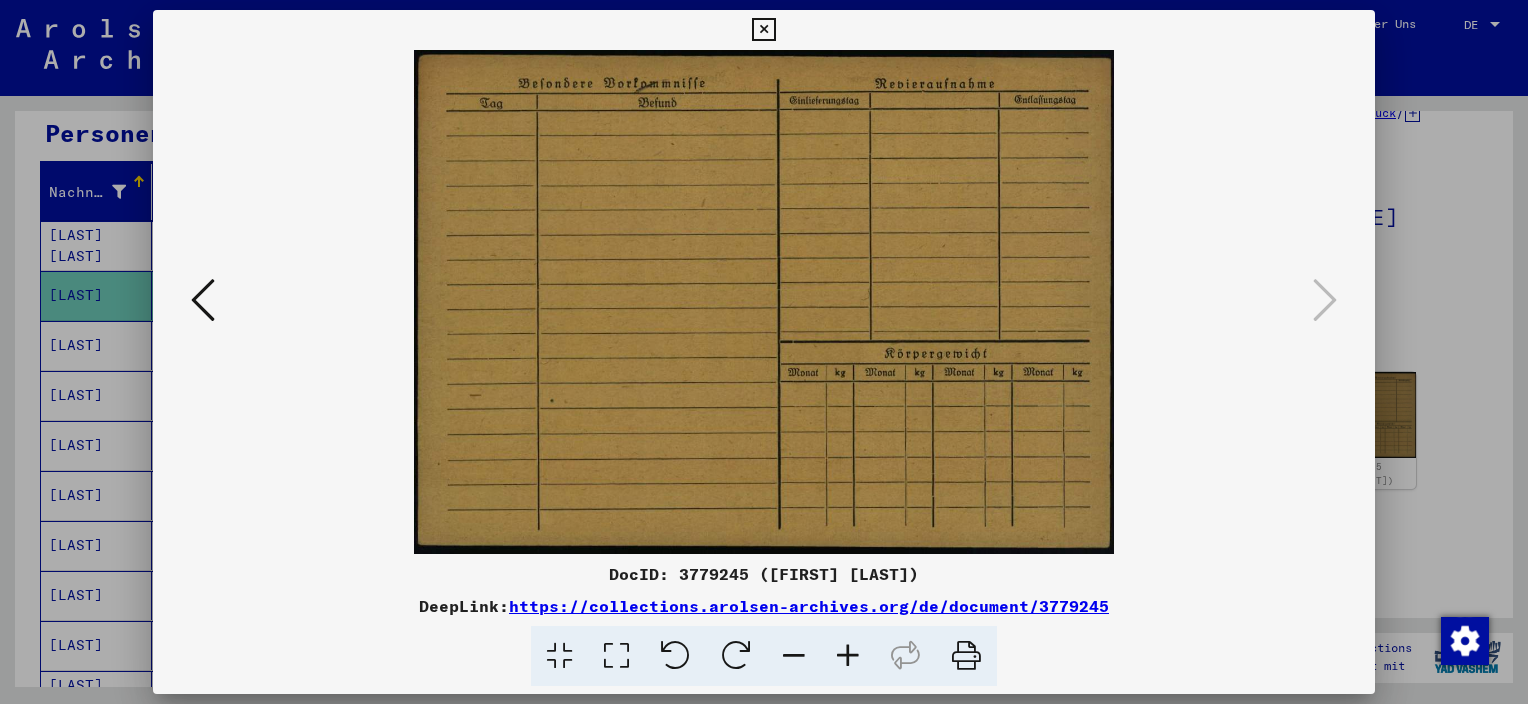 click at bounding box center (203, 300) 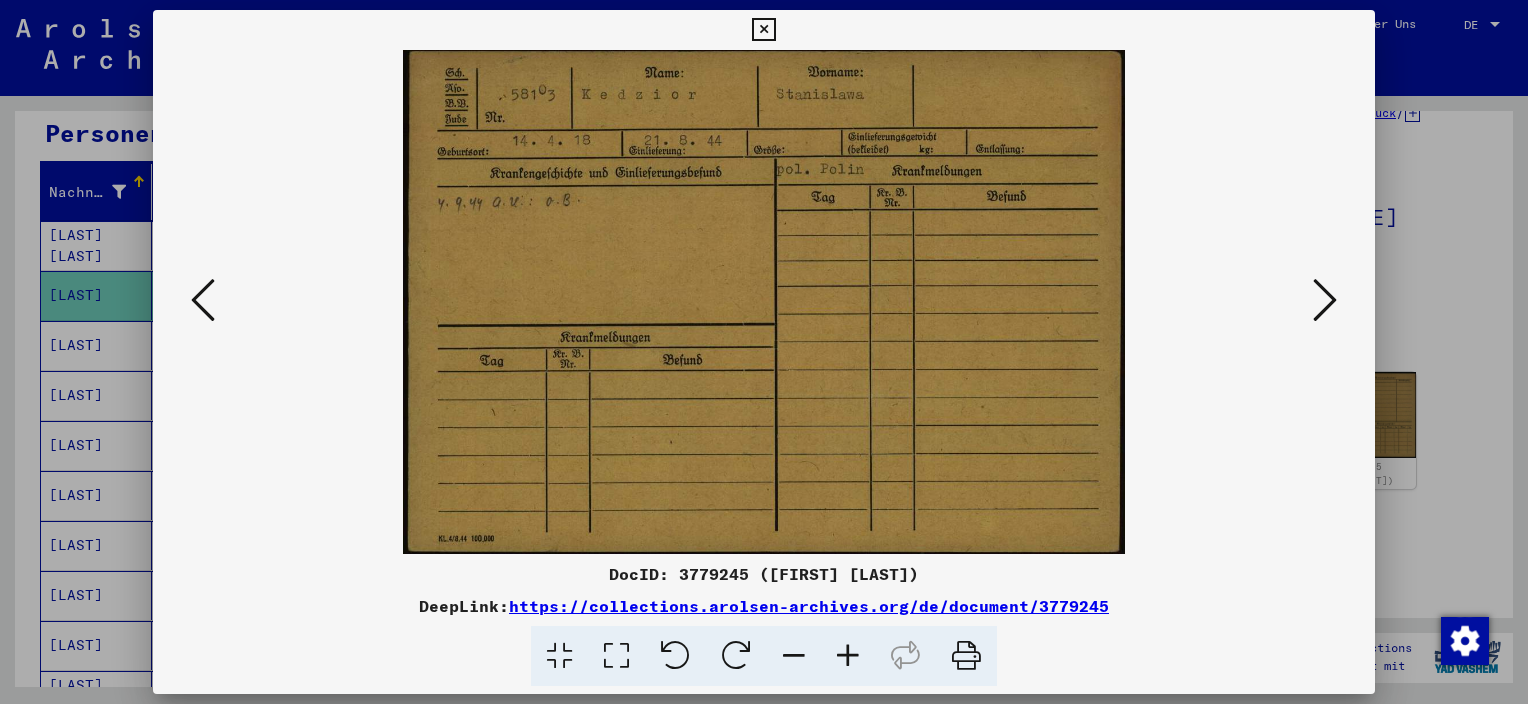 click at bounding box center [1325, 300] 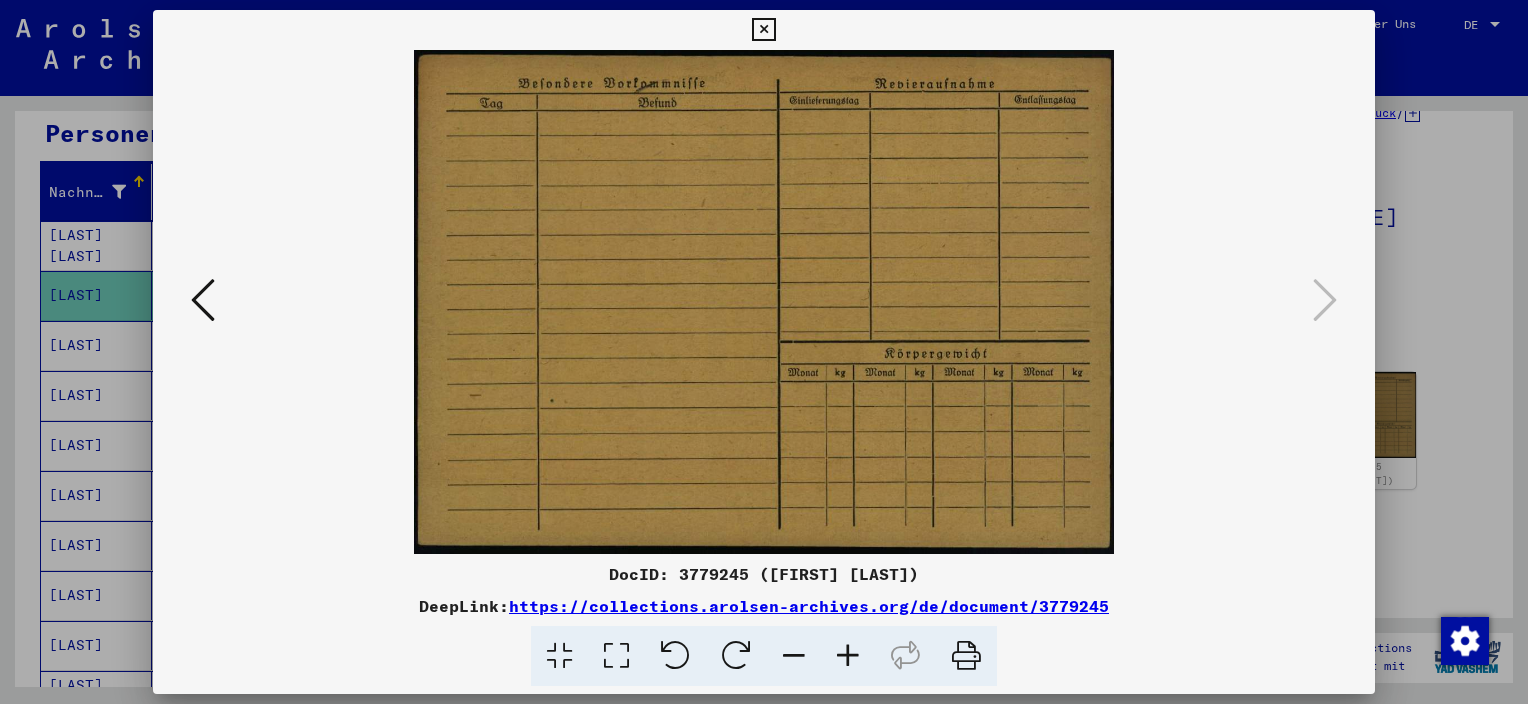 click at bounding box center [764, 352] 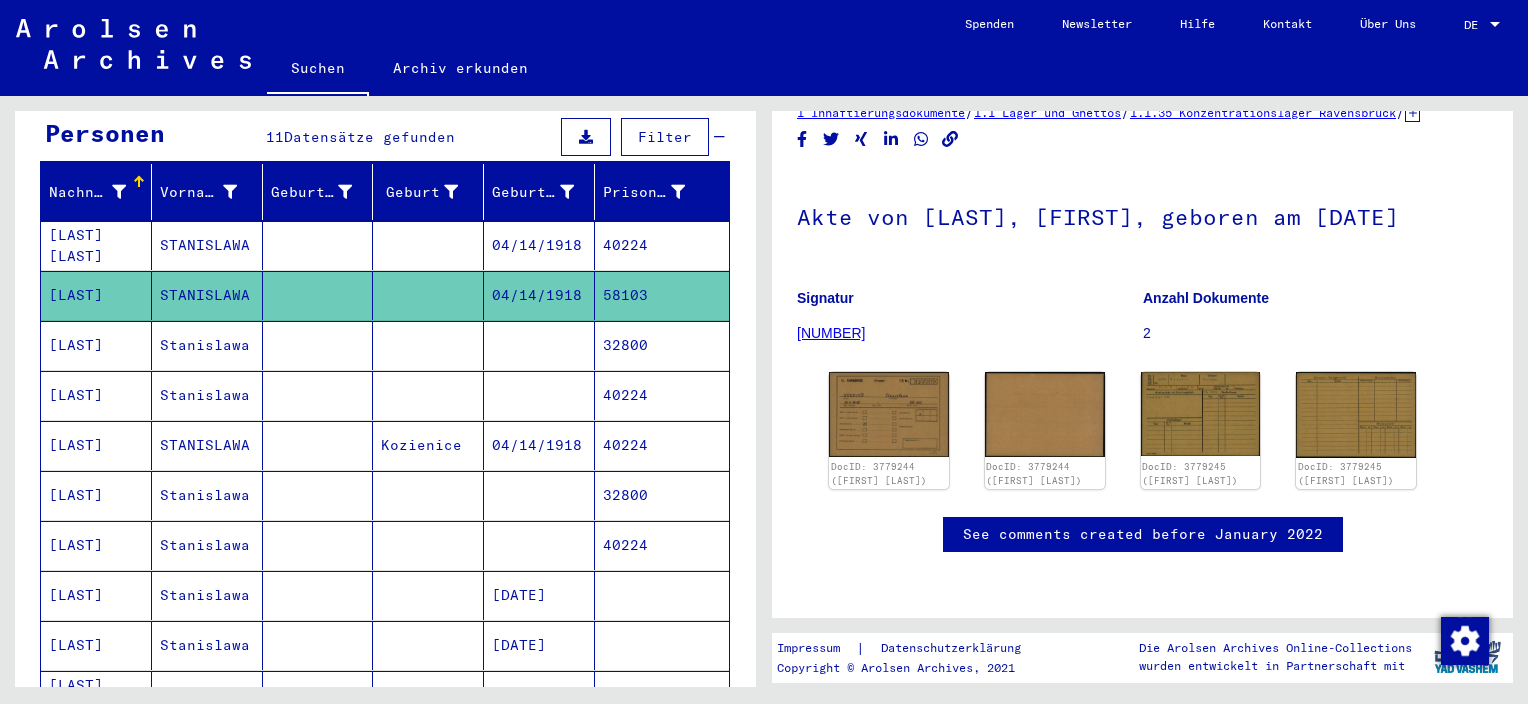click on "[LAST]" at bounding box center [96, 395] 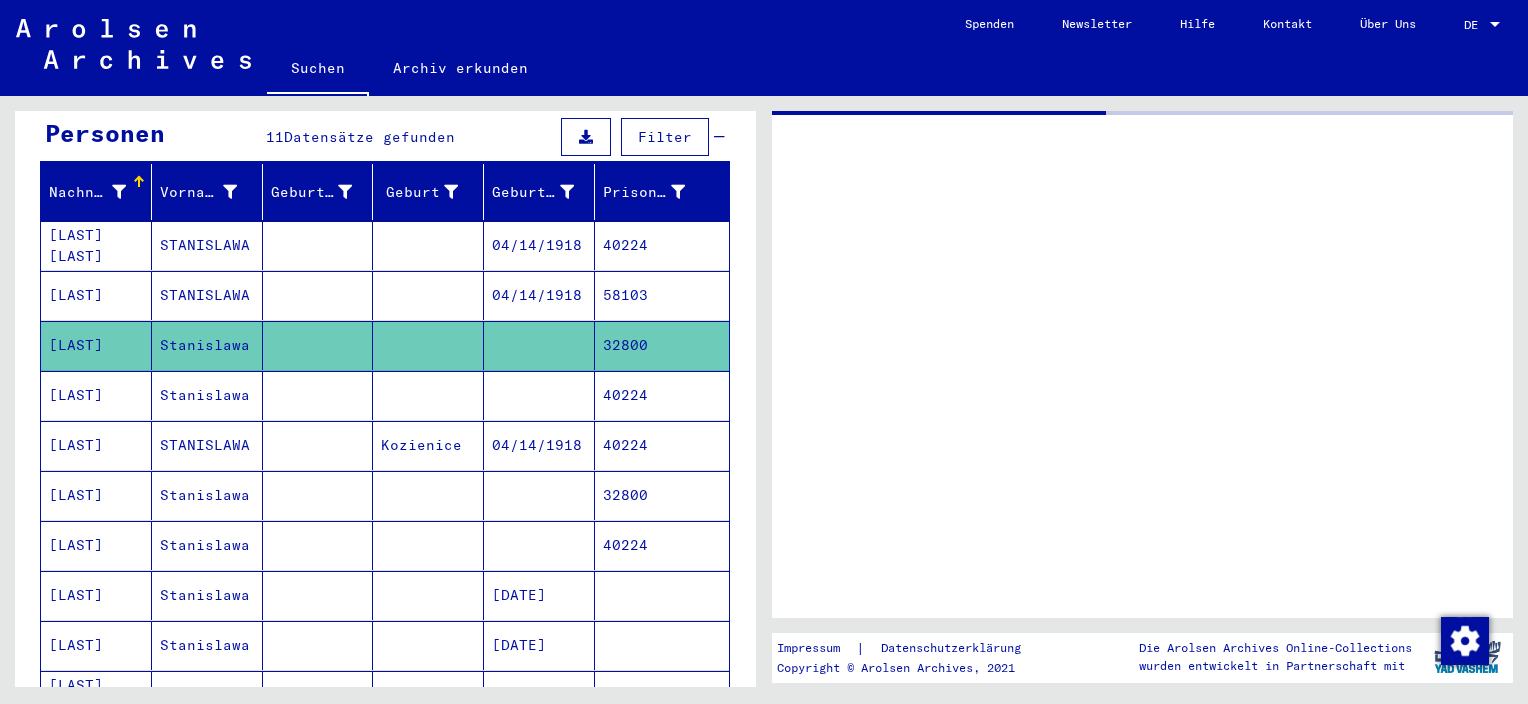 scroll, scrollTop: 0, scrollLeft: 0, axis: both 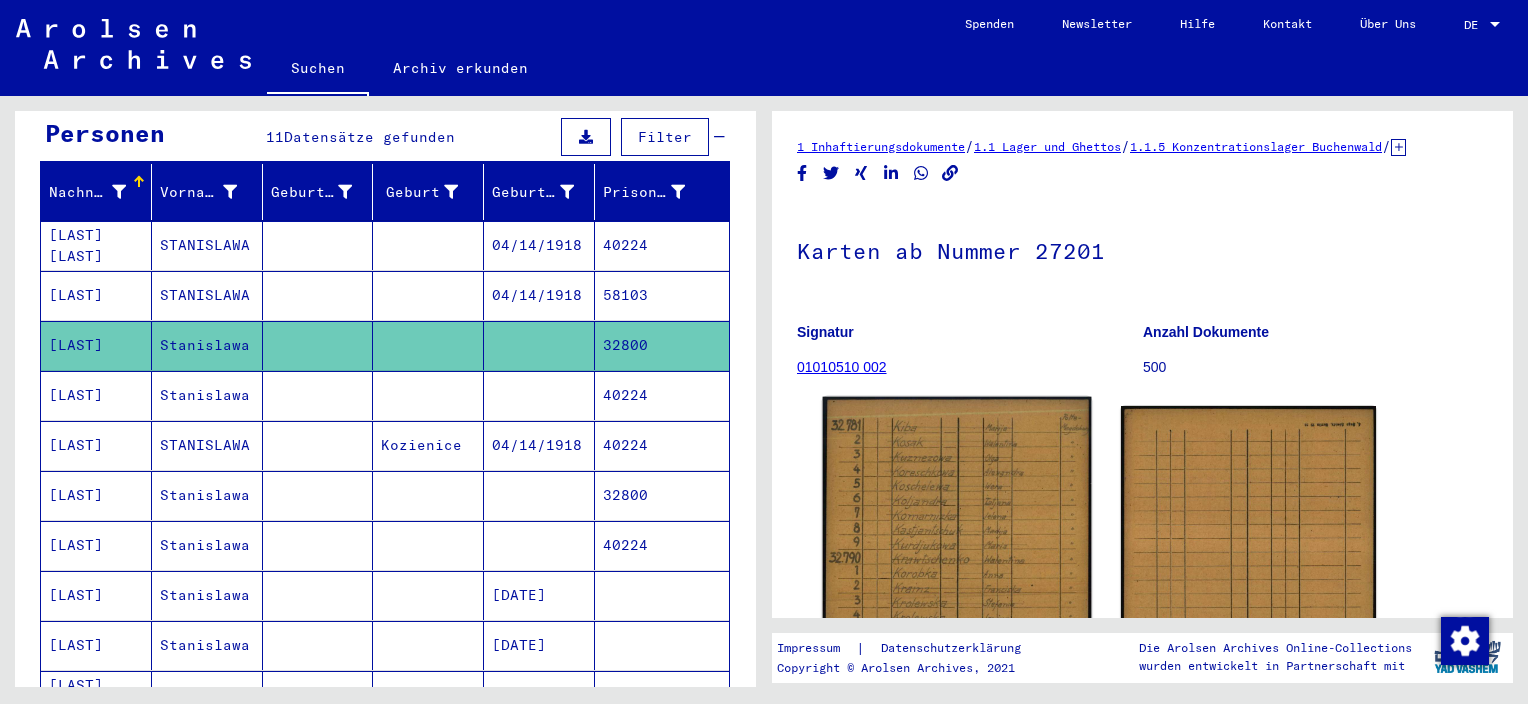 click 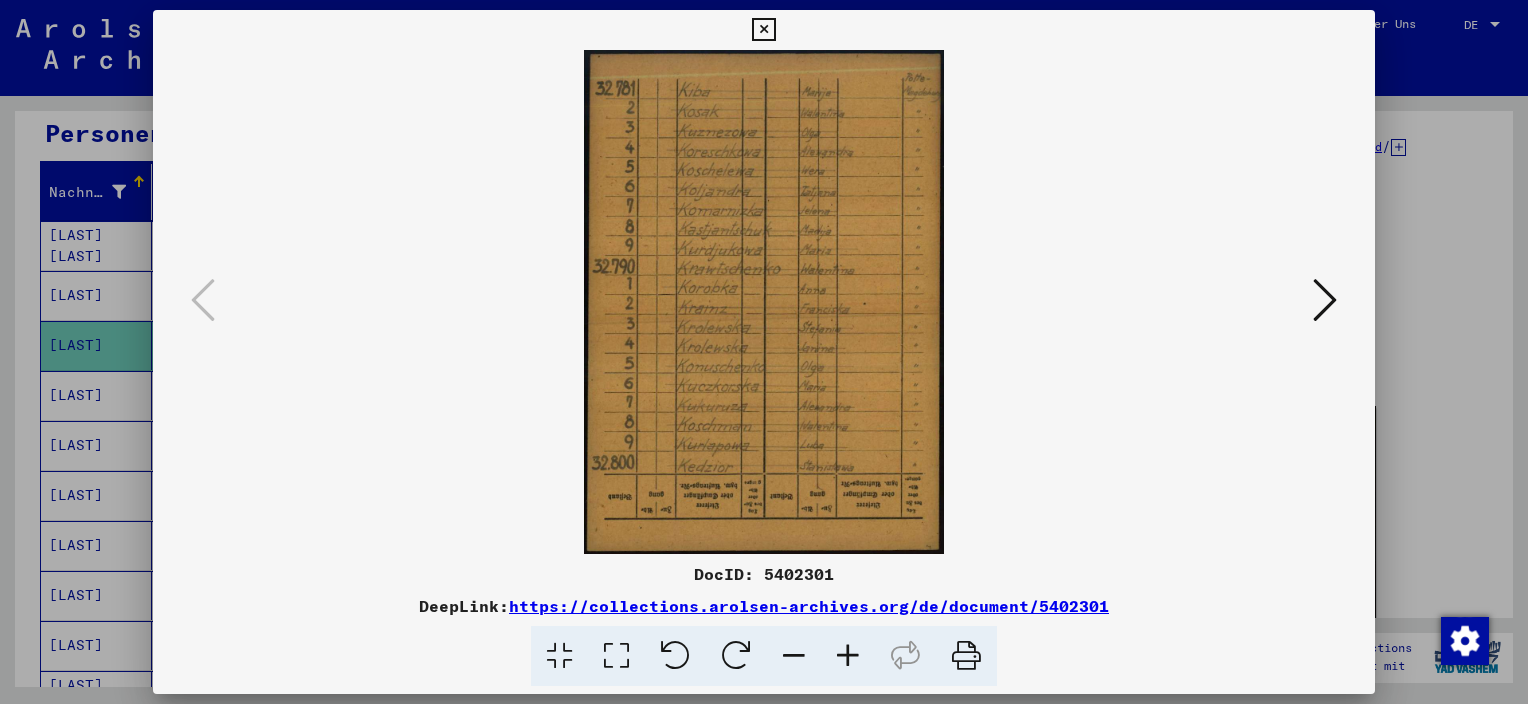 click at bounding box center [1325, 300] 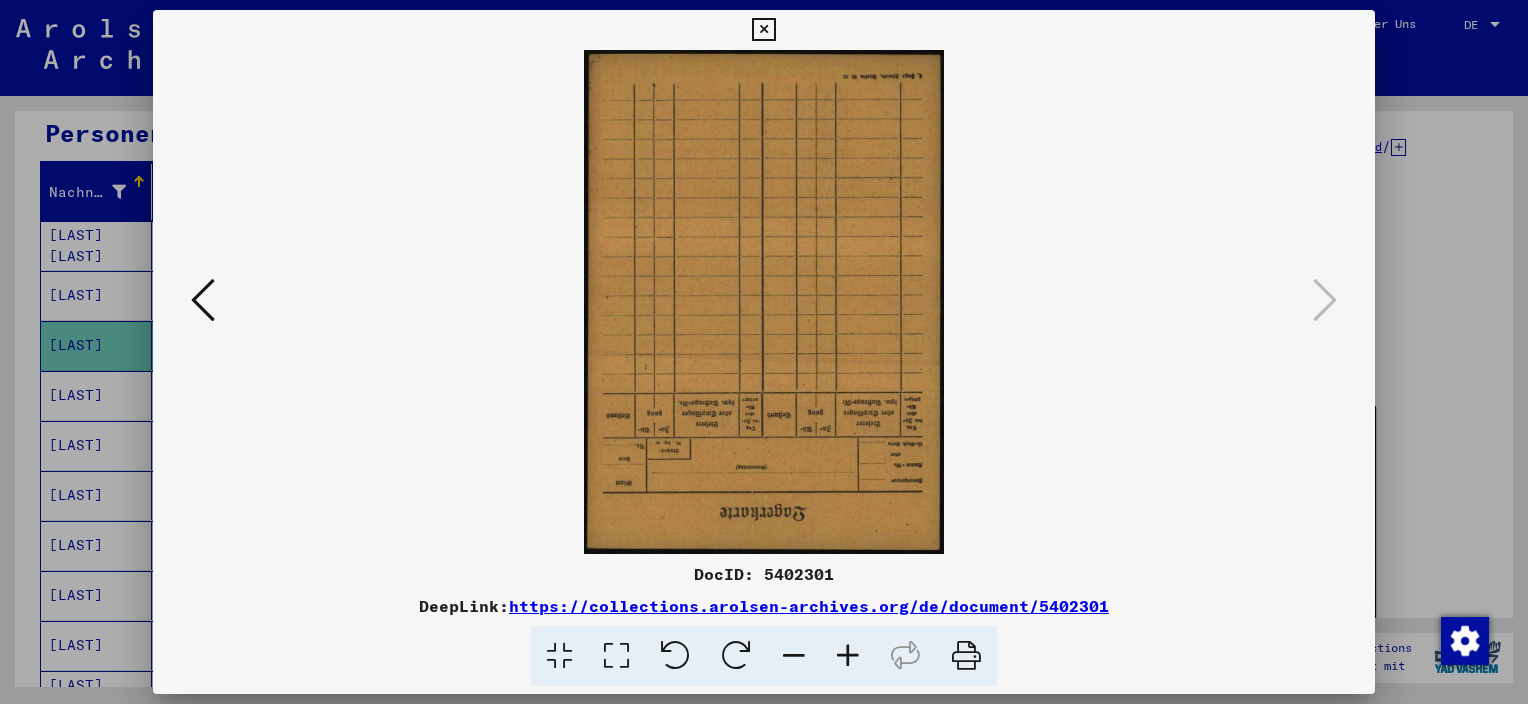 click at bounding box center [764, 352] 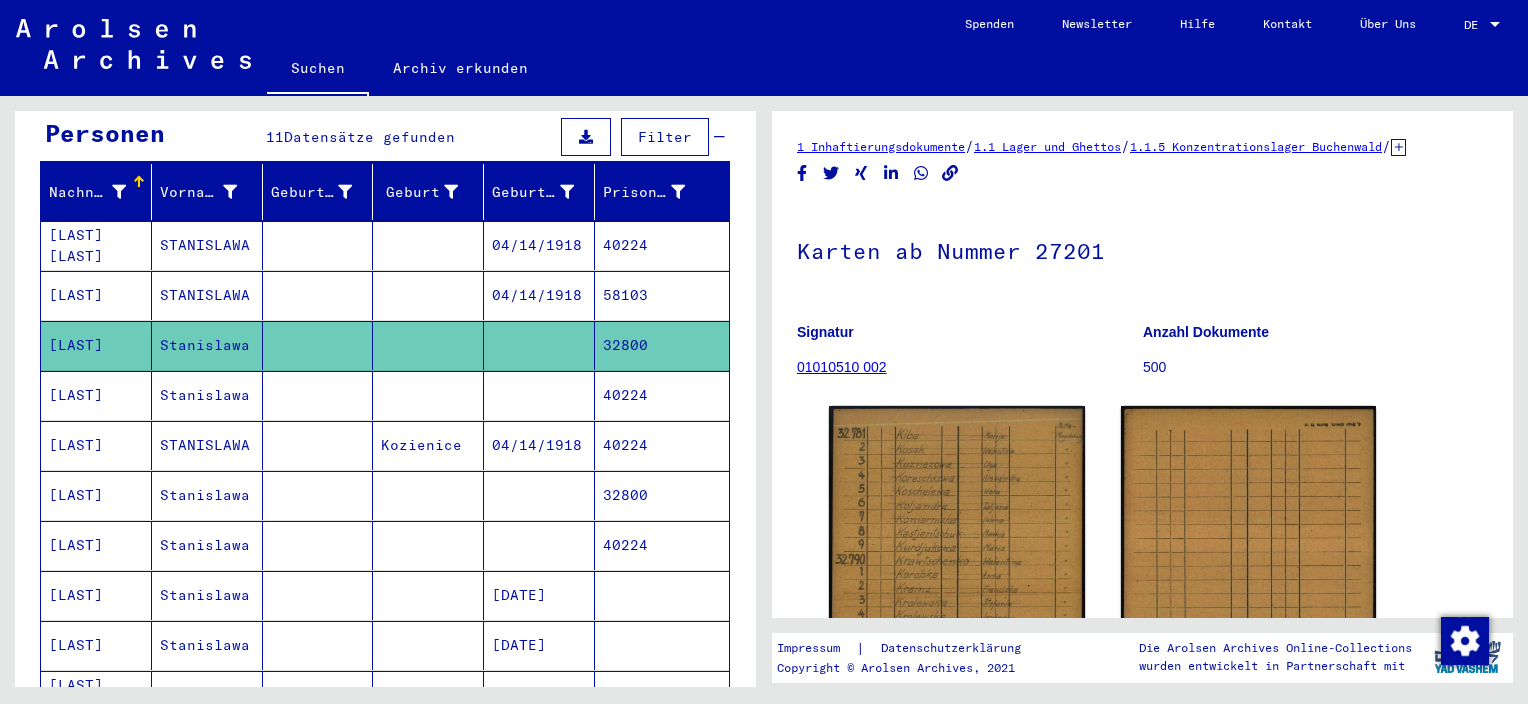 click on "[LAST]" at bounding box center [96, 445] 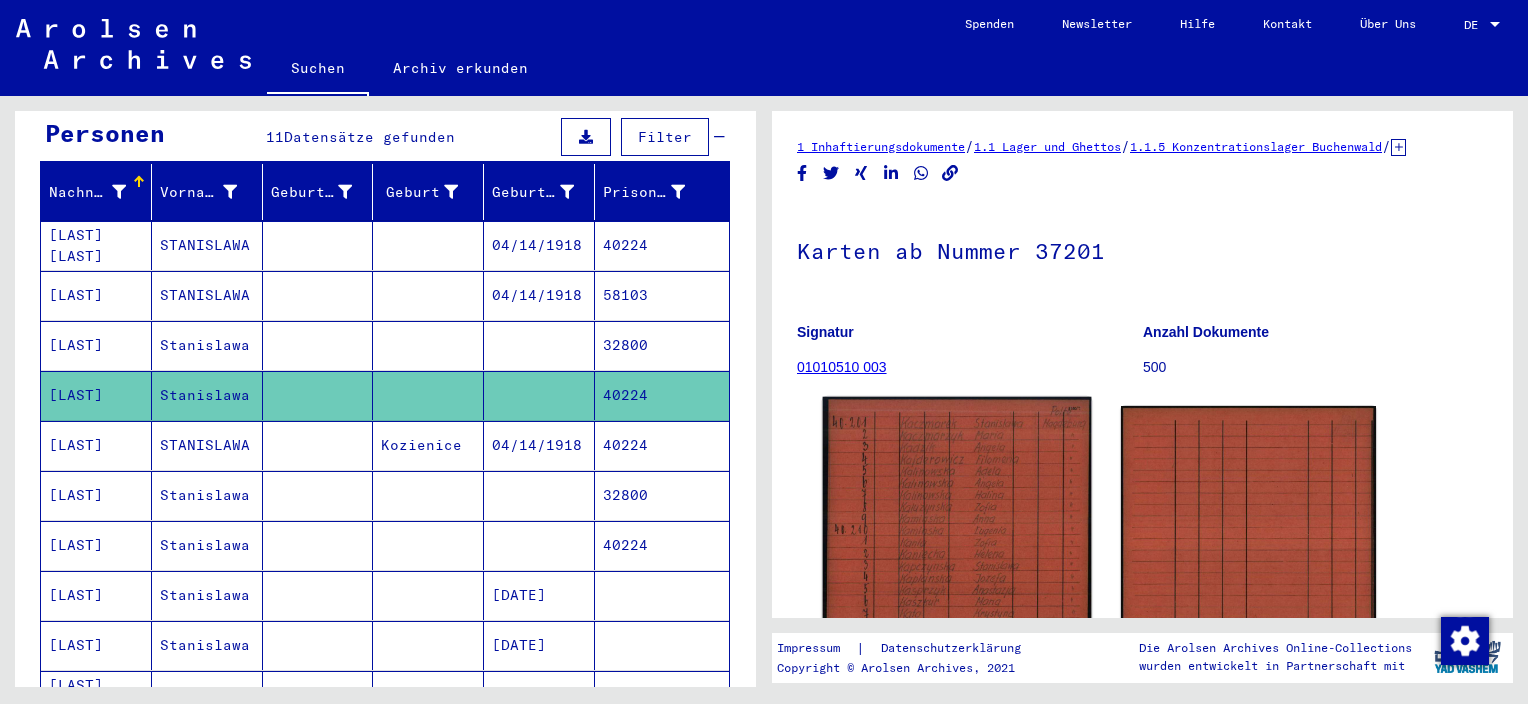 scroll, scrollTop: 0, scrollLeft: 0, axis: both 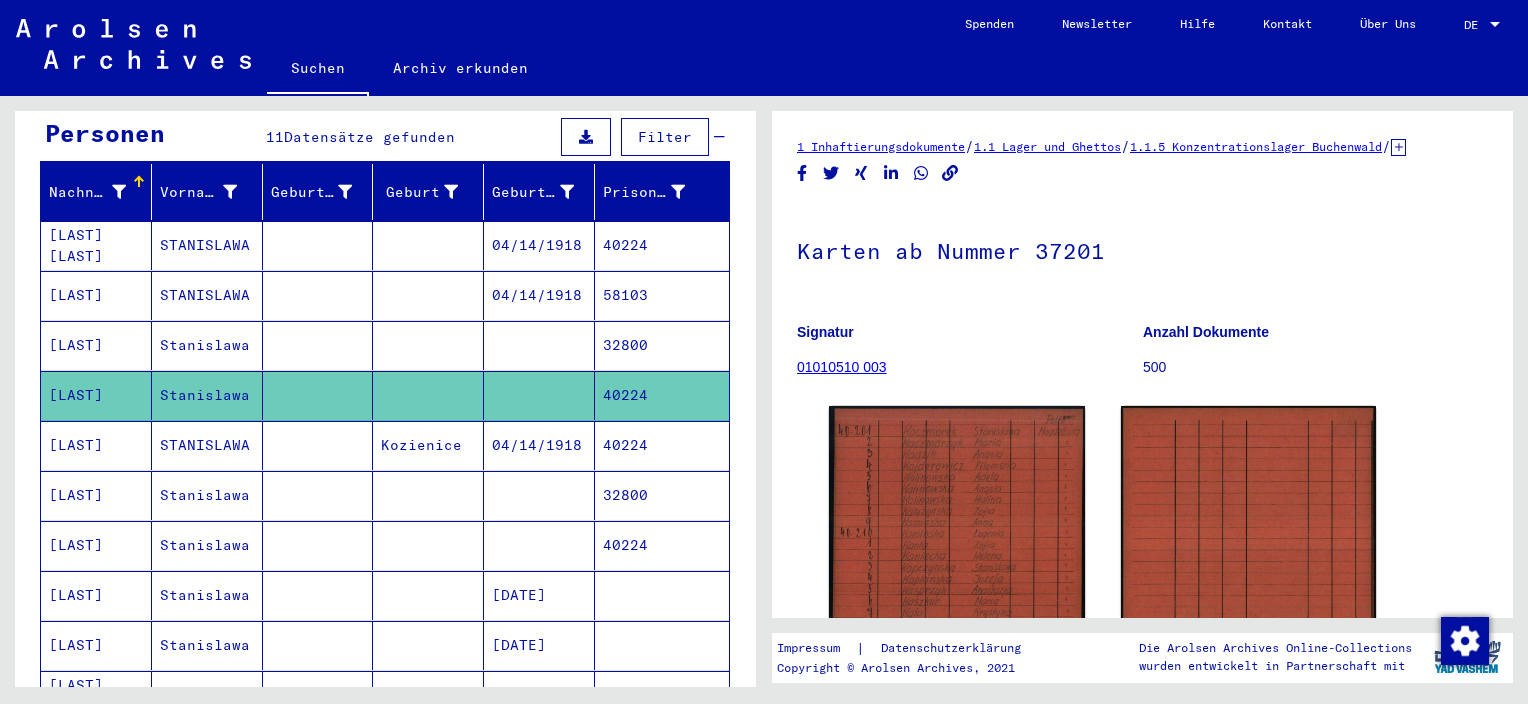 click on "[LAST]" at bounding box center (96, 495) 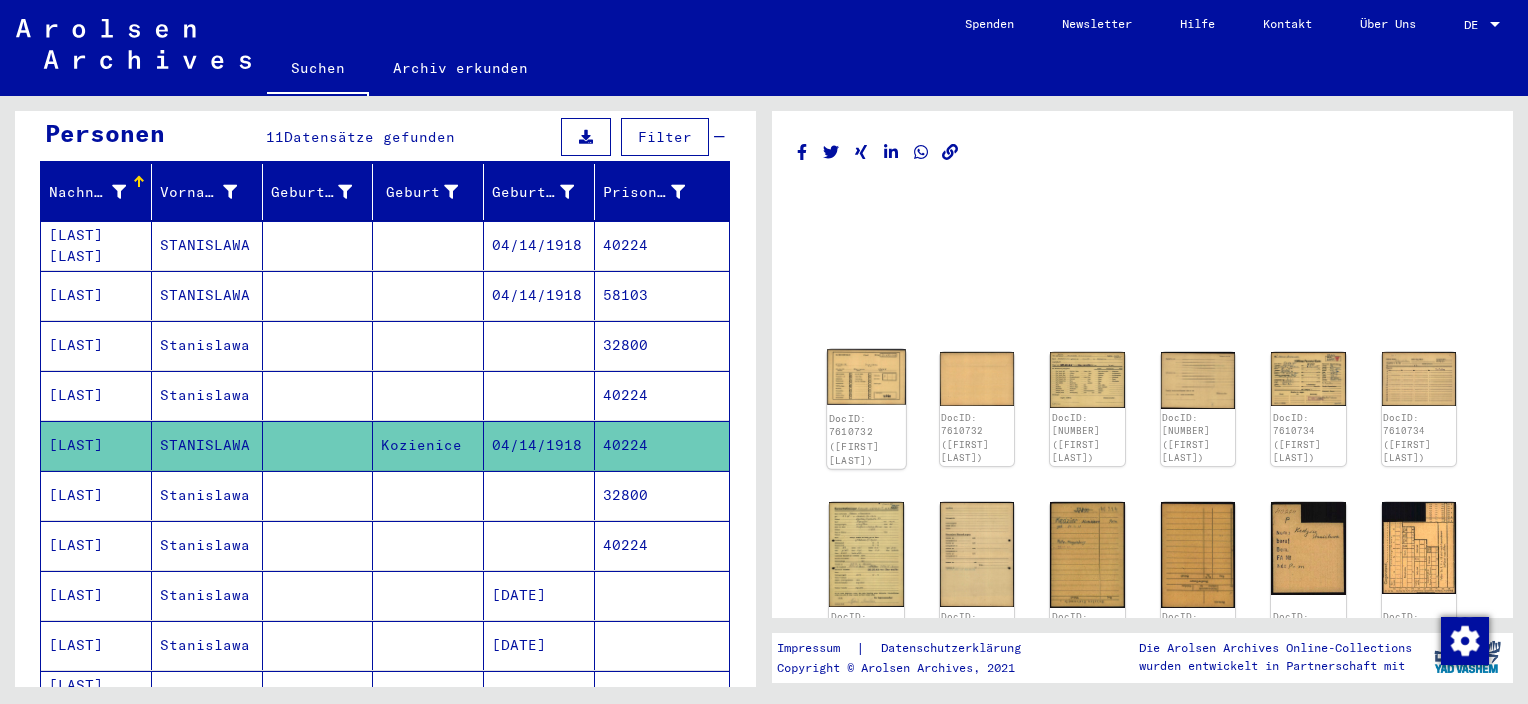 click 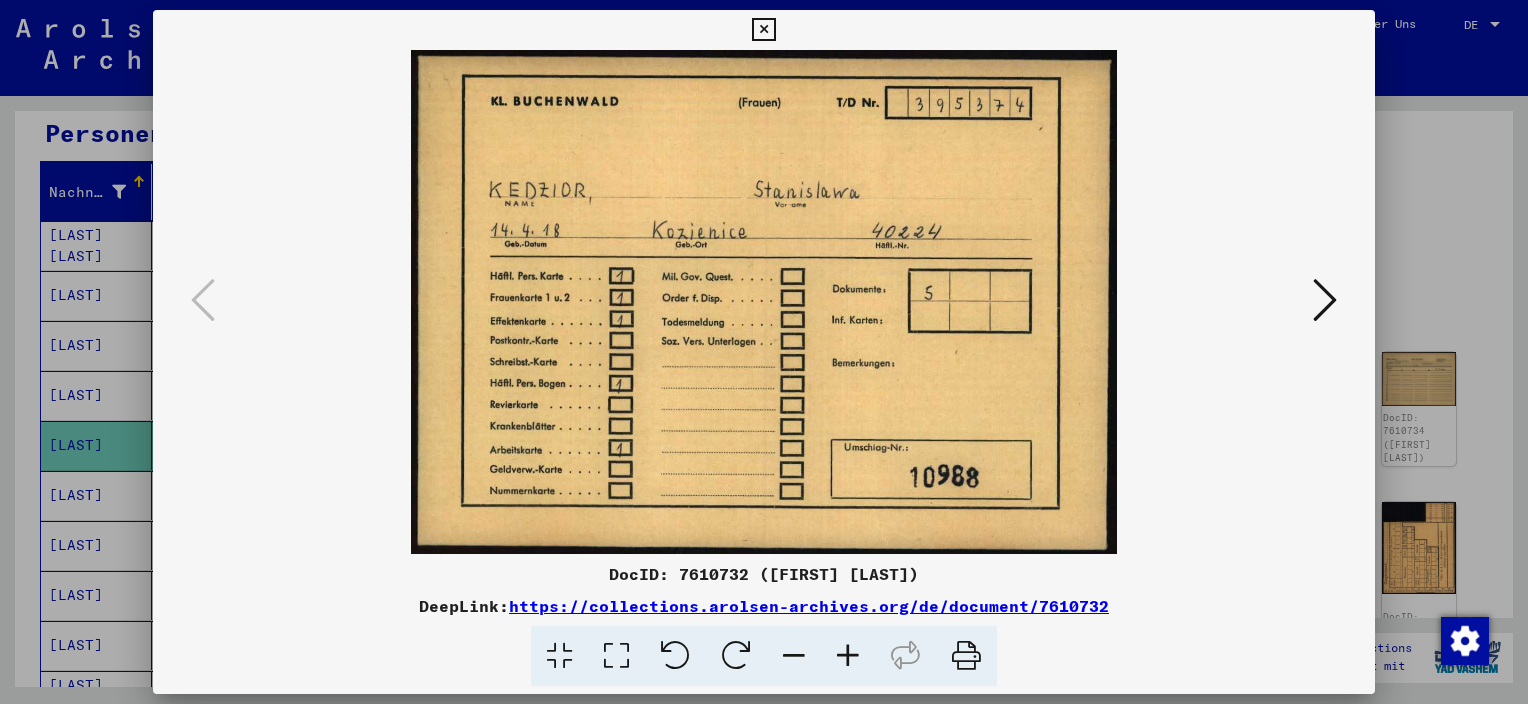 click at bounding box center [1325, 300] 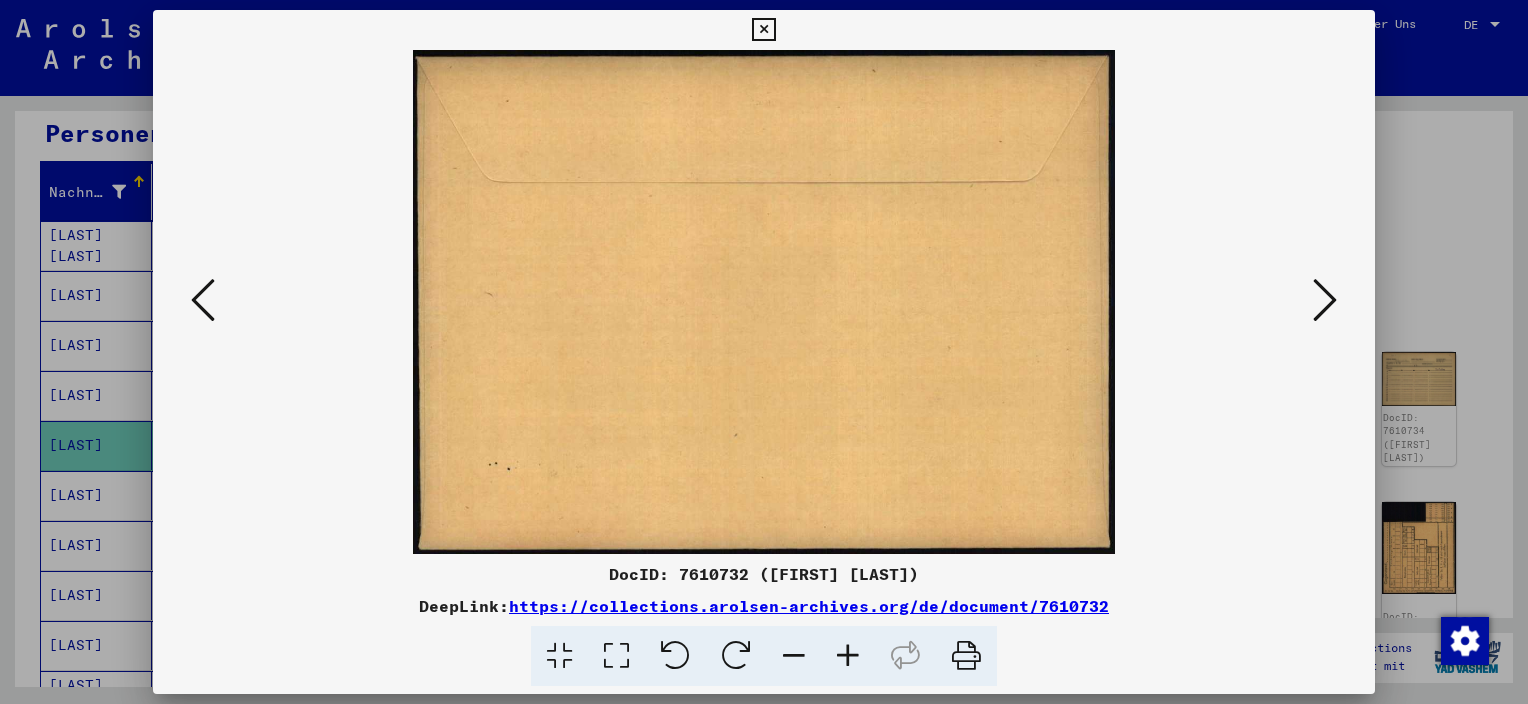 click at bounding box center [1325, 300] 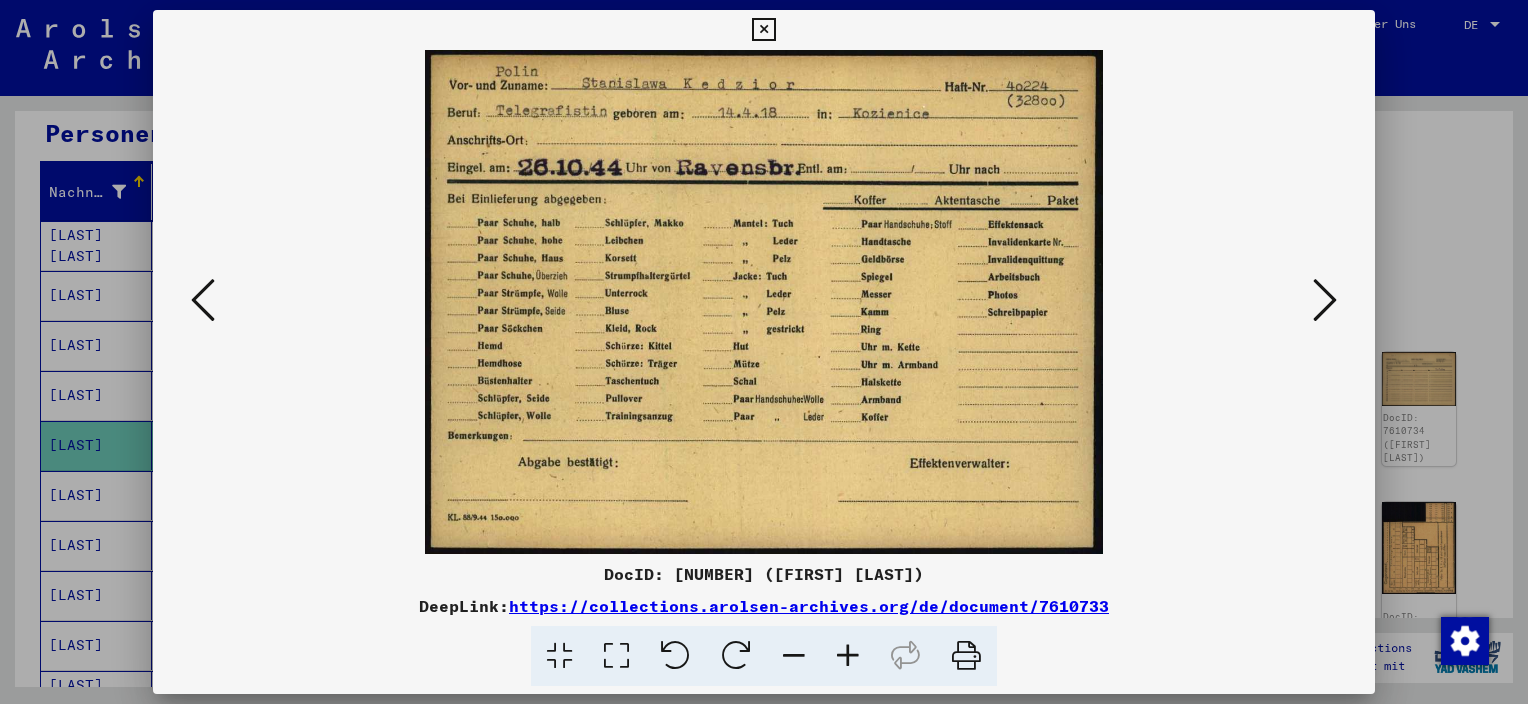 click at bounding box center [1325, 300] 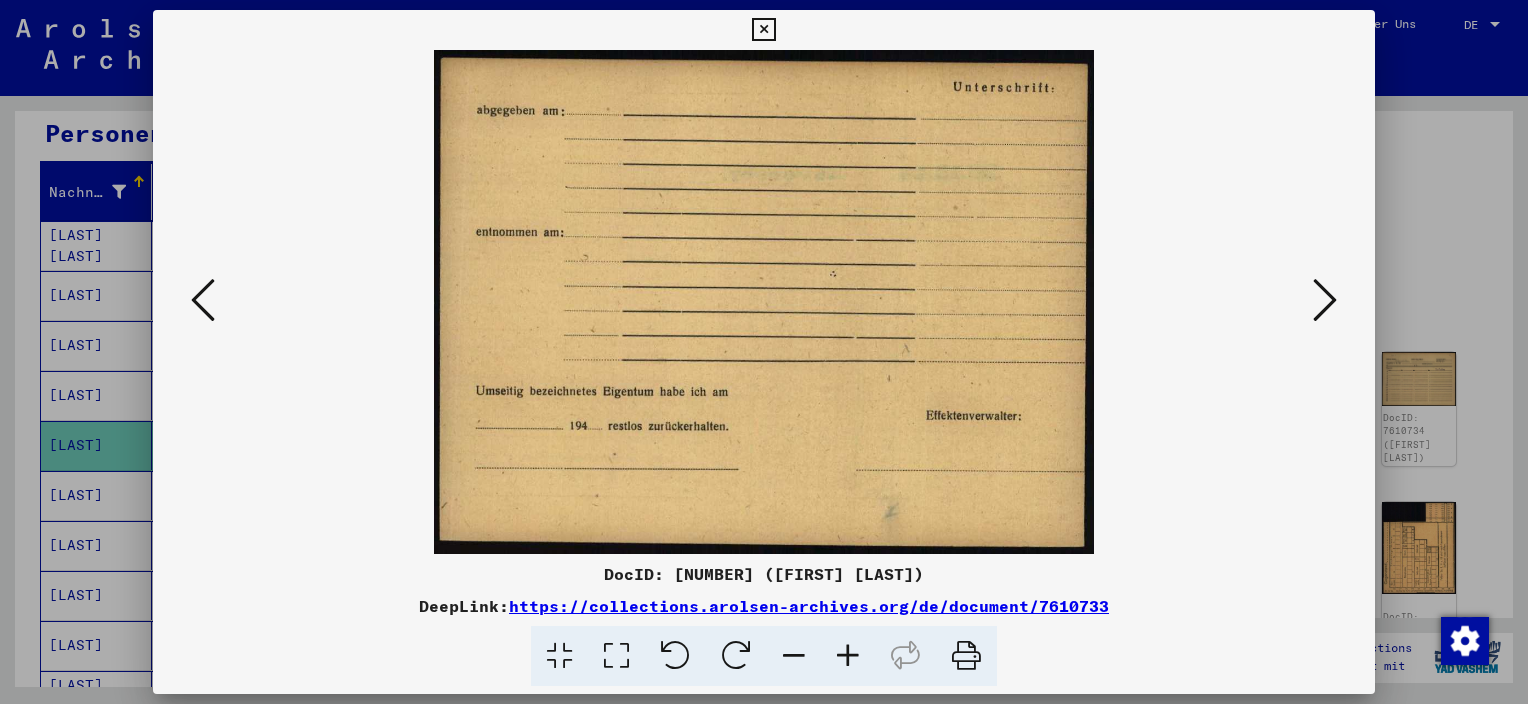 click at bounding box center (1325, 300) 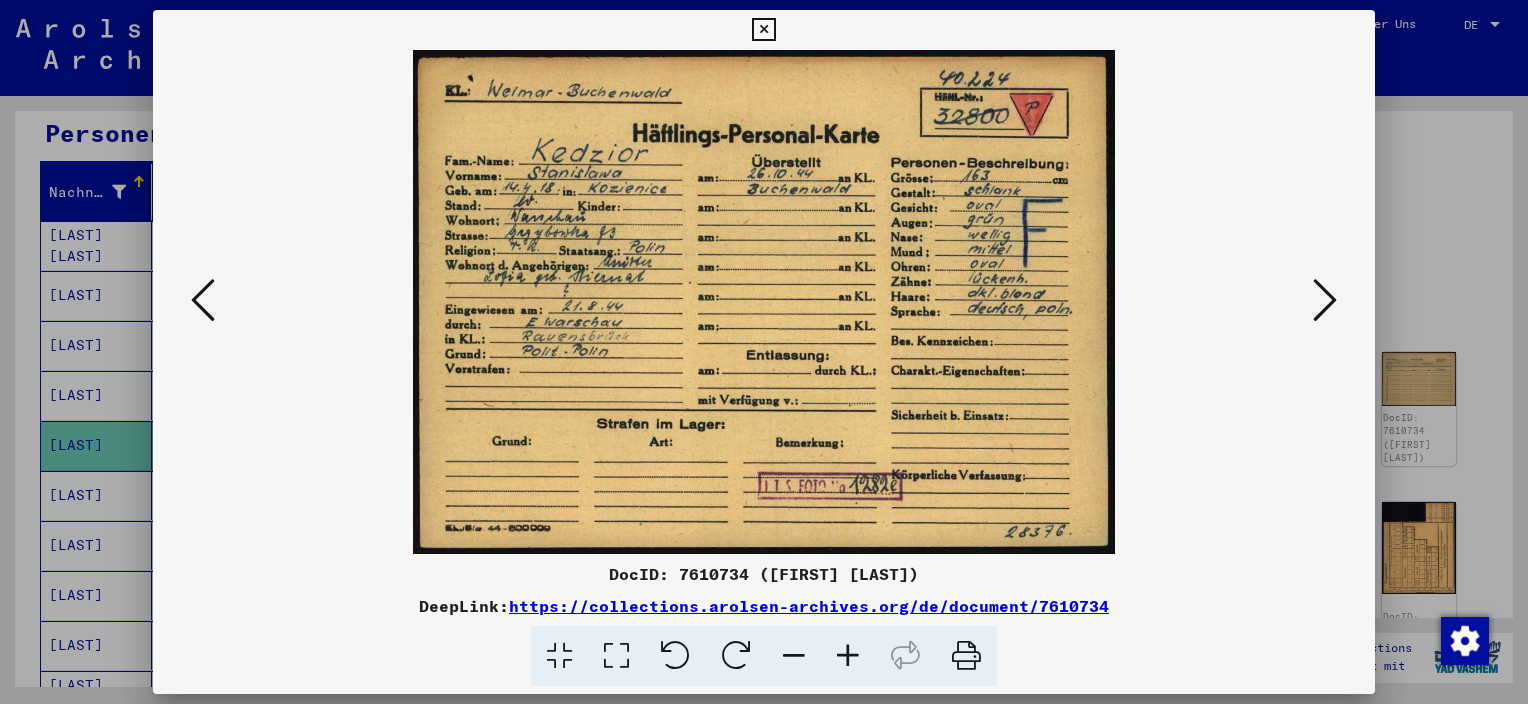 click at bounding box center (1325, 301) 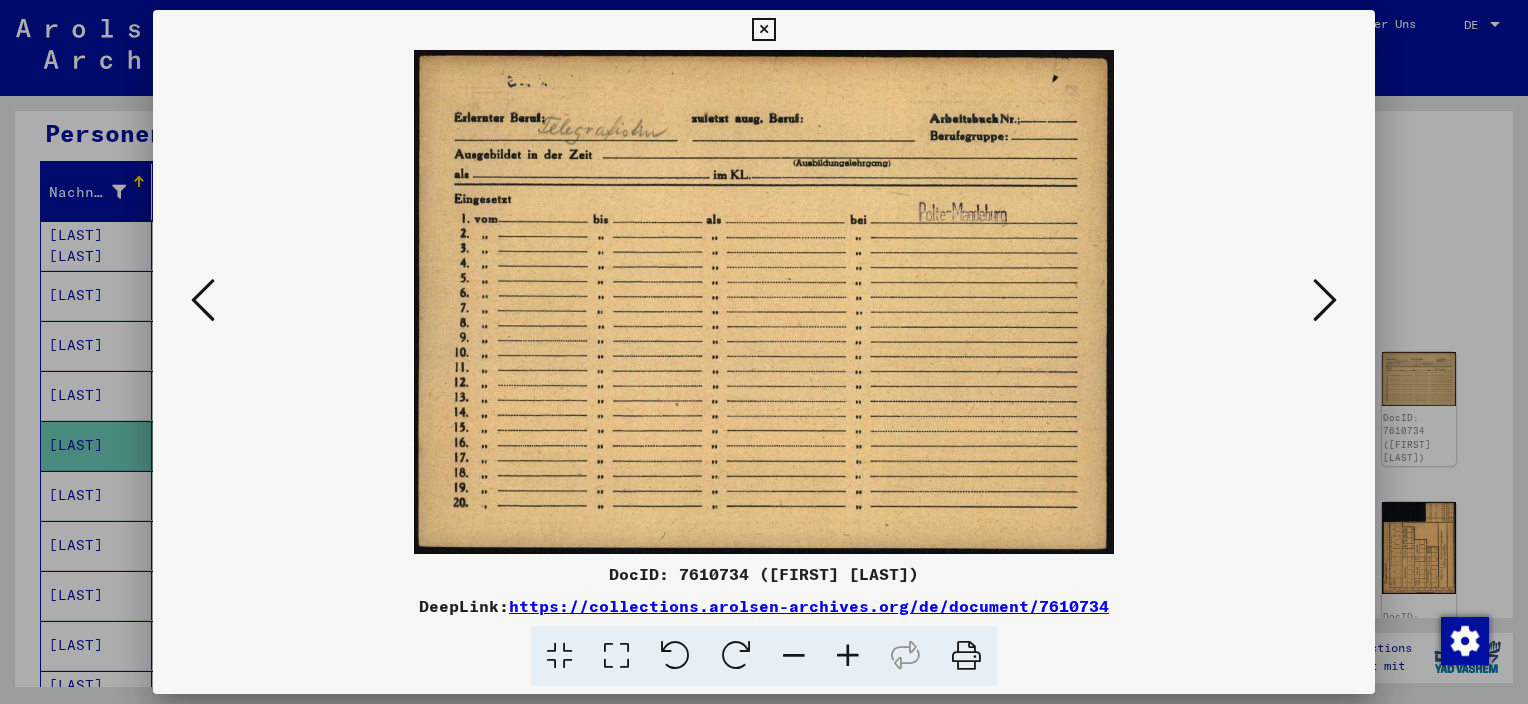 click at bounding box center [1325, 300] 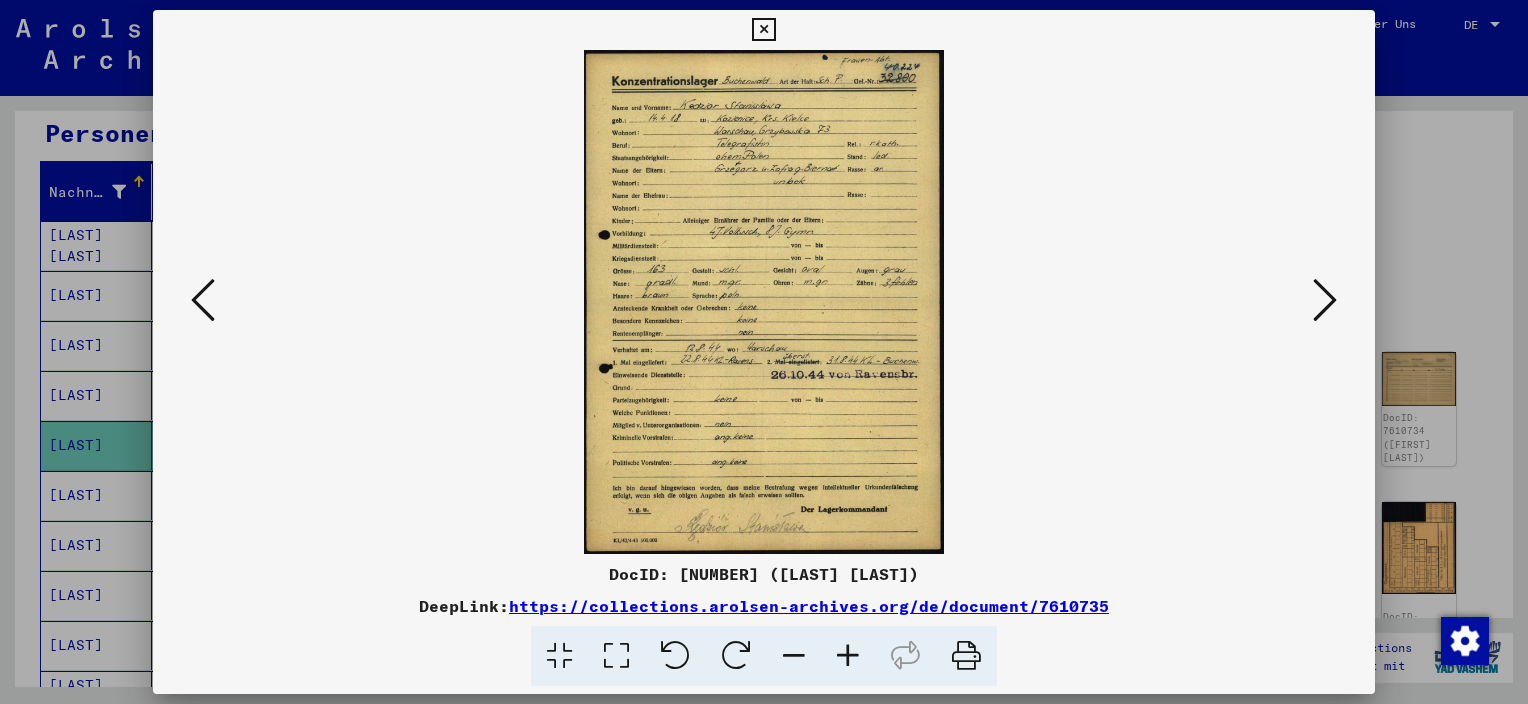 click at bounding box center [848, 656] 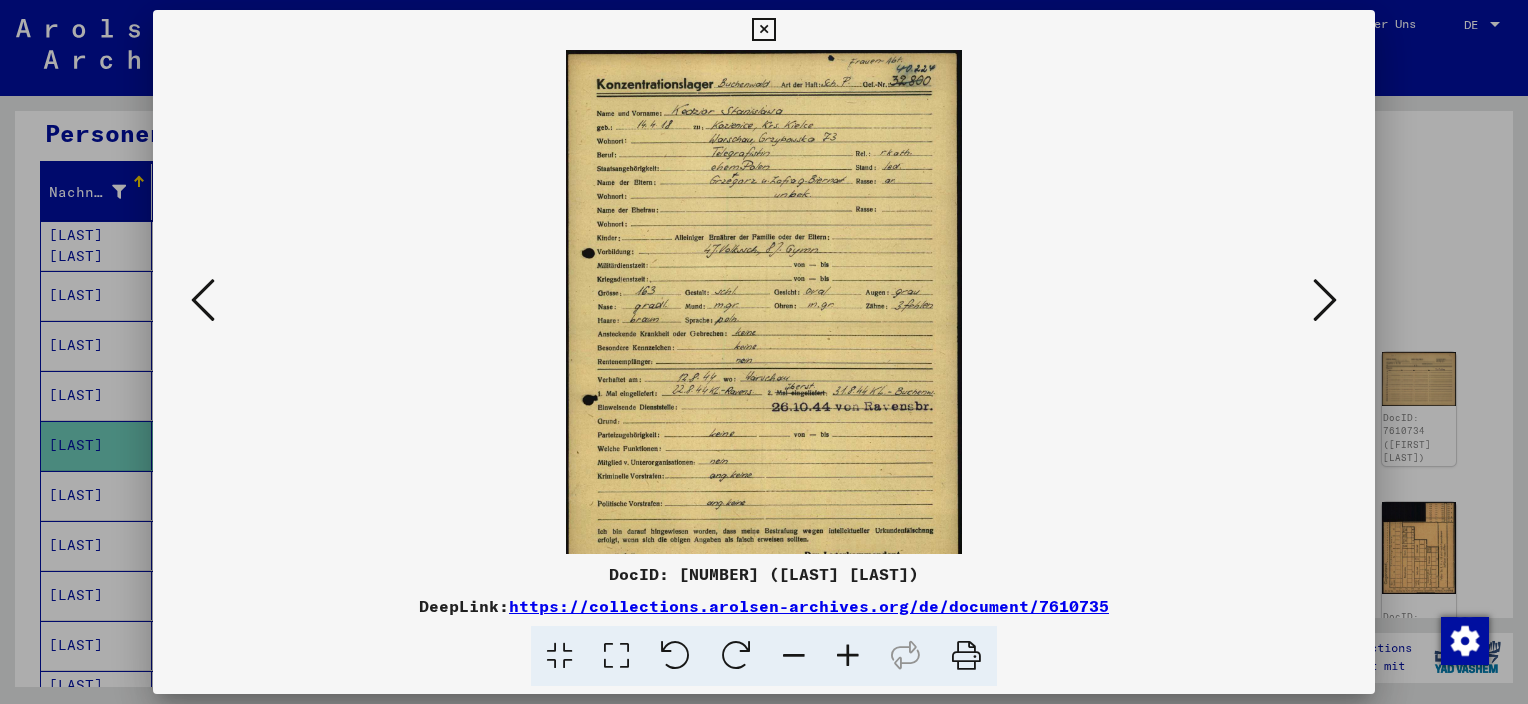 click at bounding box center (848, 656) 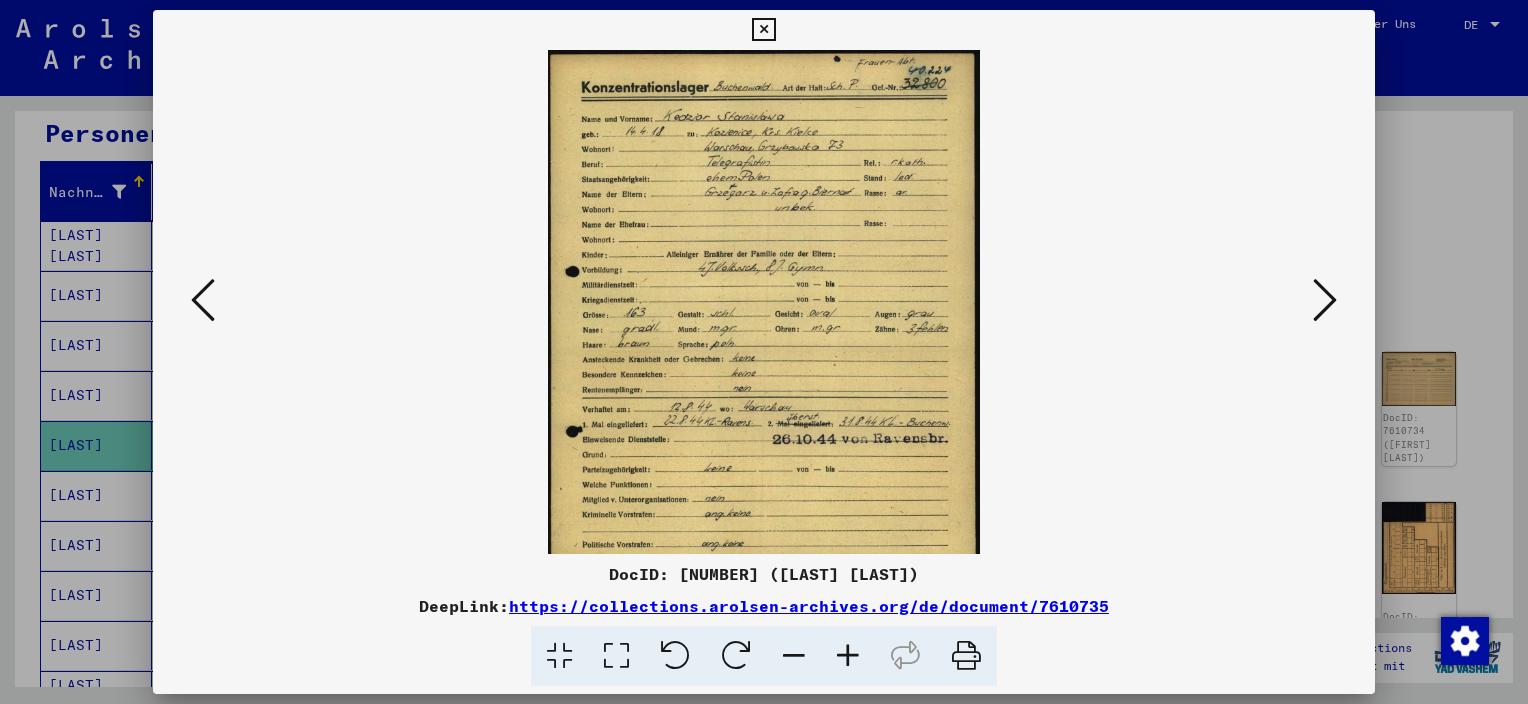 click at bounding box center [848, 656] 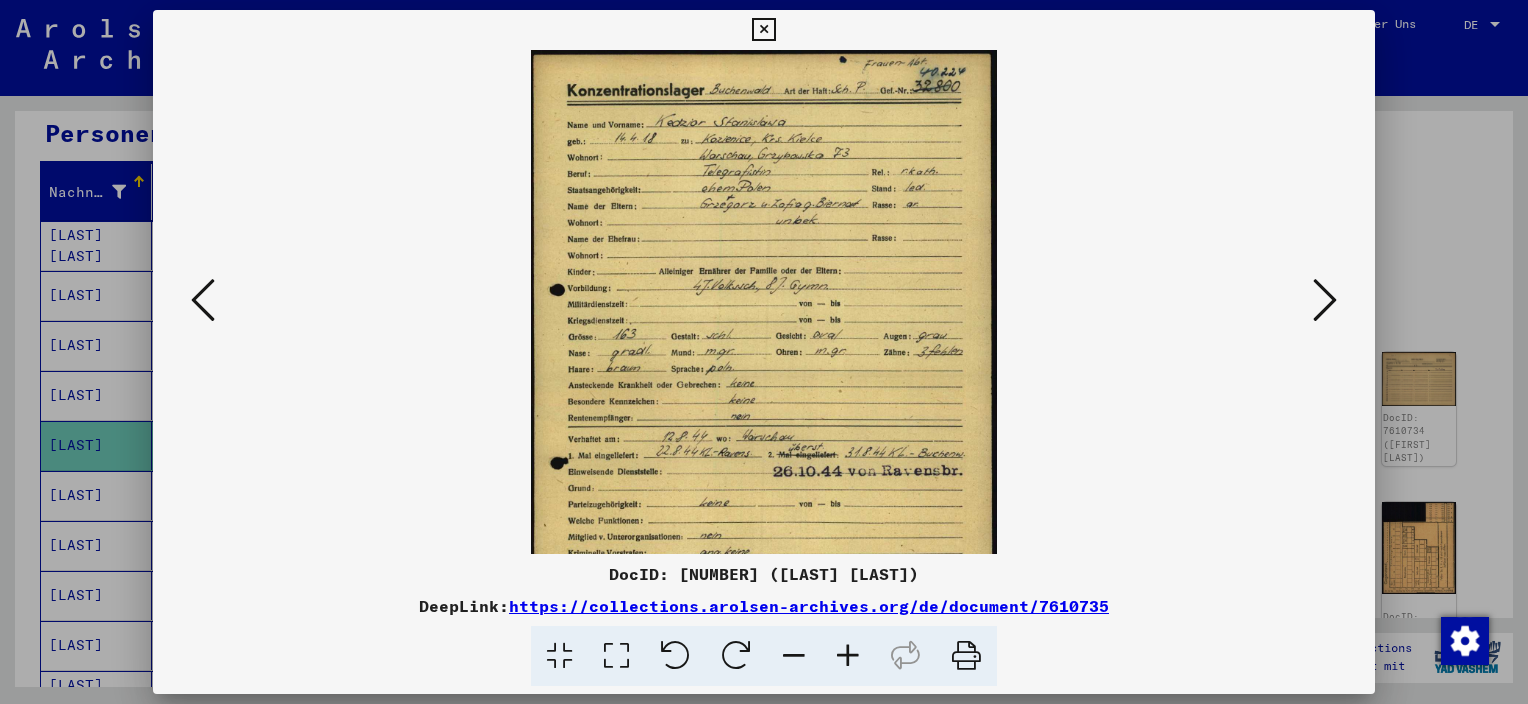click at bounding box center (848, 656) 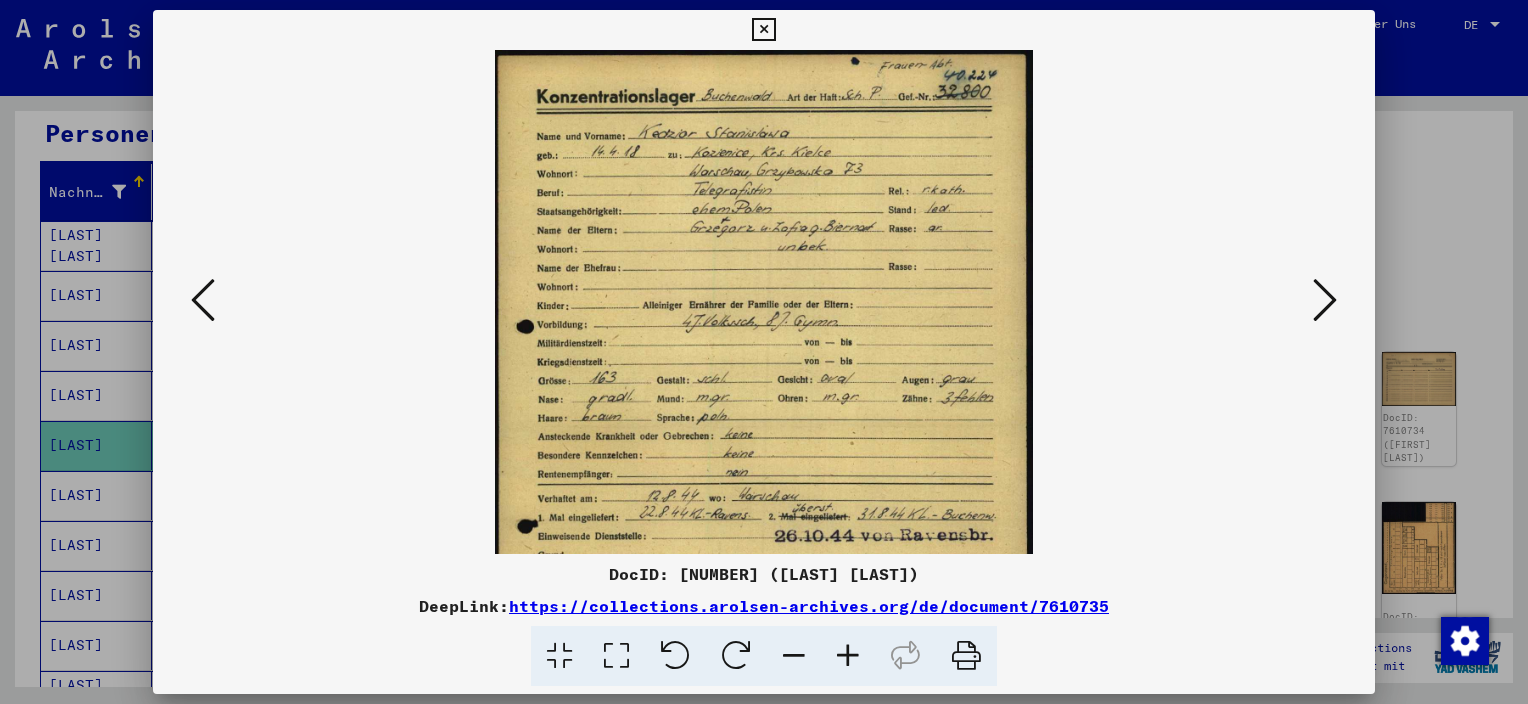click at bounding box center (848, 656) 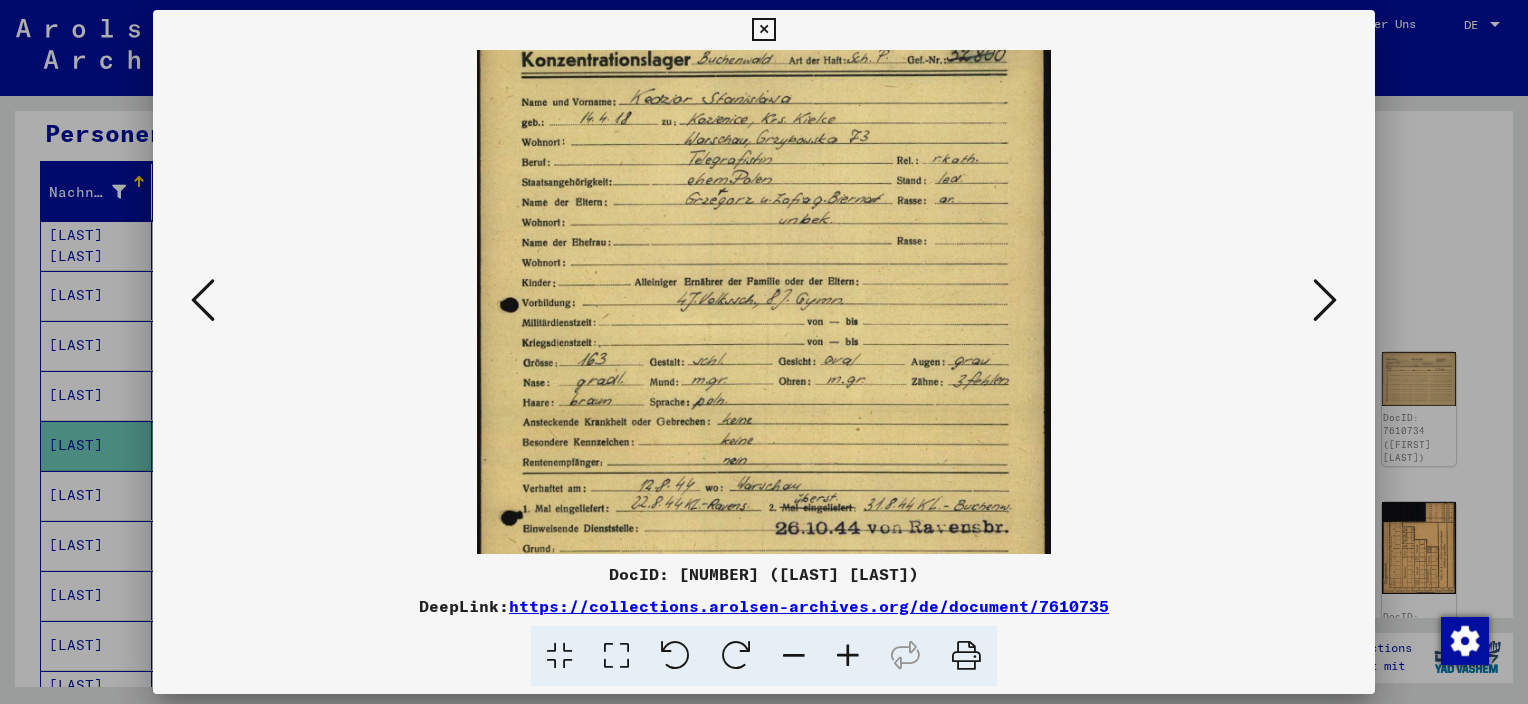 scroll, scrollTop: 53, scrollLeft: 0, axis: vertical 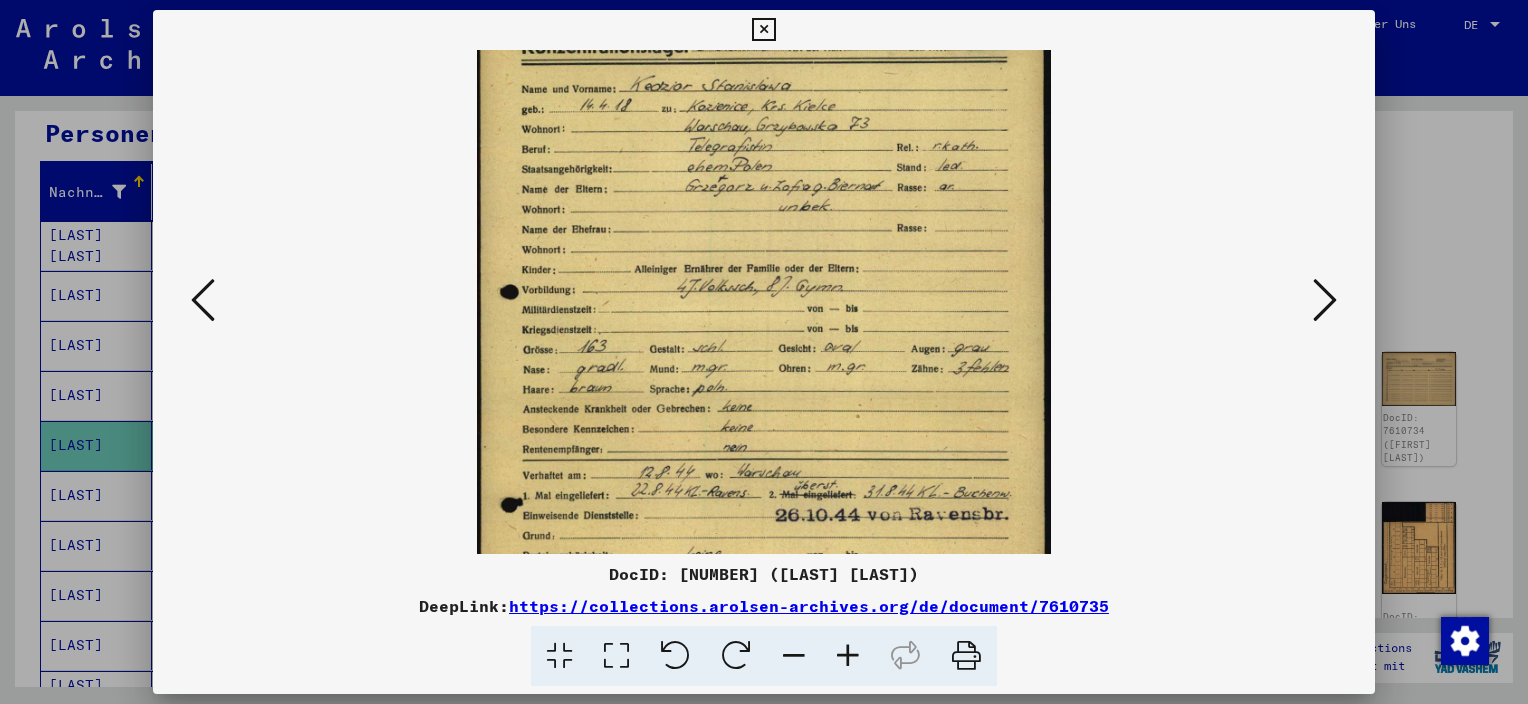 drag, startPoint x: 860, startPoint y: 342, endPoint x: 855, endPoint y: 291, distance: 51.24451 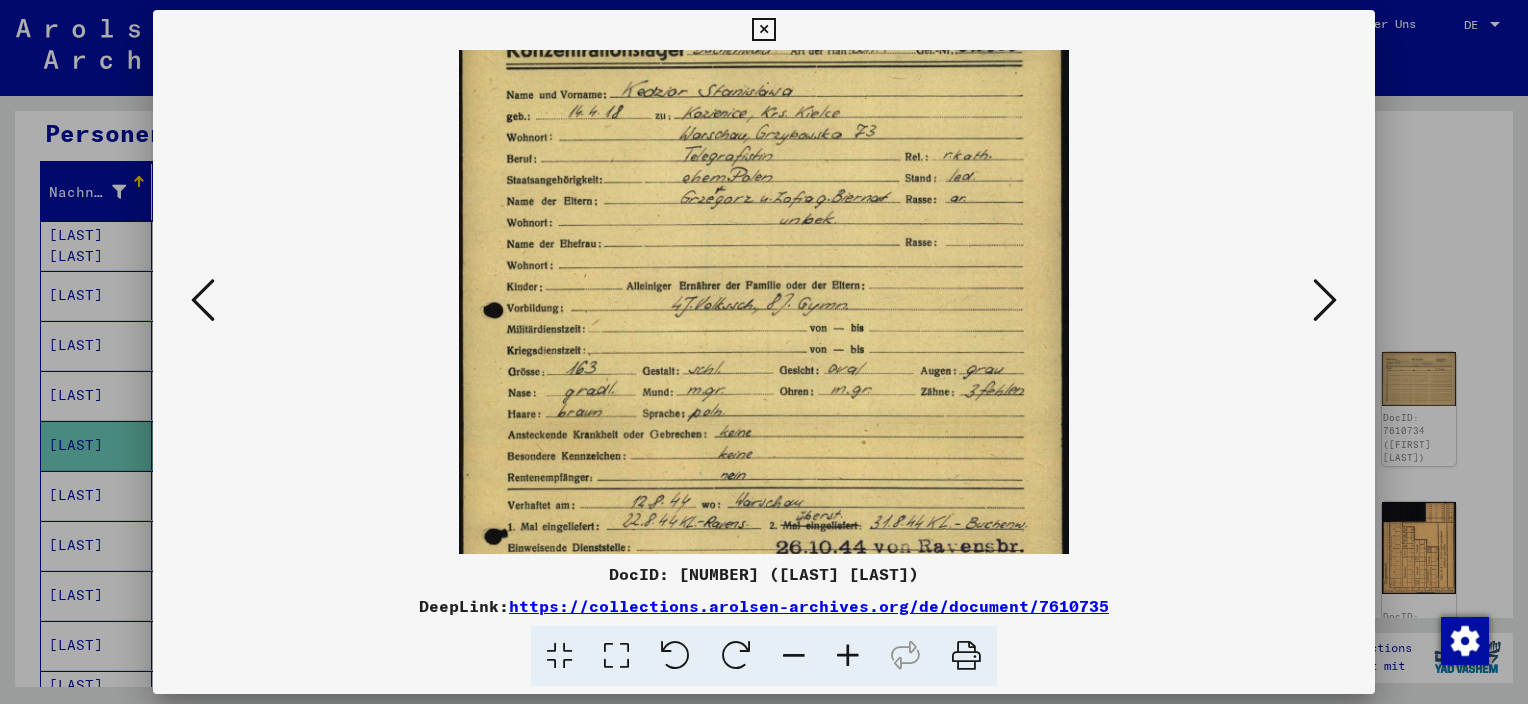click at bounding box center (848, 656) 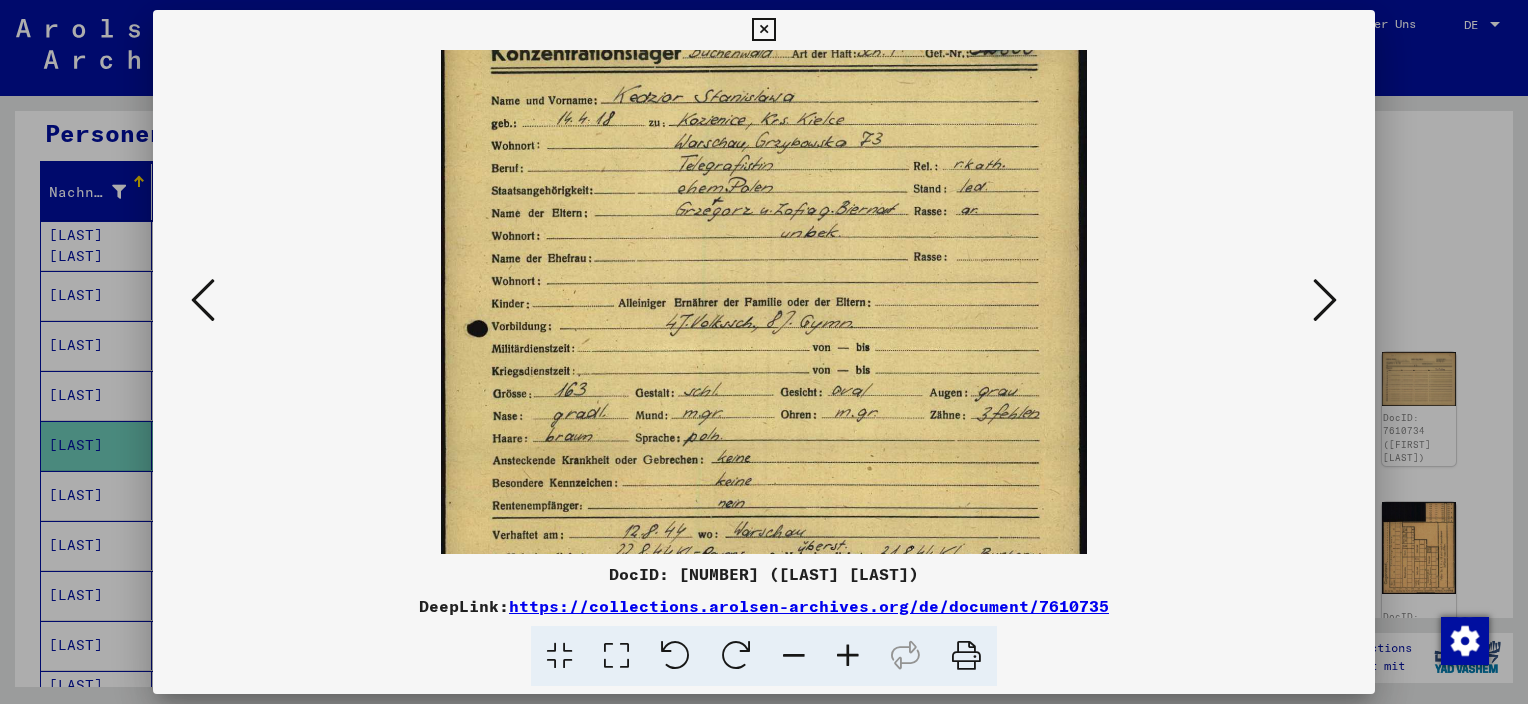 click at bounding box center [848, 656] 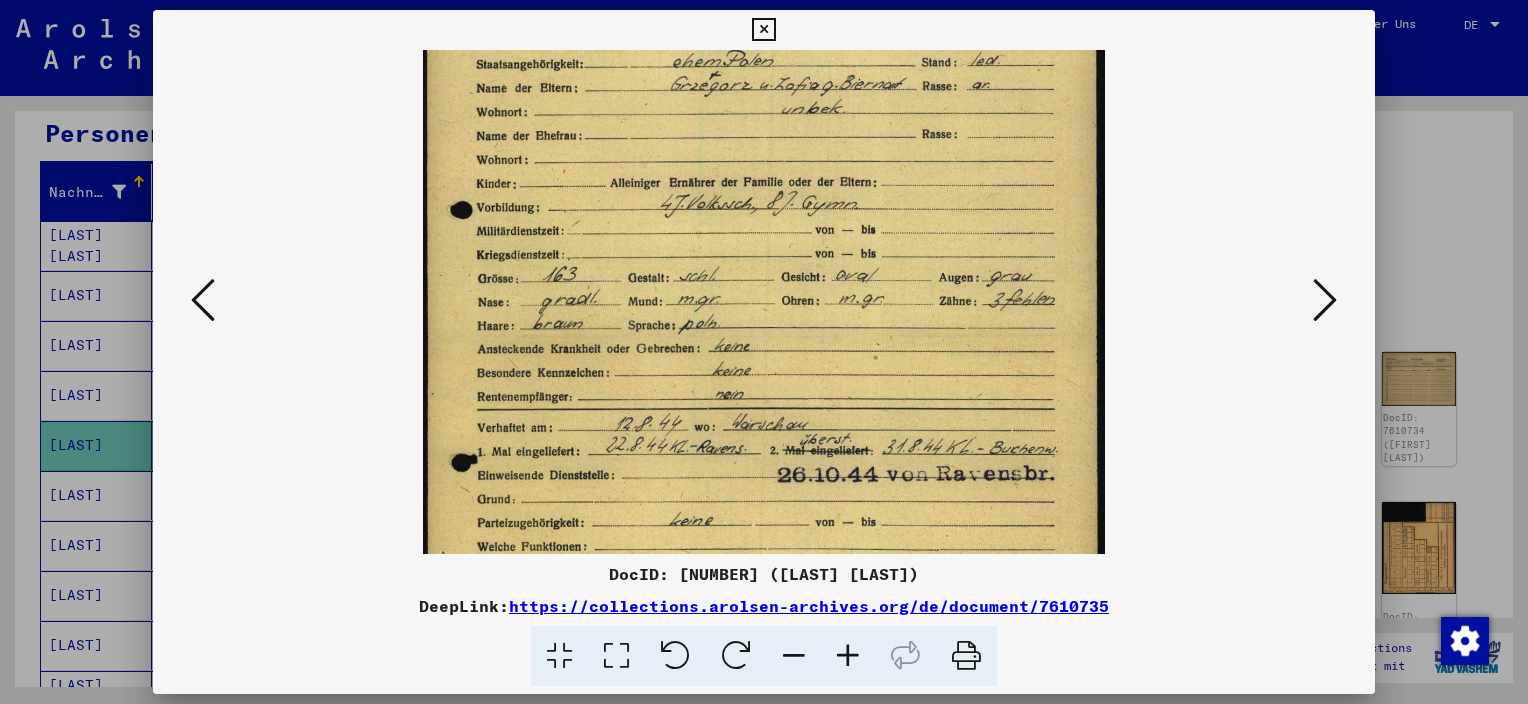 scroll, scrollTop: 196, scrollLeft: 0, axis: vertical 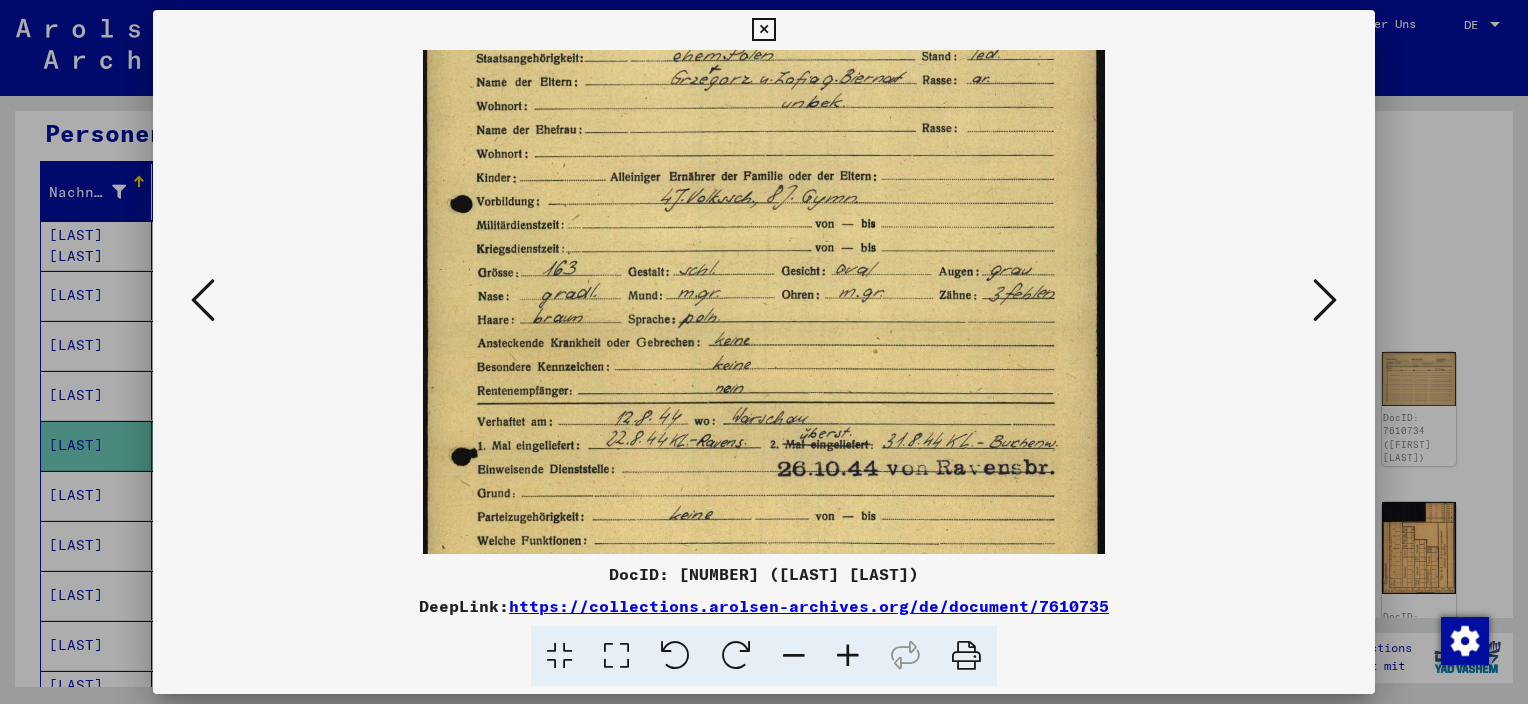 drag, startPoint x: 823, startPoint y: 438, endPoint x: 808, endPoint y: 286, distance: 152.73834 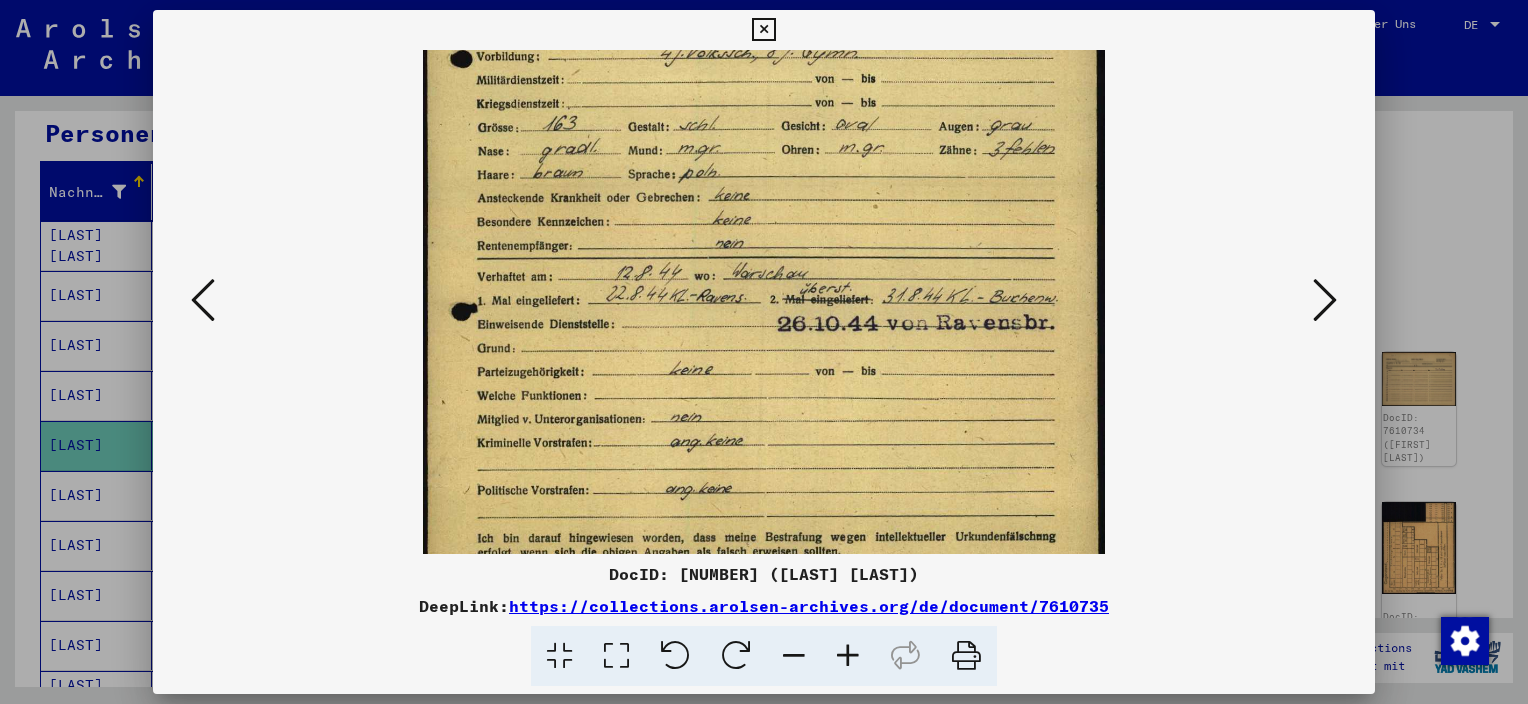 scroll, scrollTop: 346, scrollLeft: 0, axis: vertical 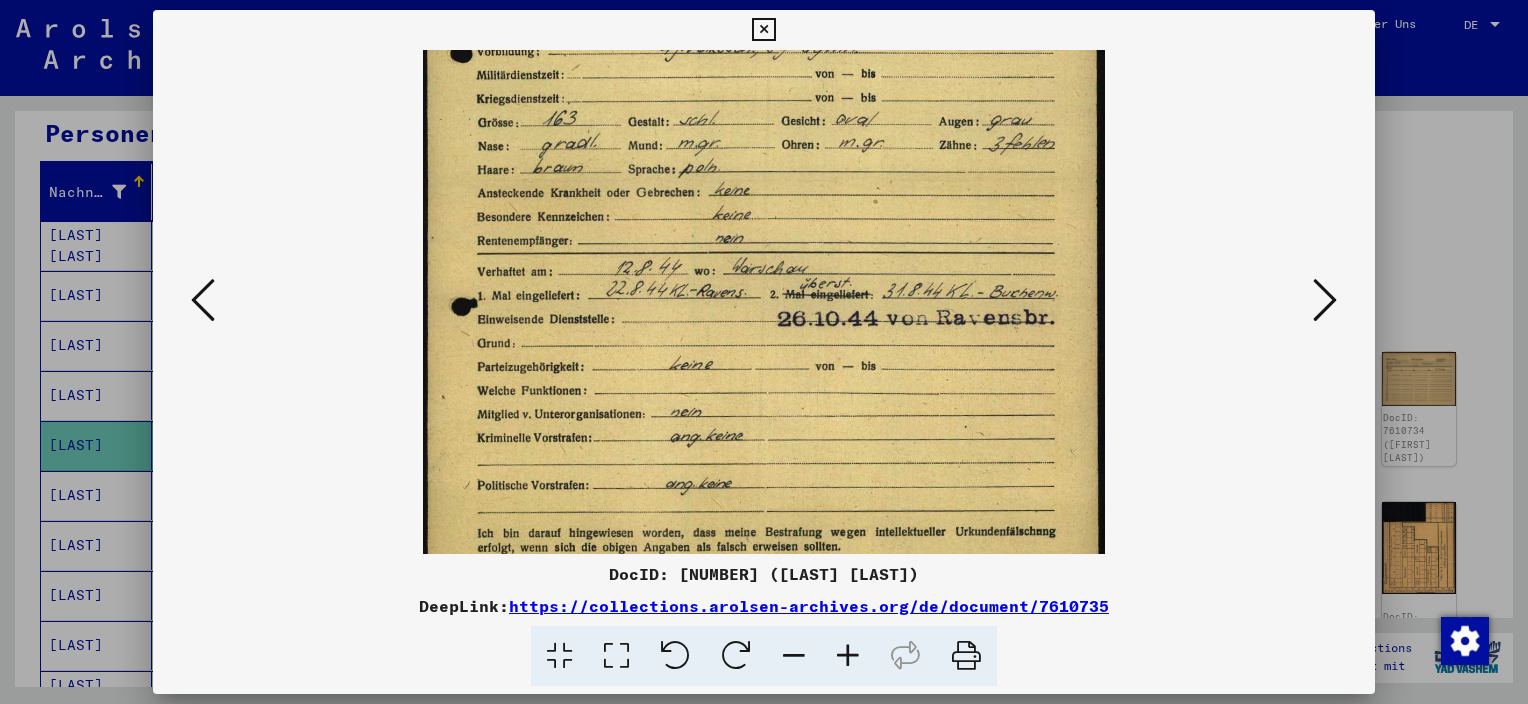 drag, startPoint x: 847, startPoint y: 353, endPoint x: 872, endPoint y: 204, distance: 151.08276 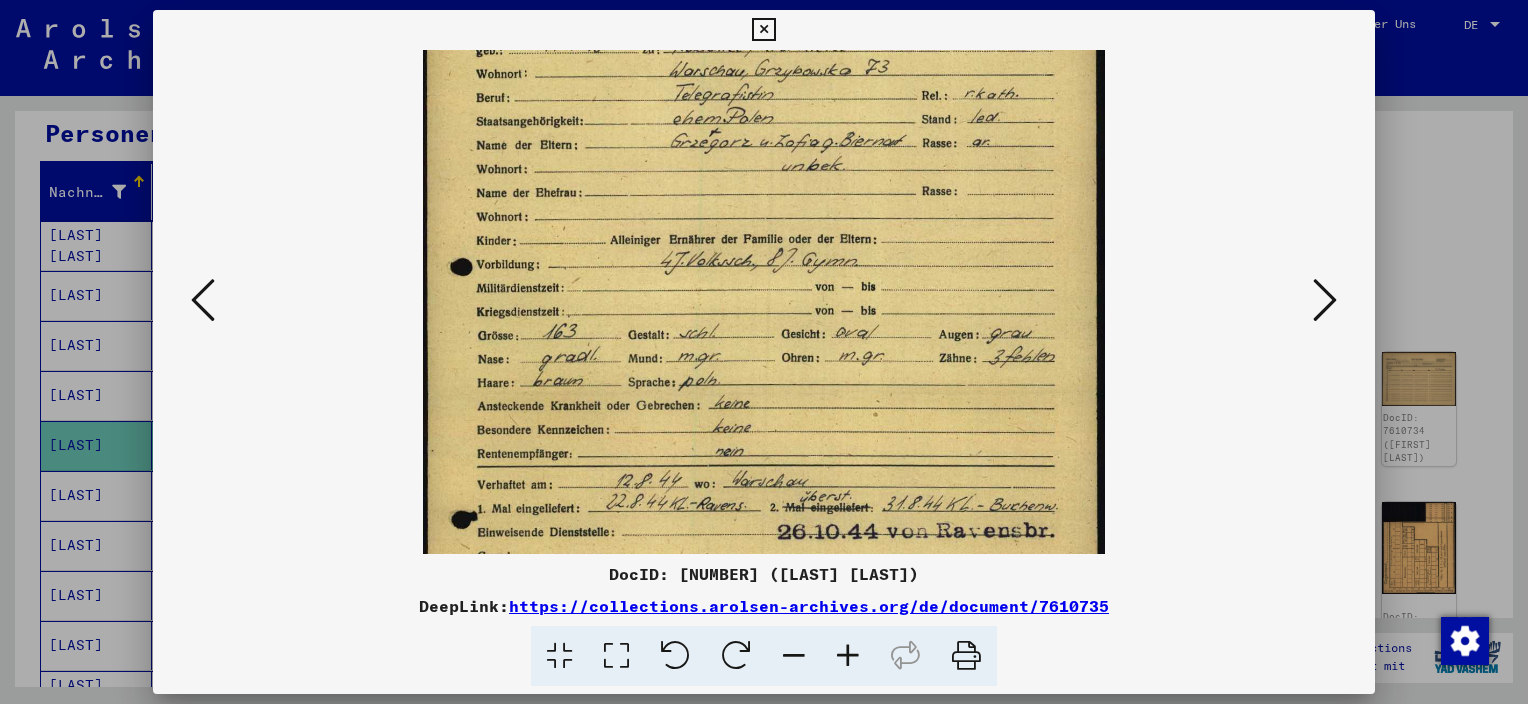 scroll, scrollTop: 0, scrollLeft: 0, axis: both 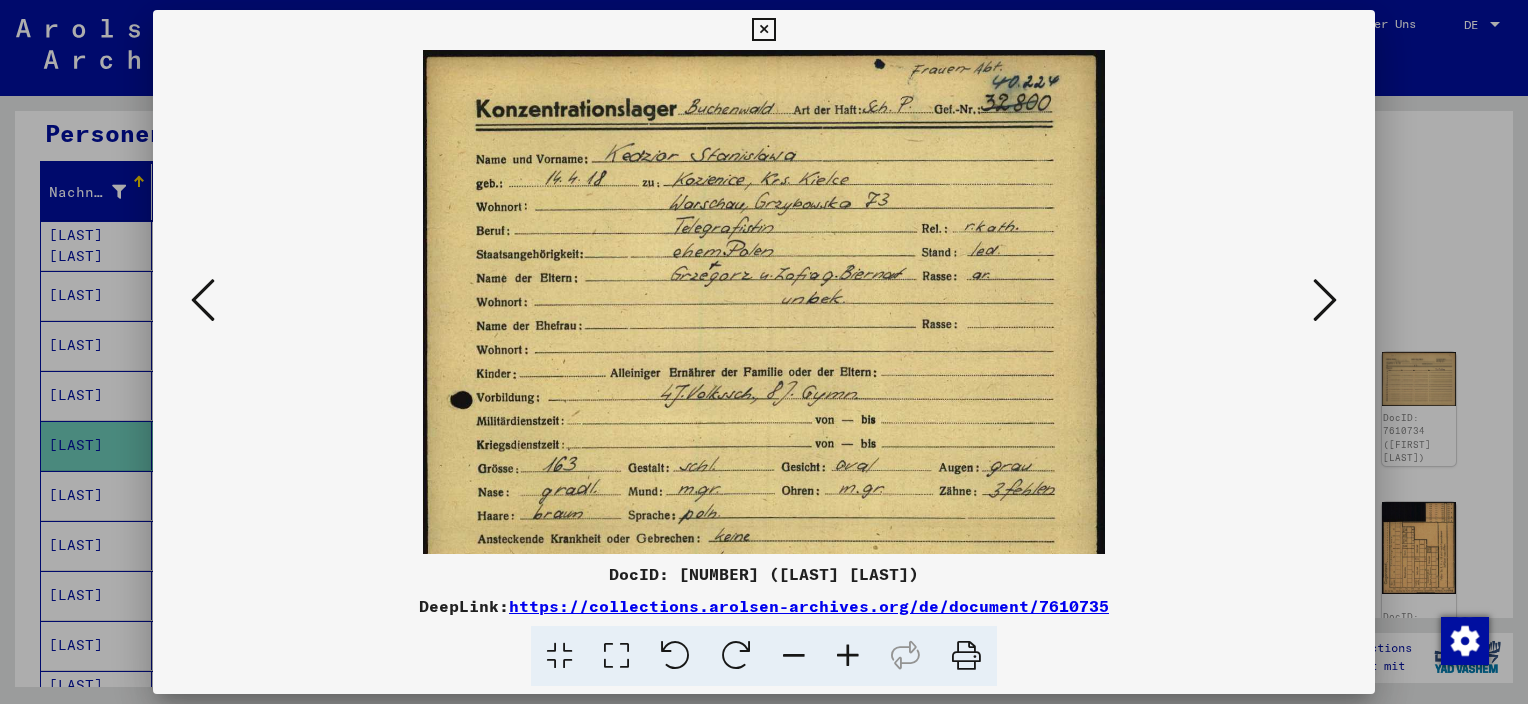 drag, startPoint x: 818, startPoint y: 379, endPoint x: 761, endPoint y: 755, distance: 380.29593 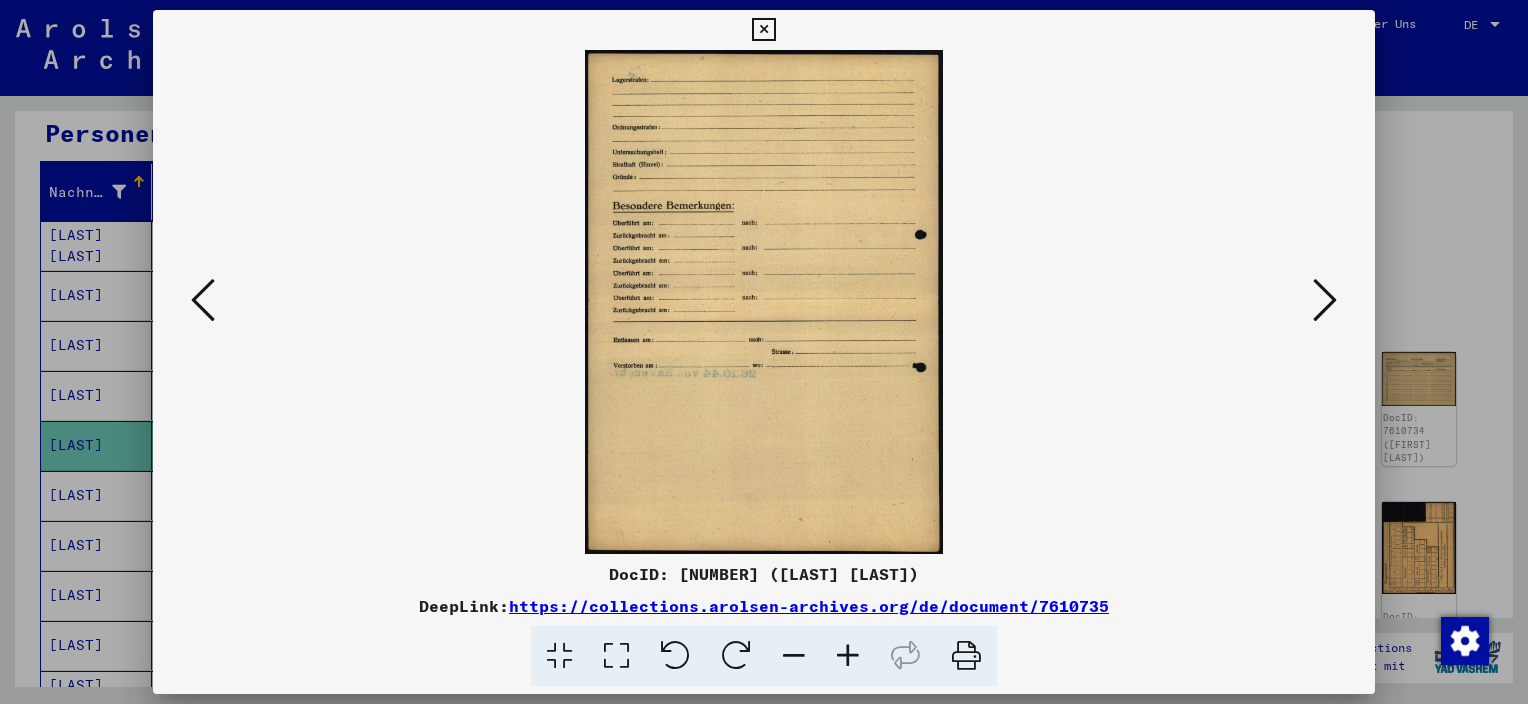 click at bounding box center (1325, 300) 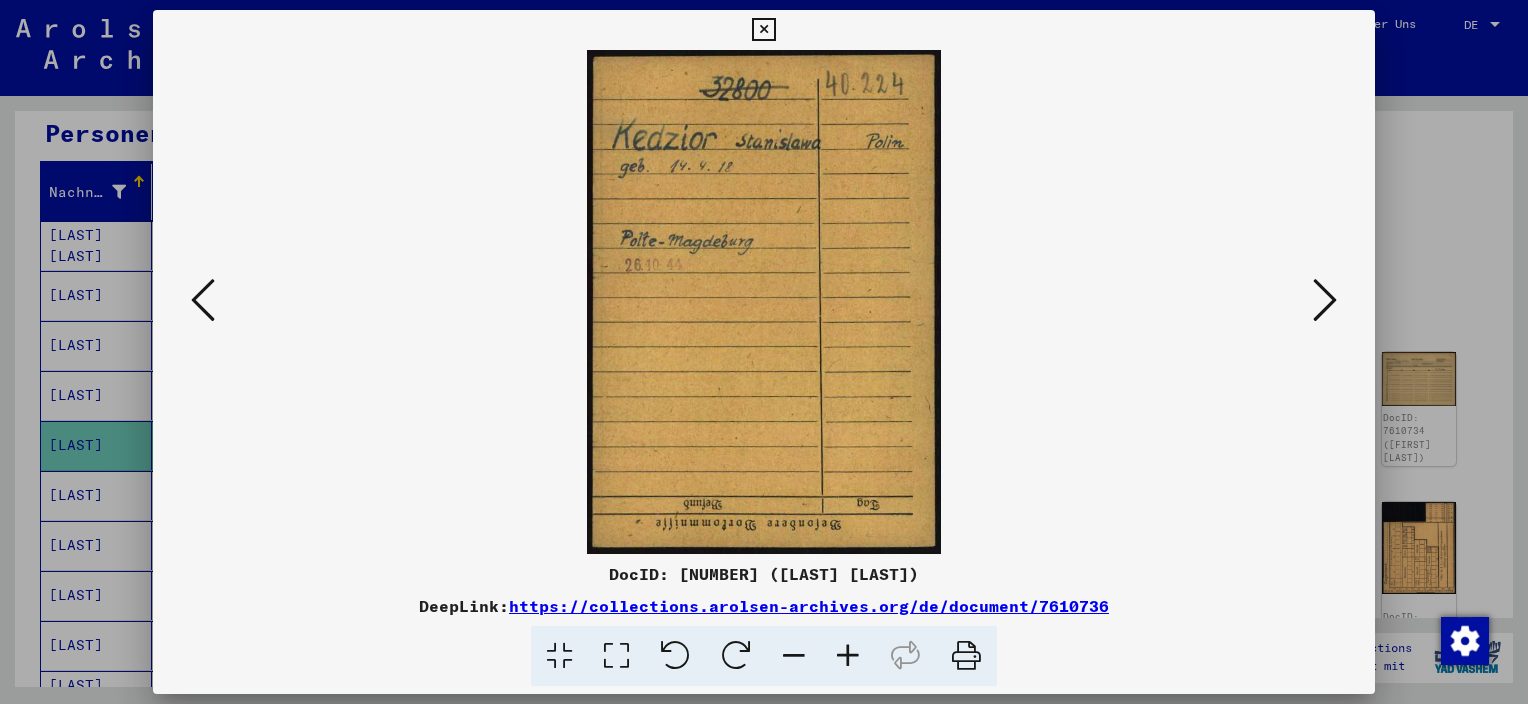 click at bounding box center [1325, 300] 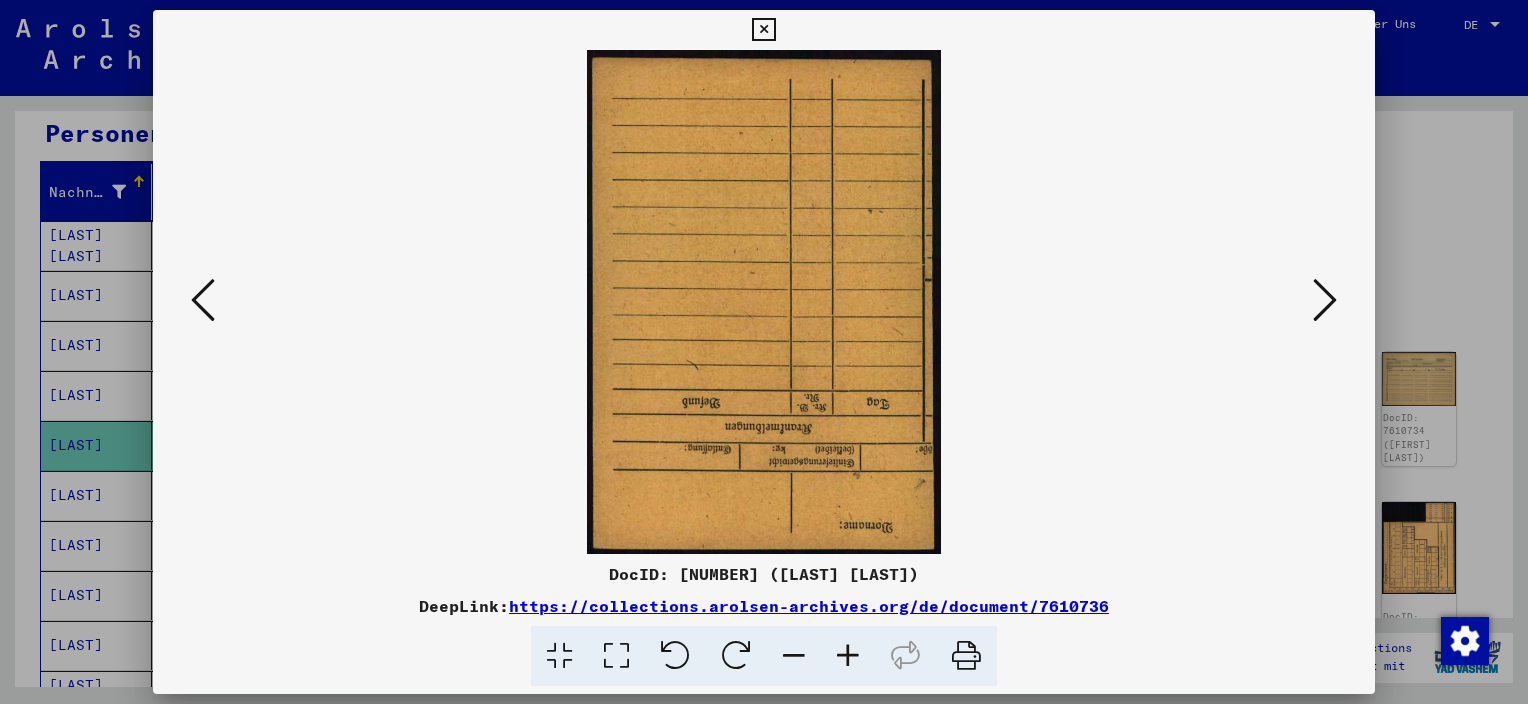 click at bounding box center (1325, 300) 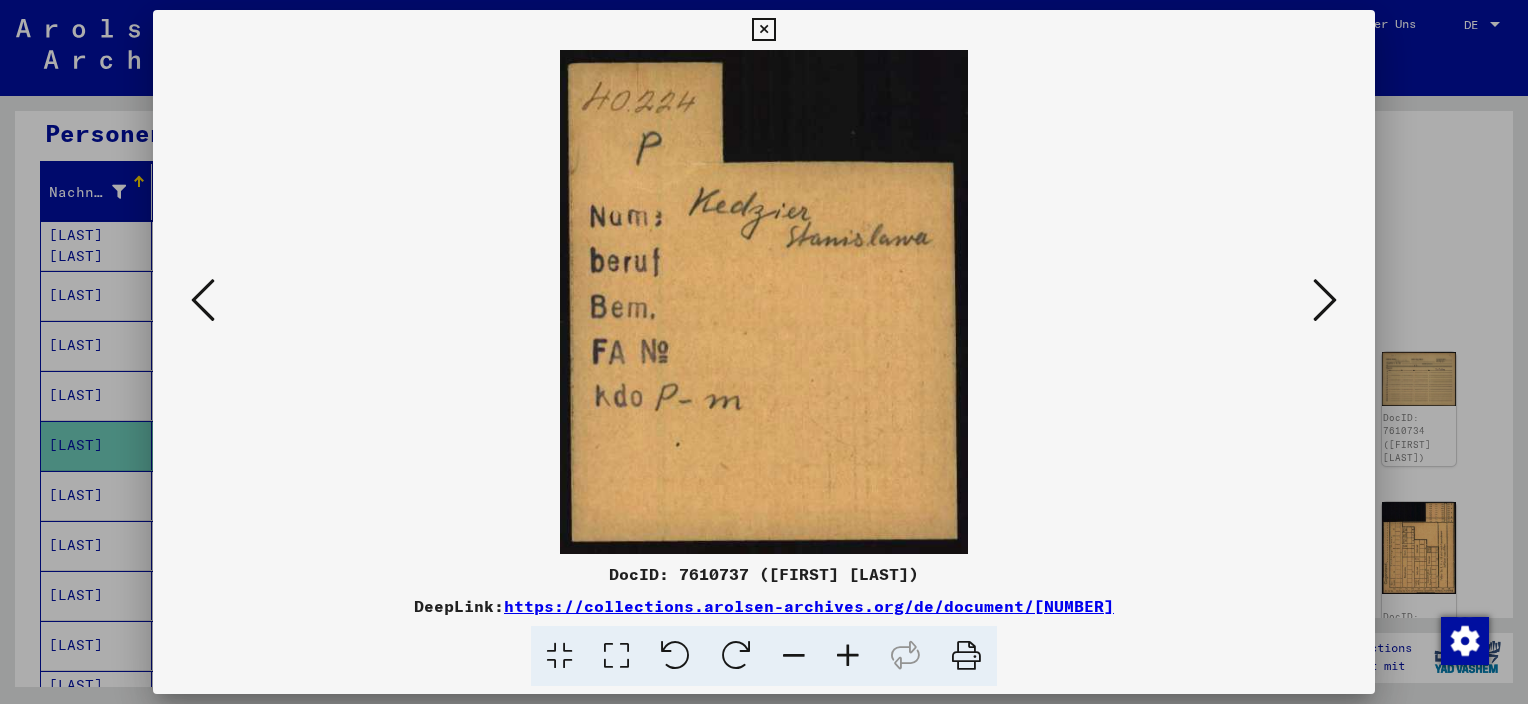 click at bounding box center [1325, 300] 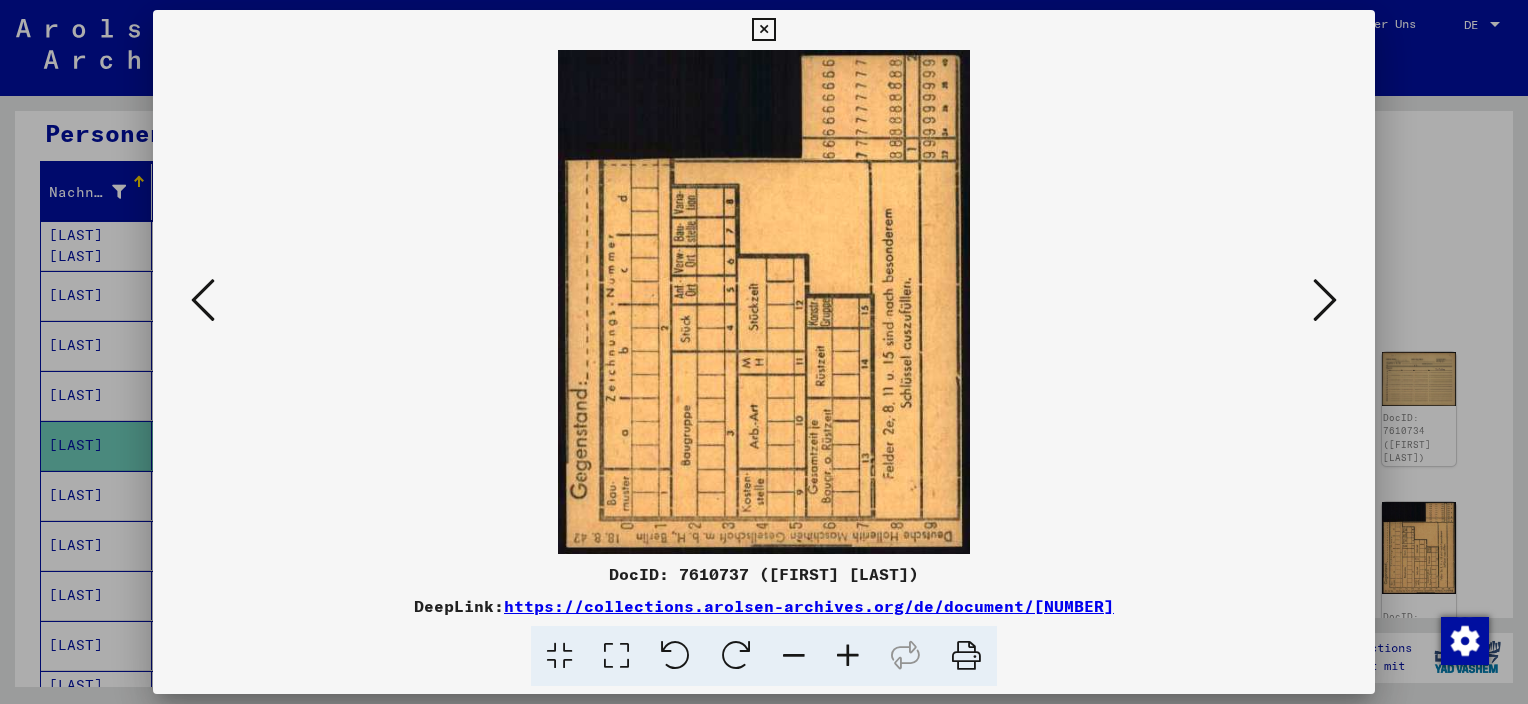 click at bounding box center (1325, 300) 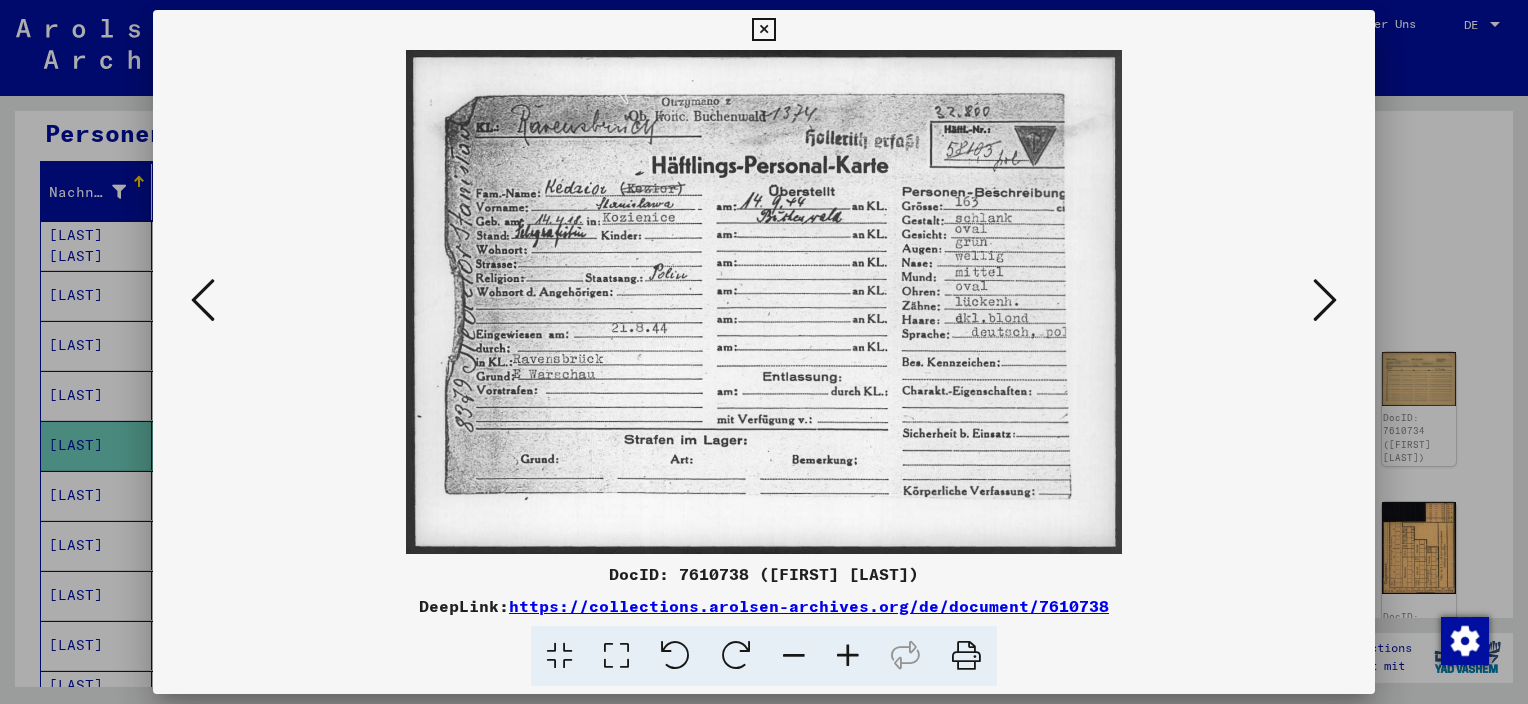 click at bounding box center [1325, 300] 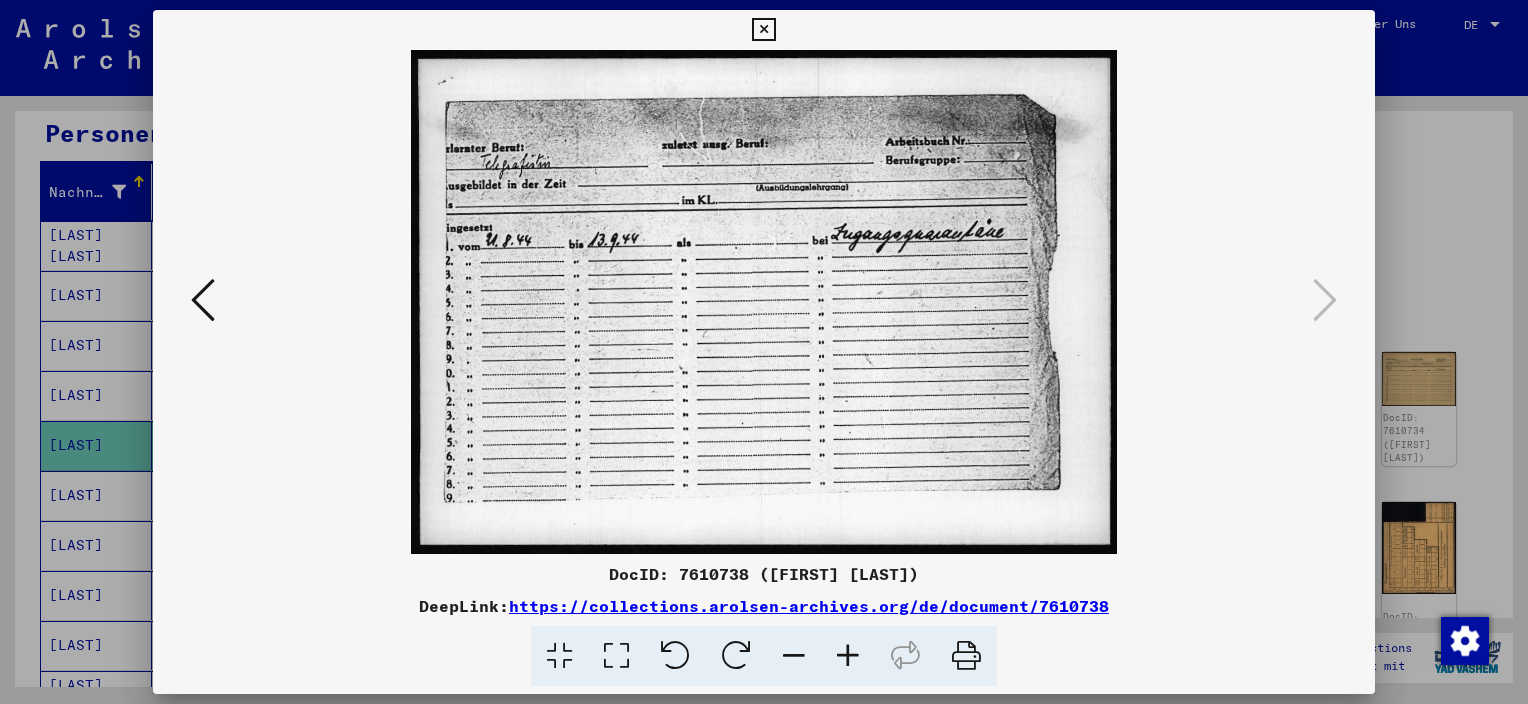 click at bounding box center (764, 302) 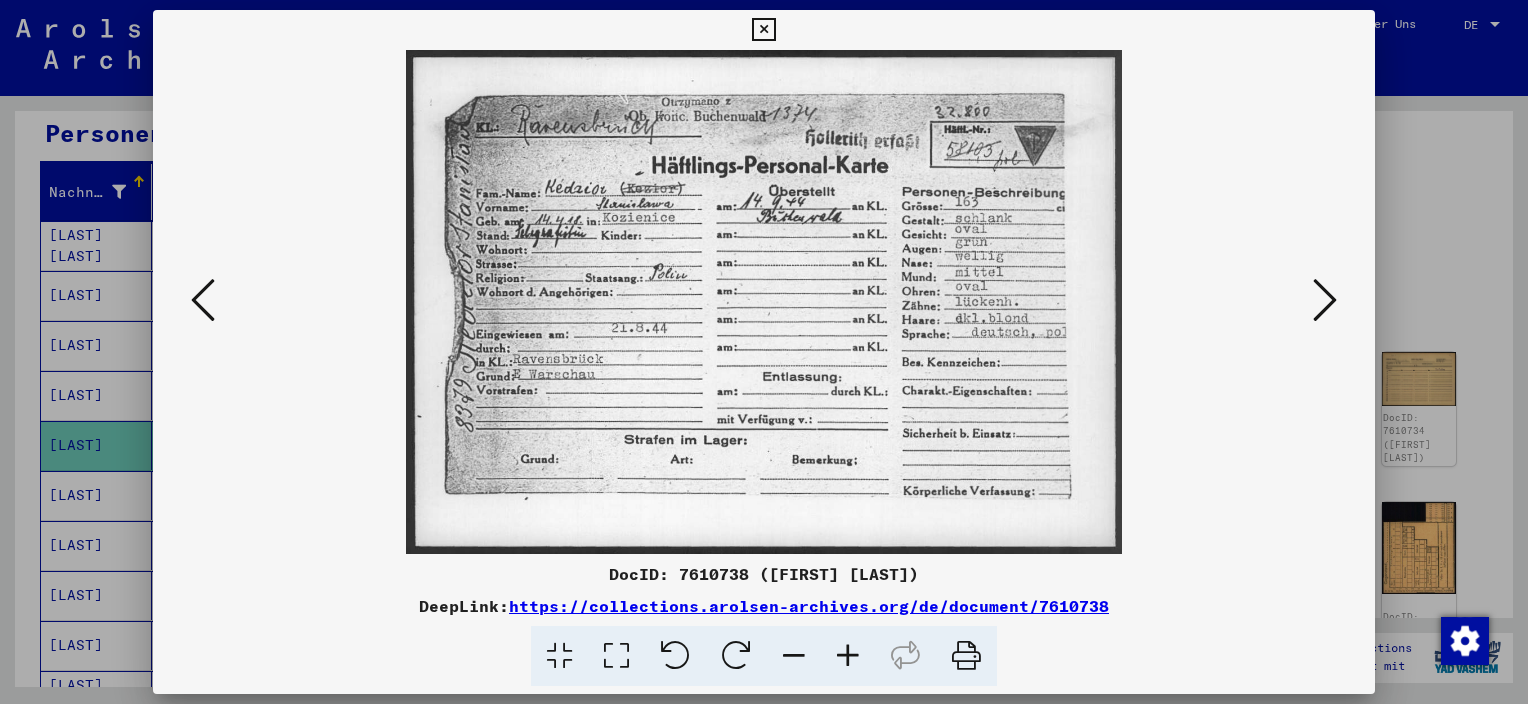 click at bounding box center [203, 300] 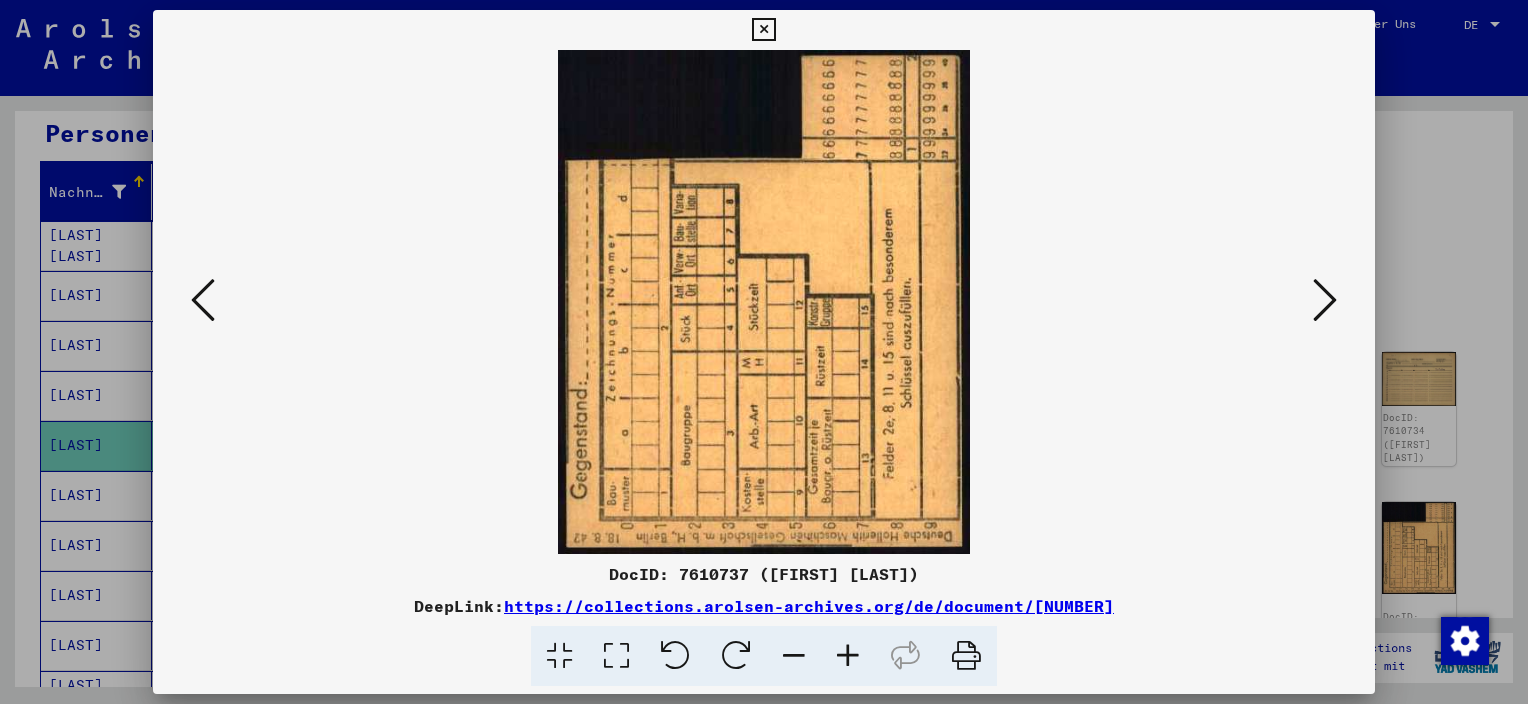 click at bounding box center (203, 300) 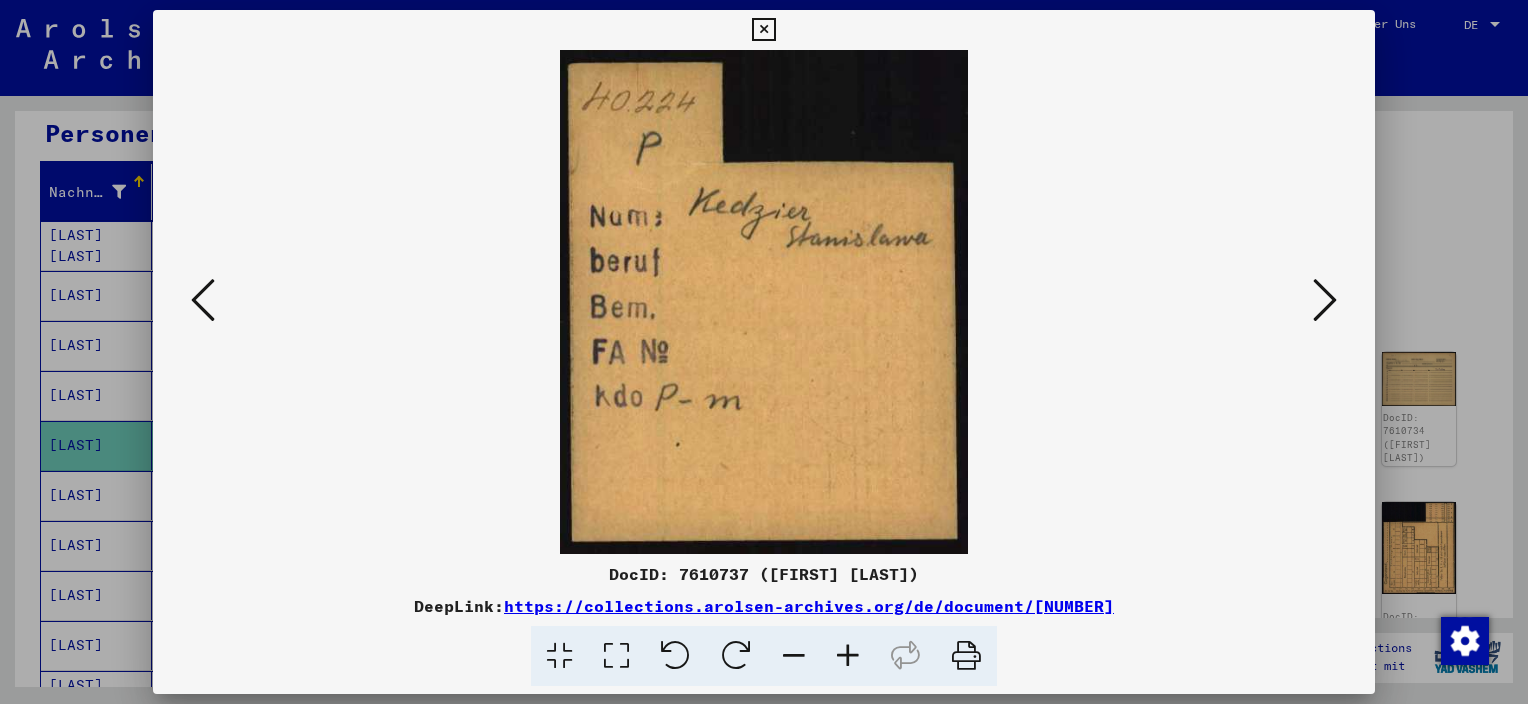click at bounding box center (203, 300) 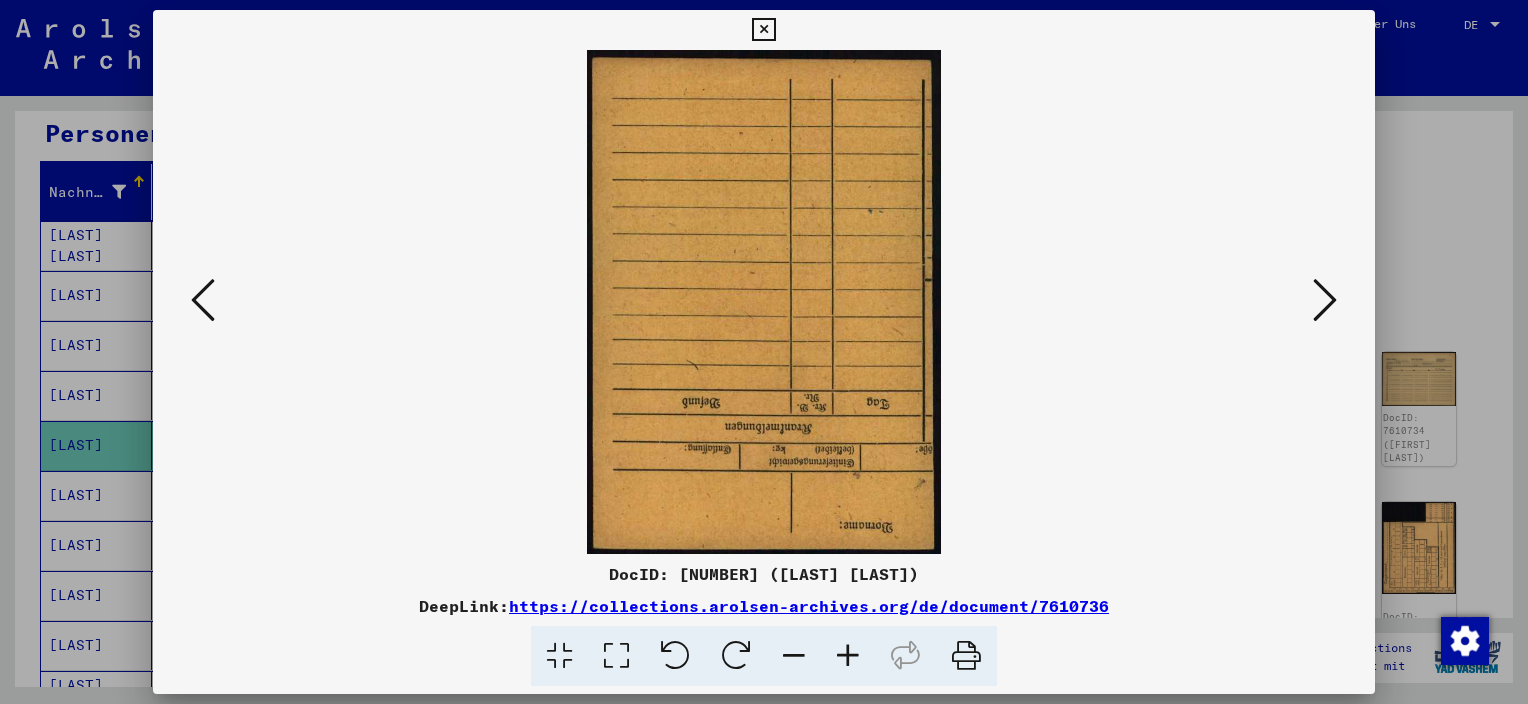 click at bounding box center (203, 300) 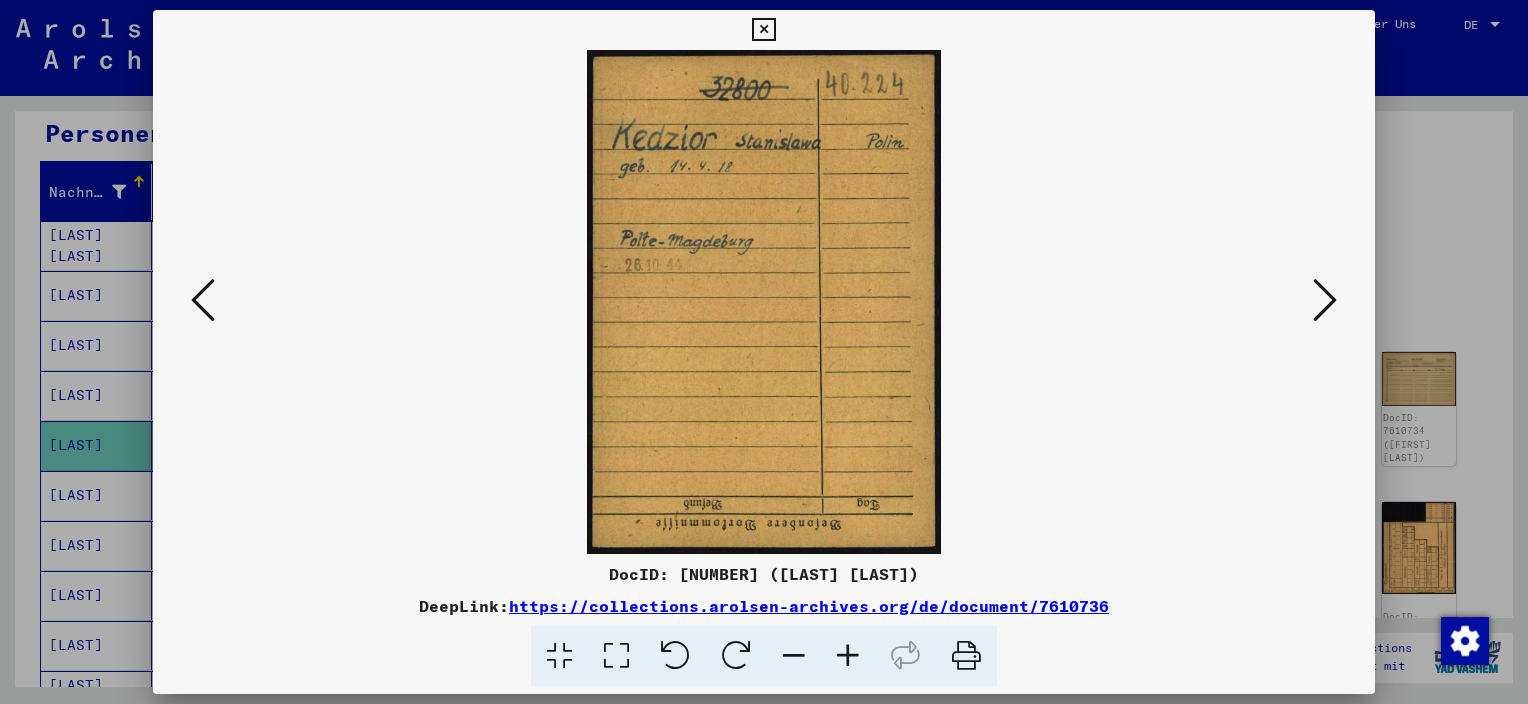 click at bounding box center [203, 300] 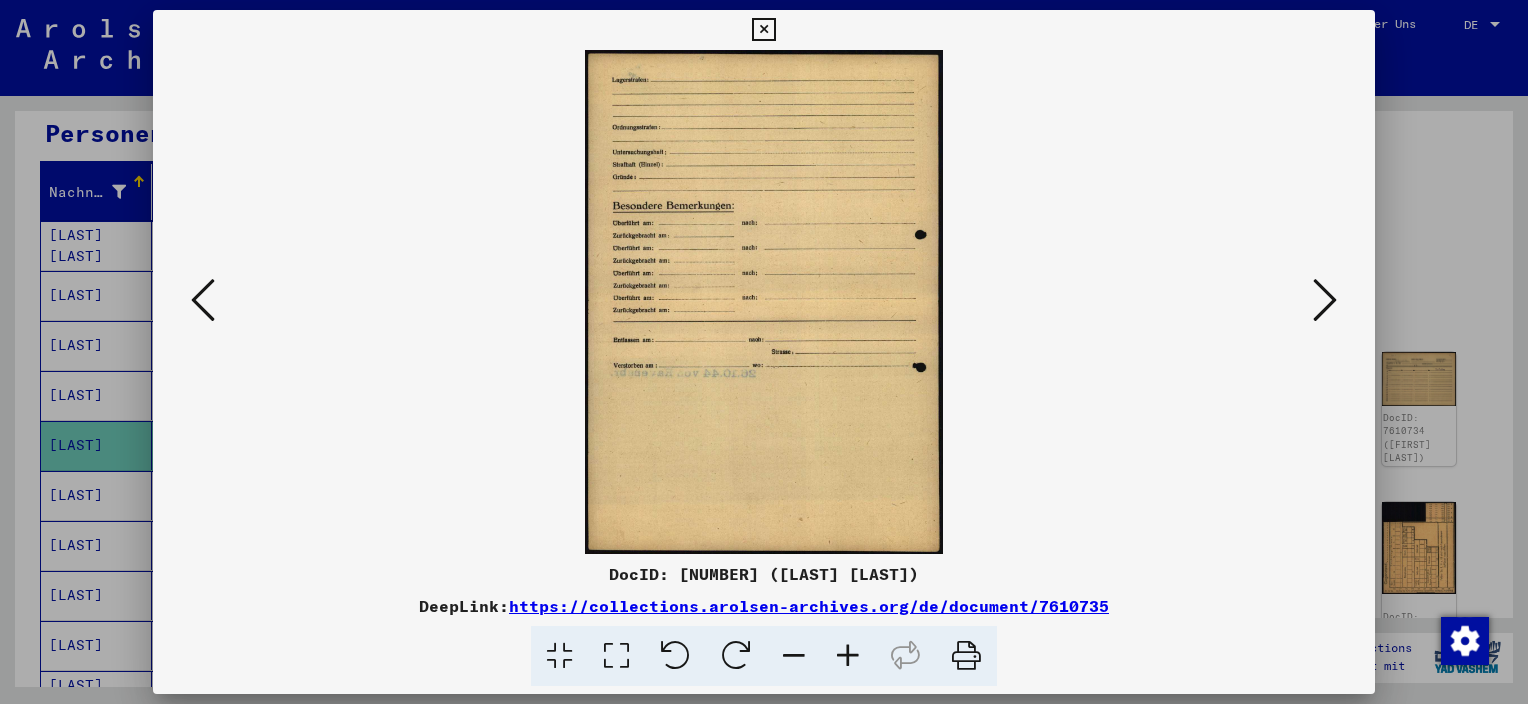 click at bounding box center [203, 300] 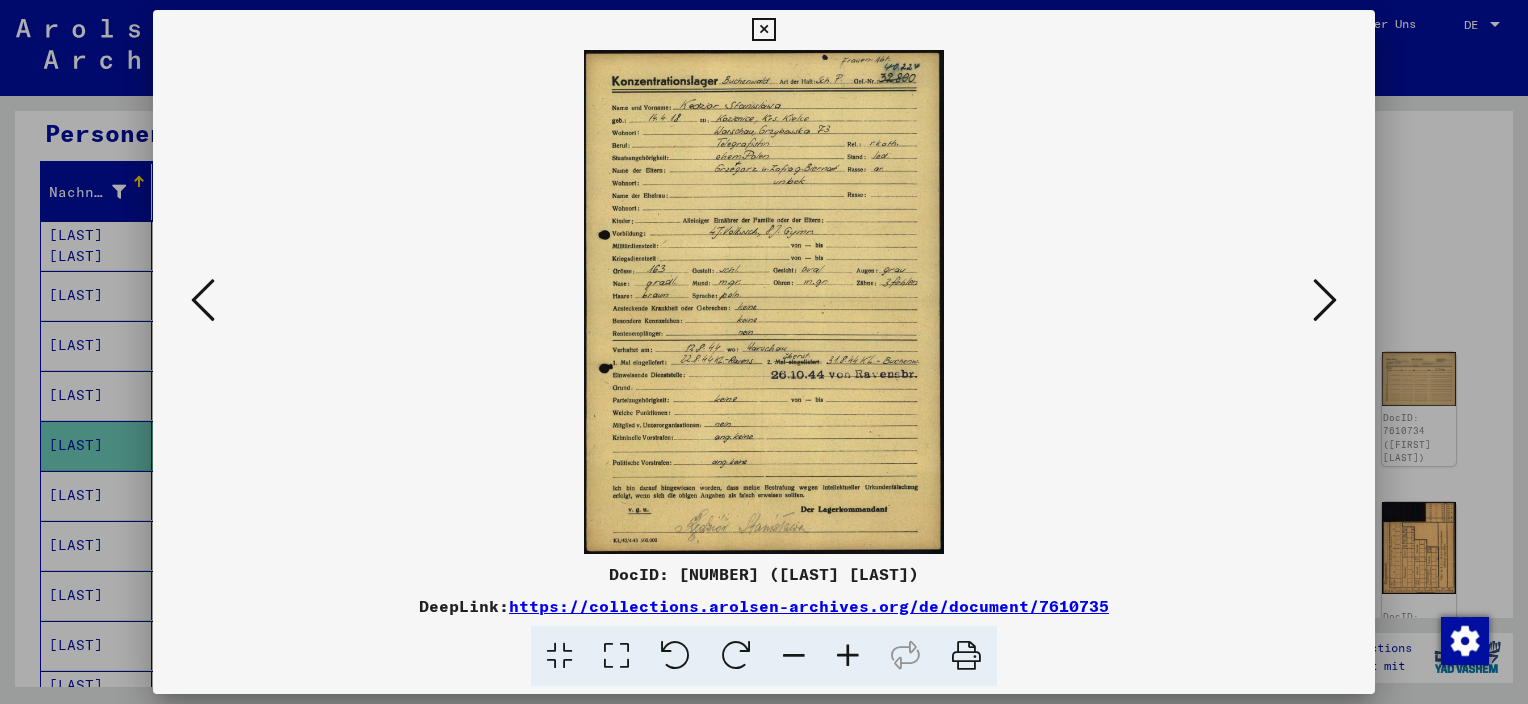 click at bounding box center (203, 300) 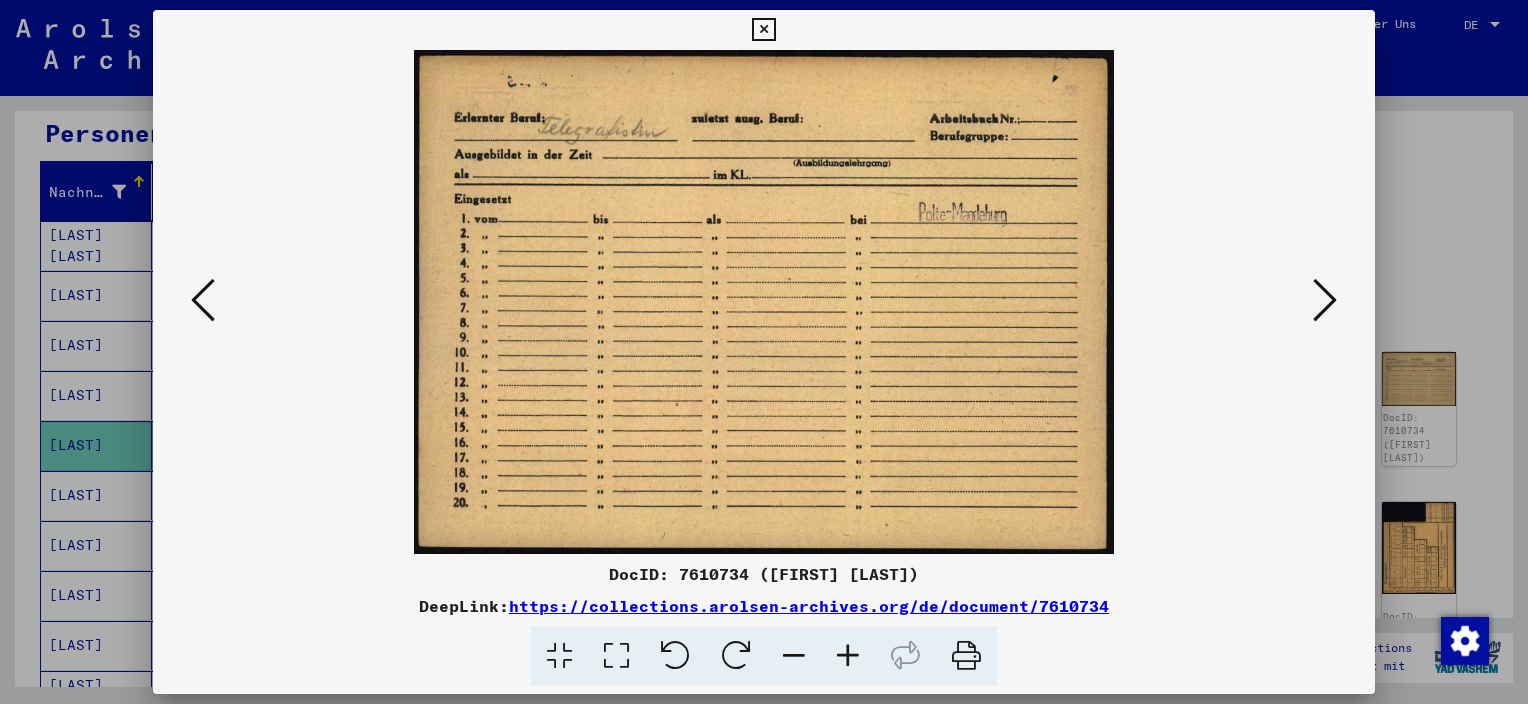 click at bounding box center (764, 352) 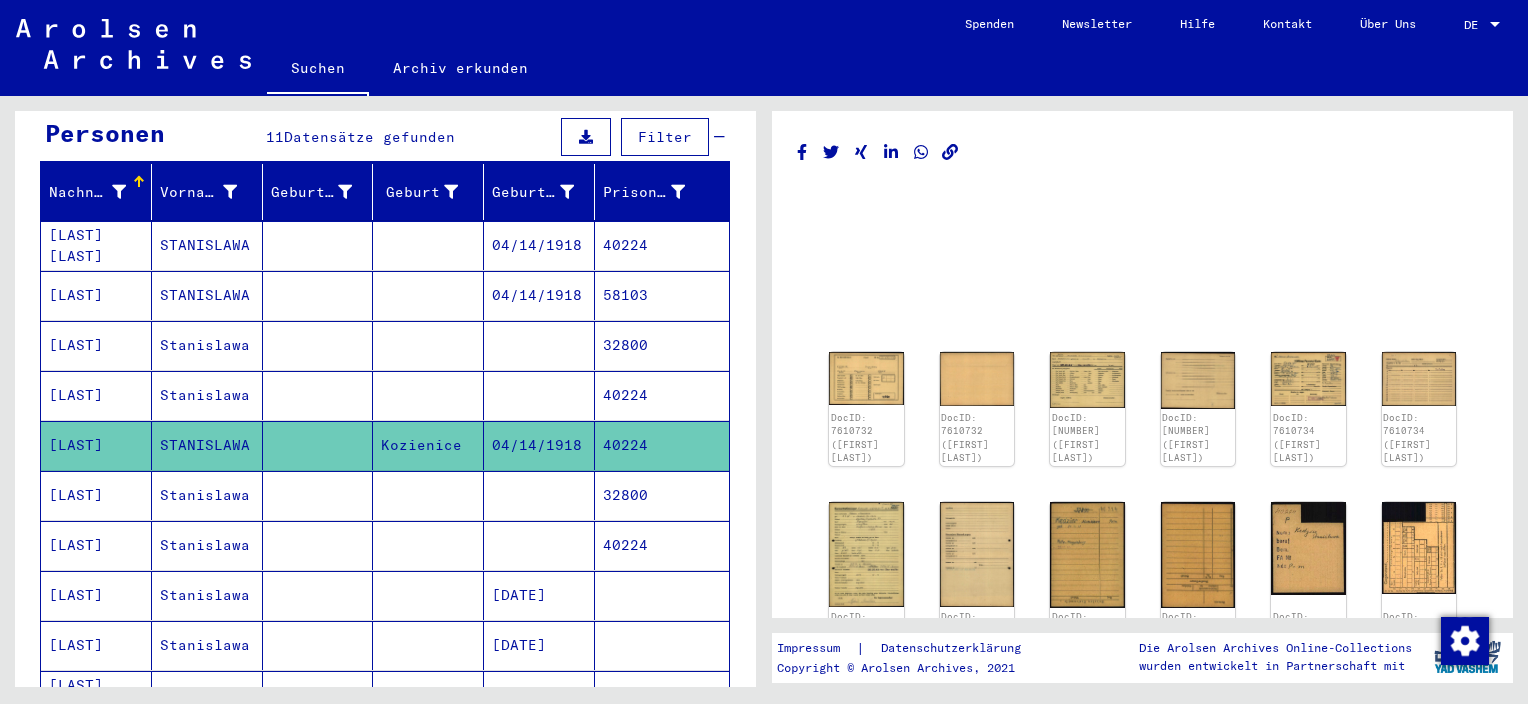 click on "[LAST]" at bounding box center [96, 545] 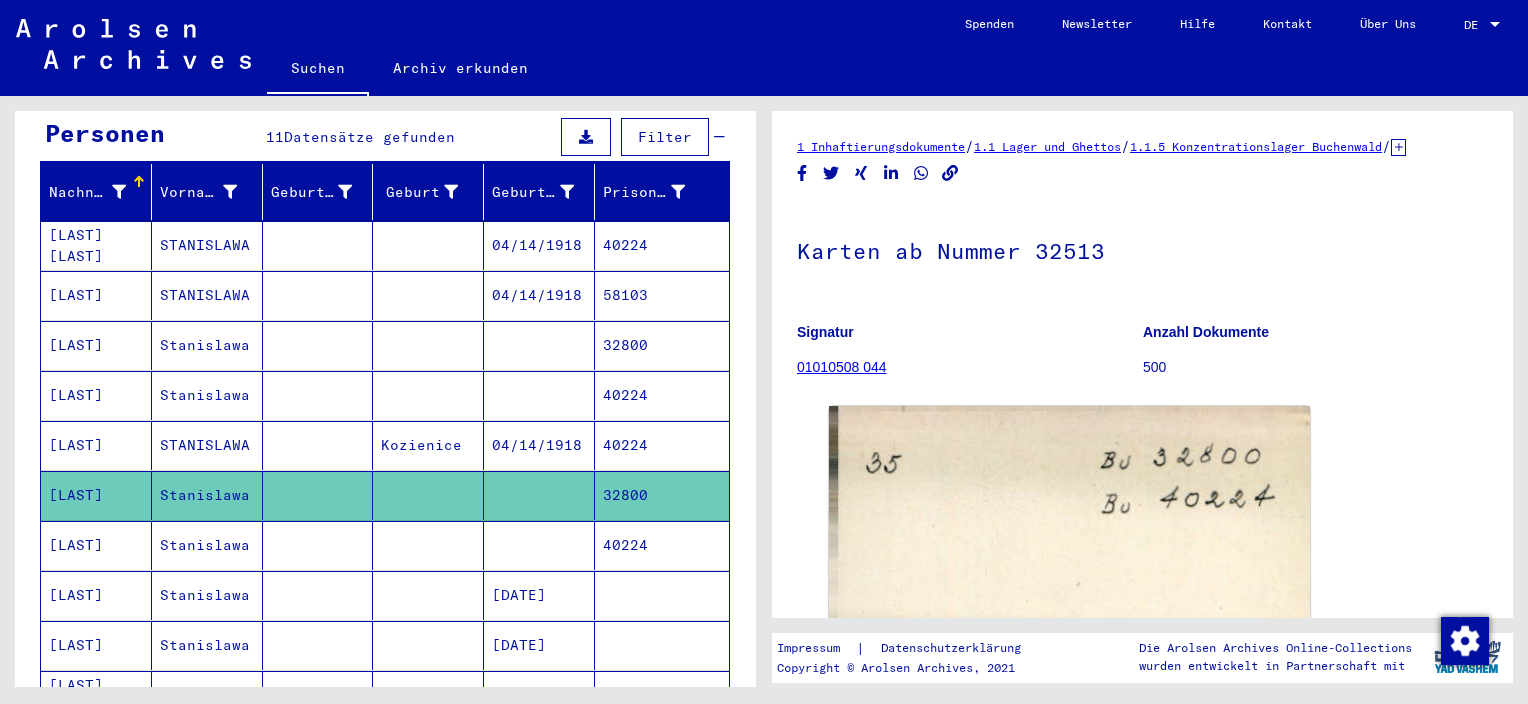 scroll, scrollTop: 0, scrollLeft: 0, axis: both 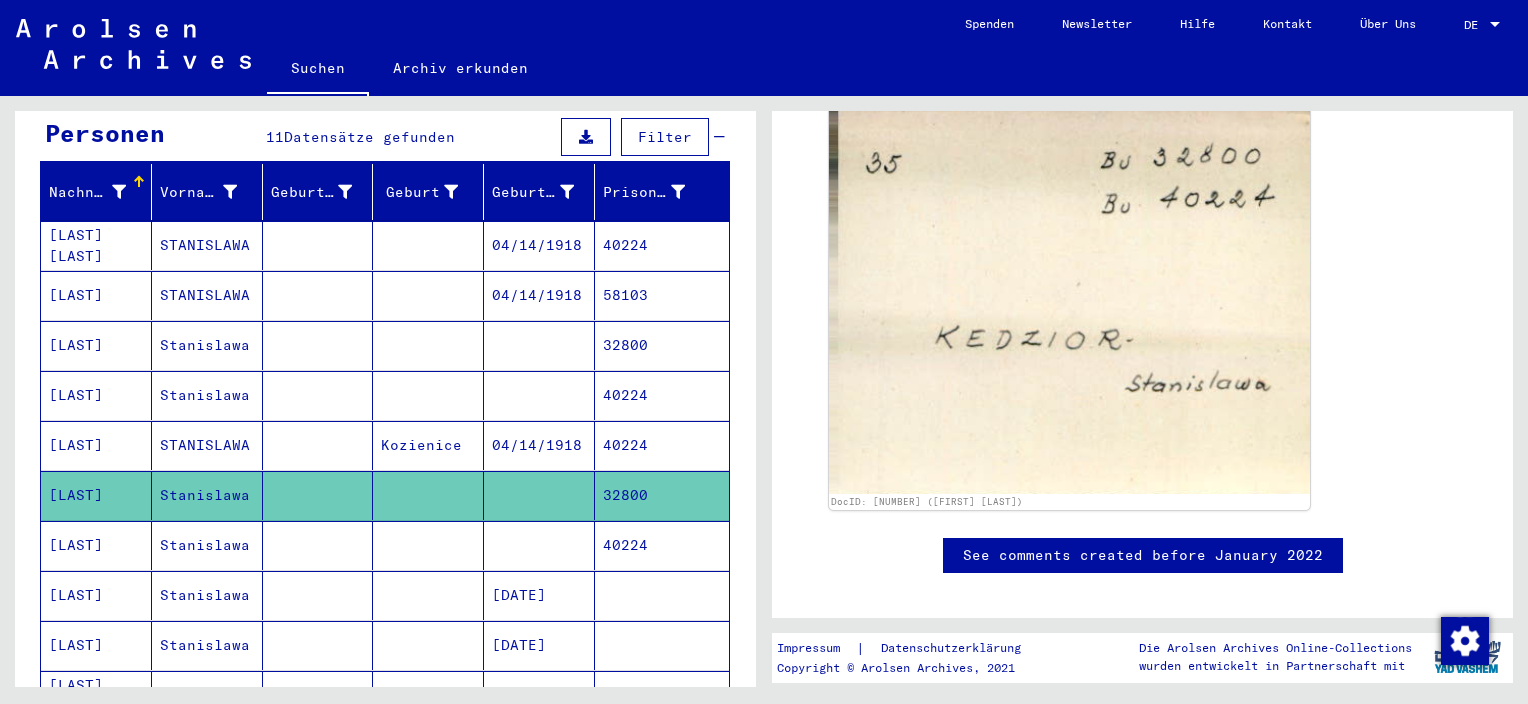 click on "[LAST]" at bounding box center (96, 595) 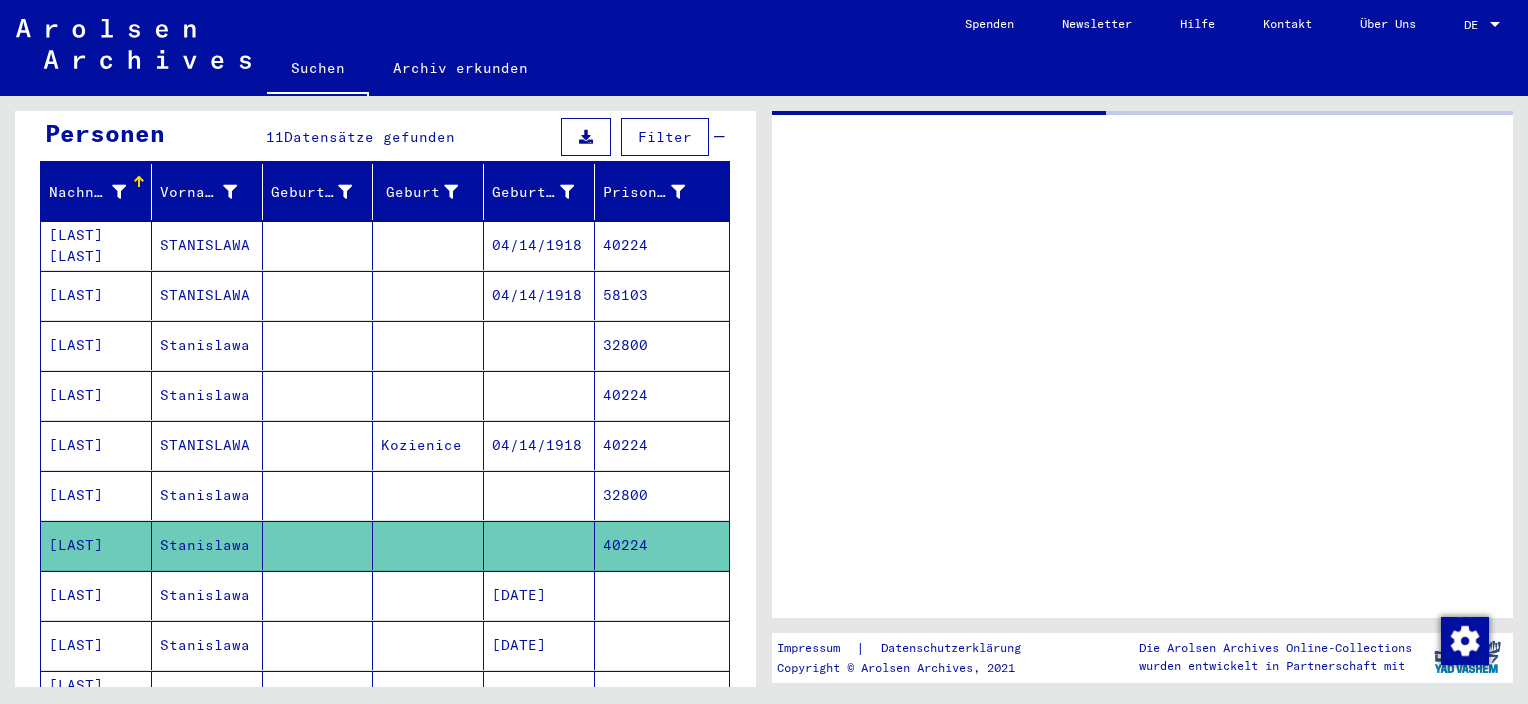 scroll, scrollTop: 0, scrollLeft: 0, axis: both 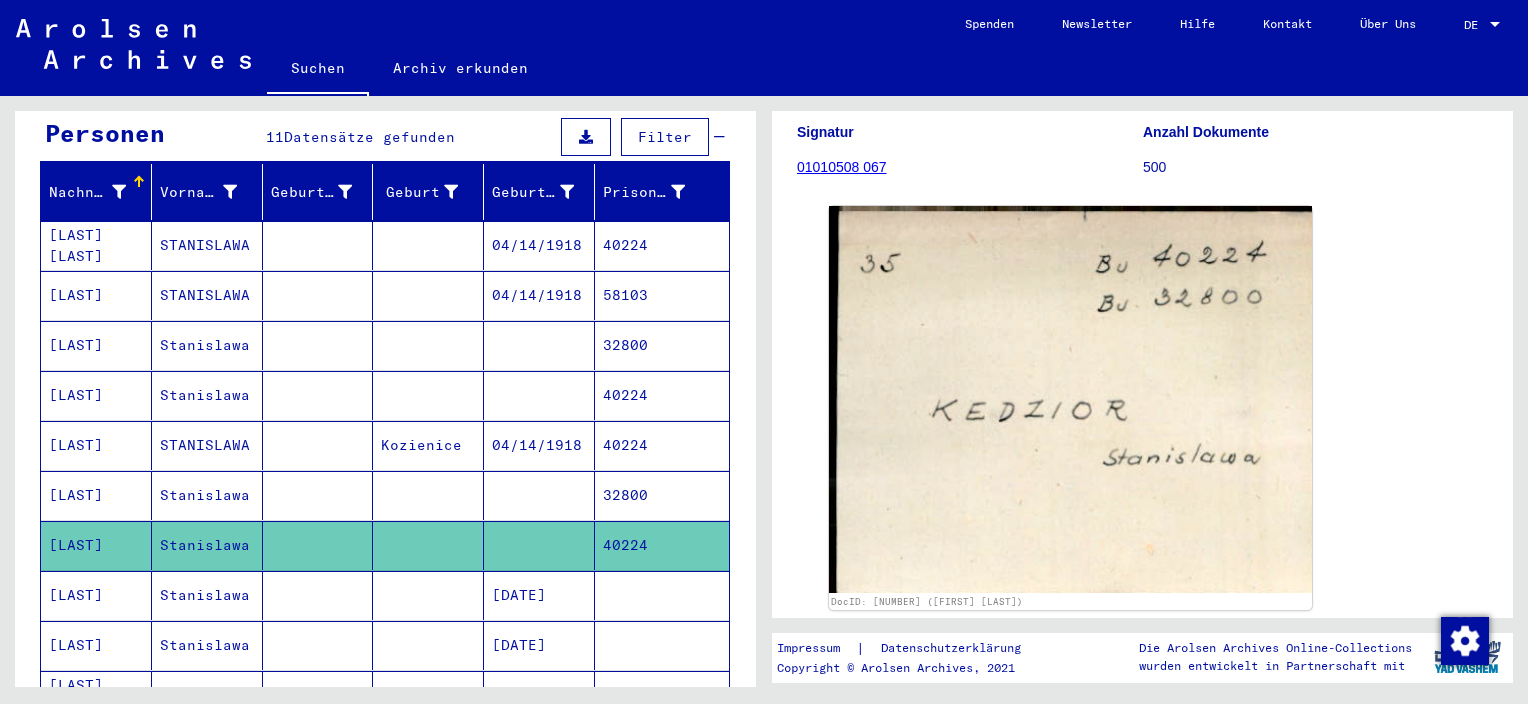 click on "[LAST]" at bounding box center (96, 645) 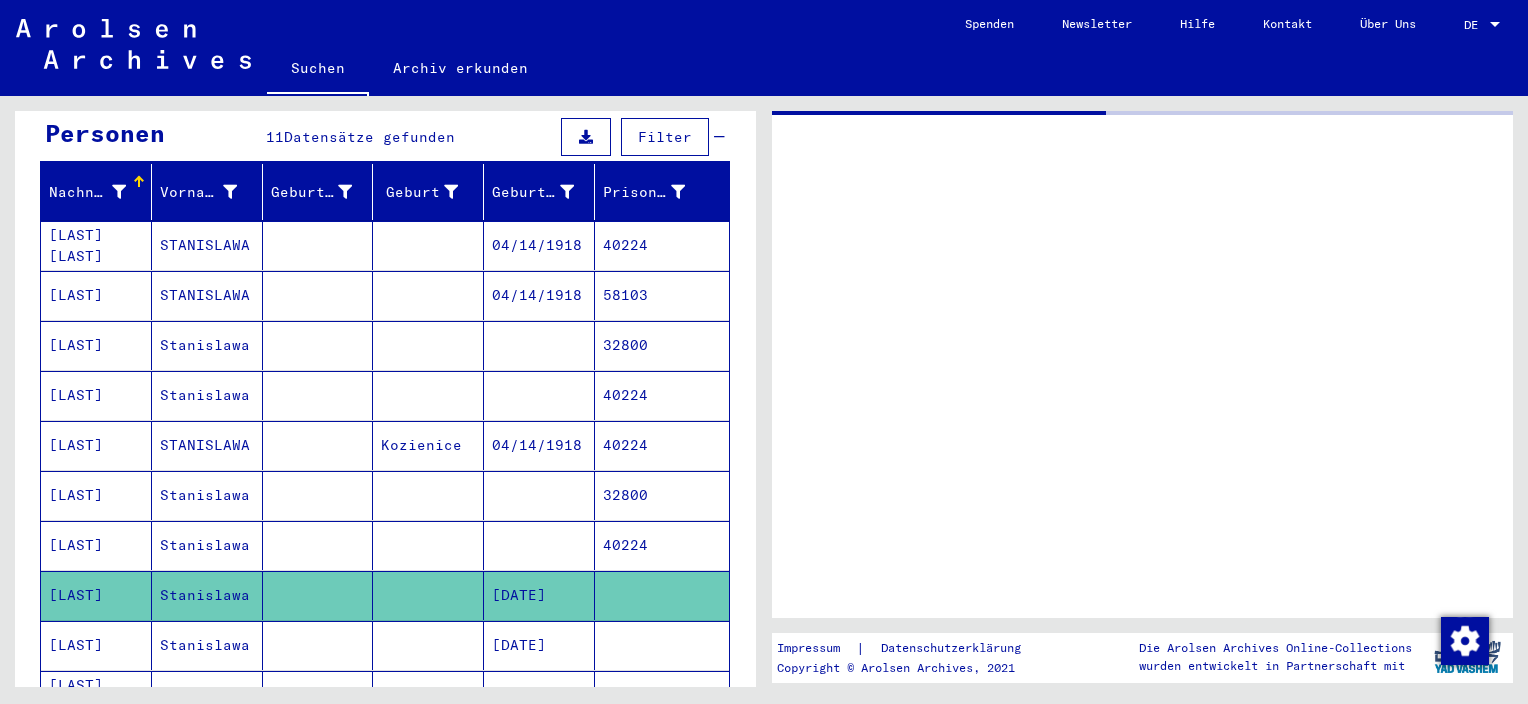 scroll, scrollTop: 0, scrollLeft: 0, axis: both 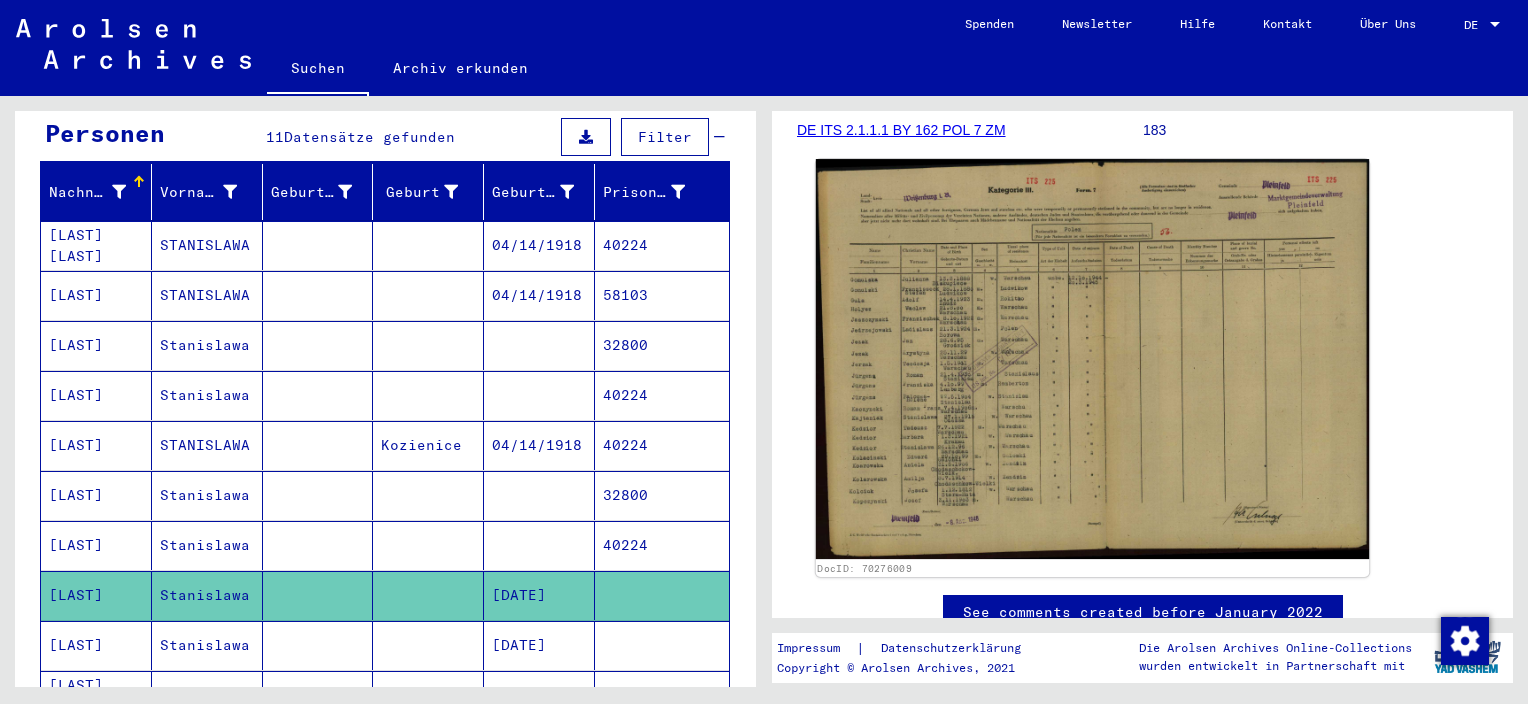 click 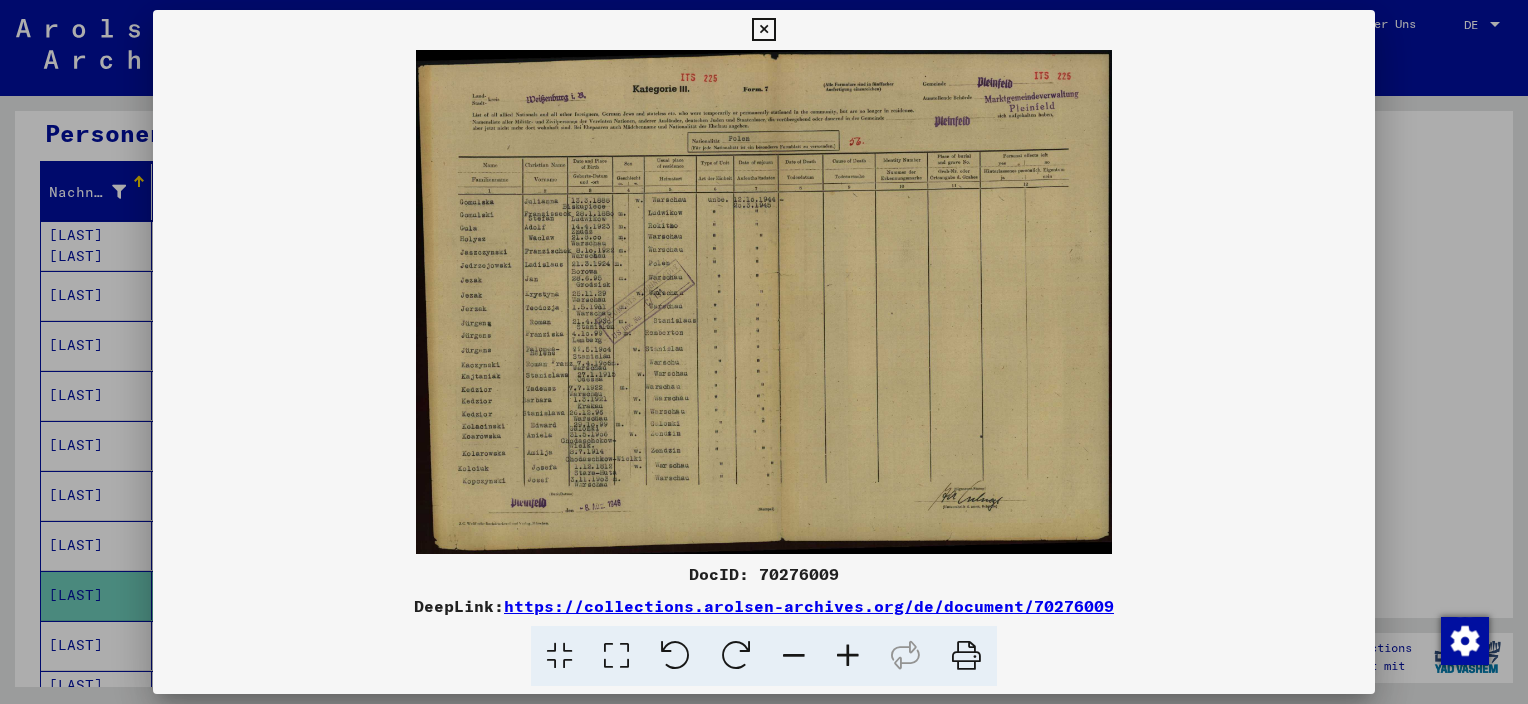 click at bounding box center (848, 656) 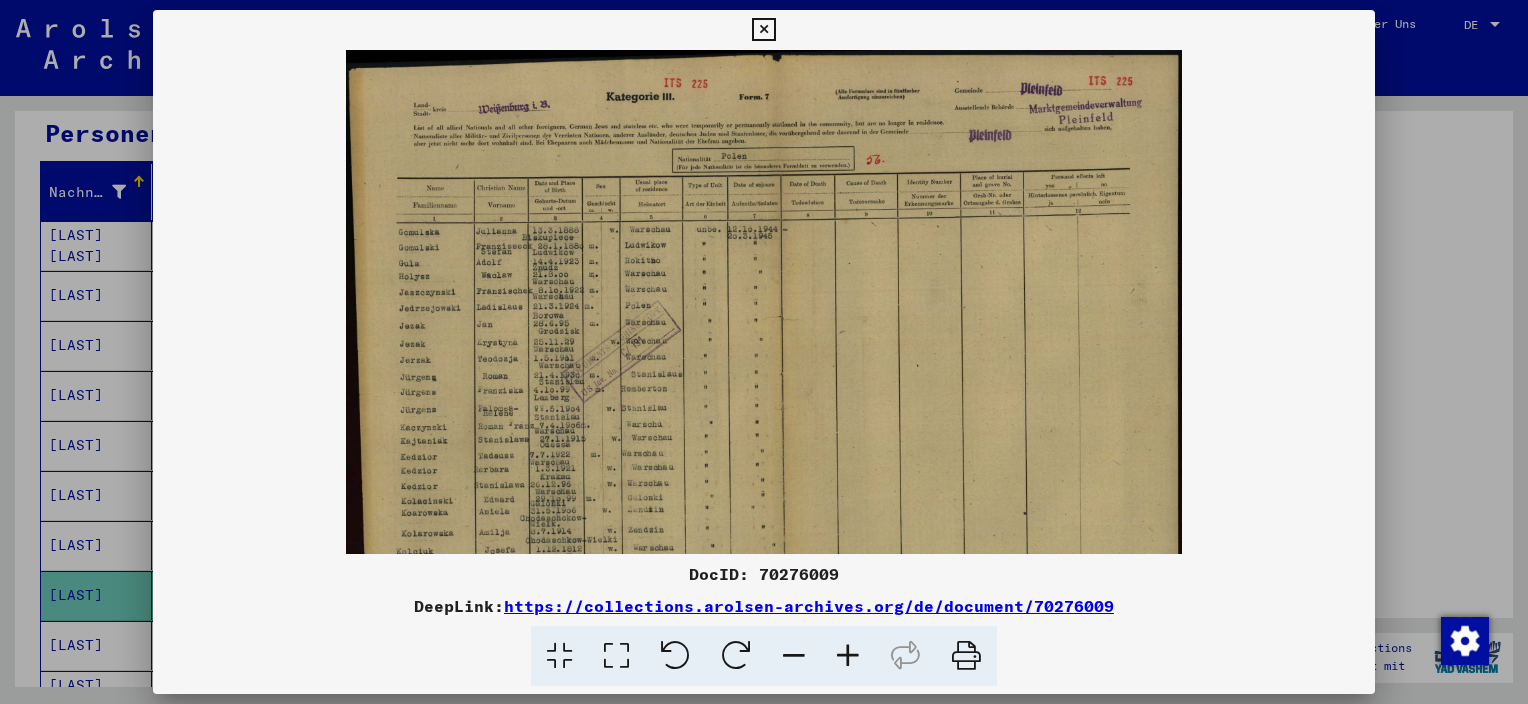 click at bounding box center [848, 656] 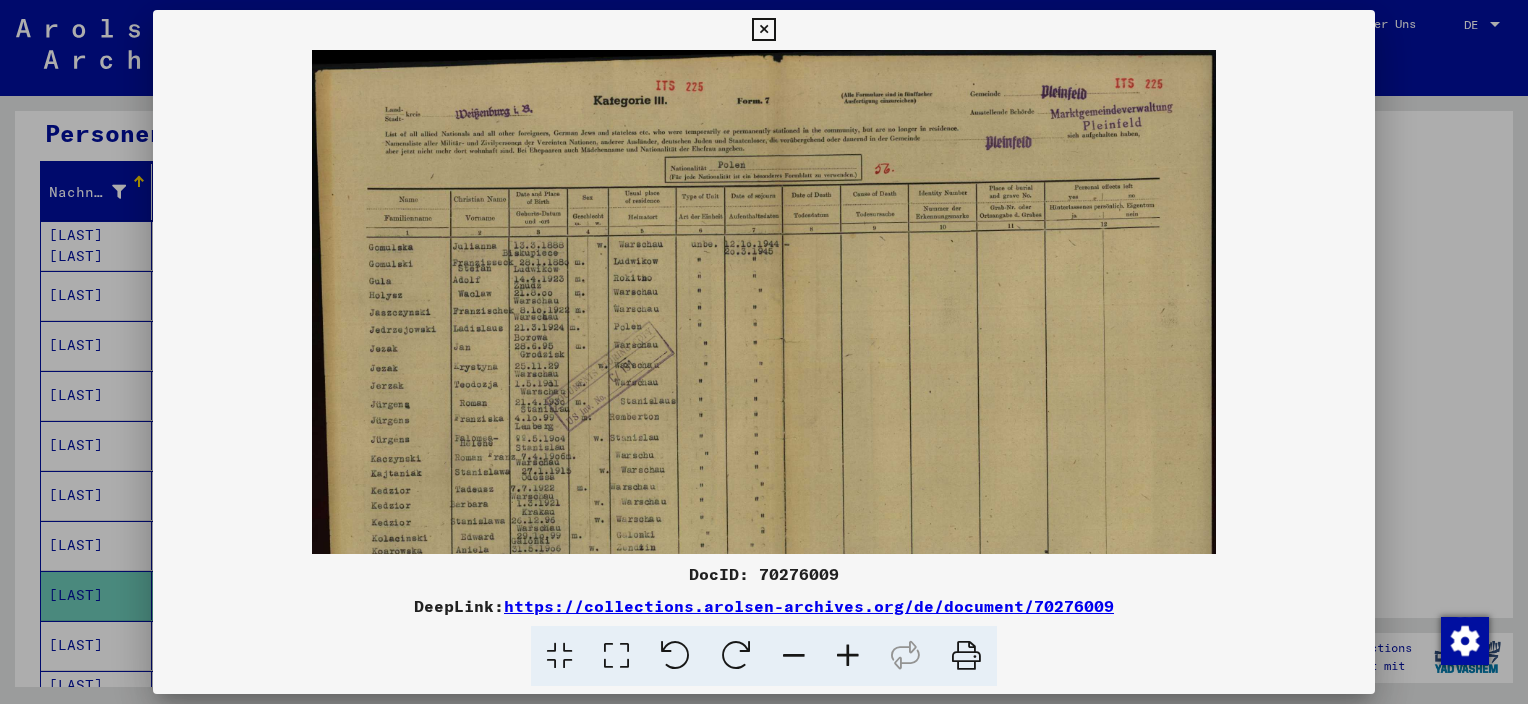 click at bounding box center [848, 656] 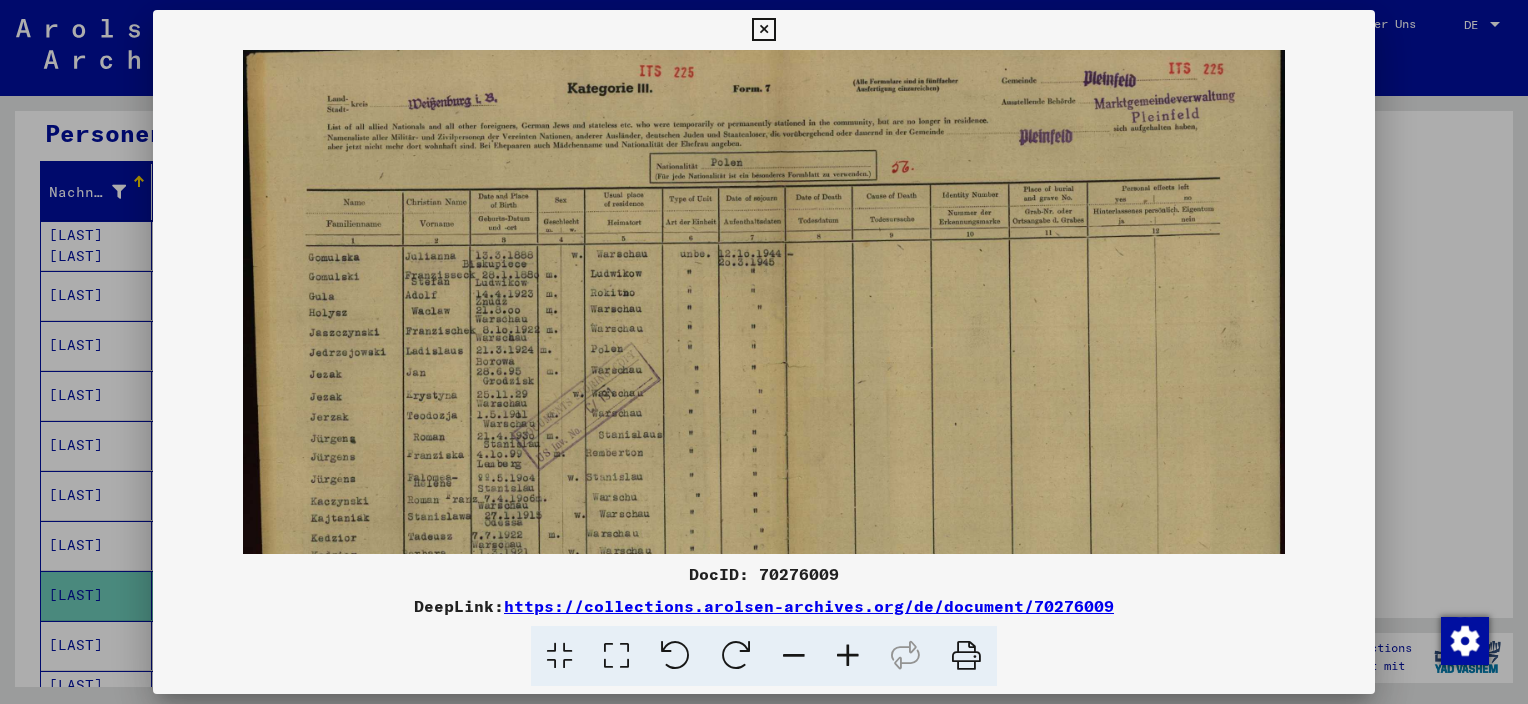 scroll, scrollTop: 22, scrollLeft: 0, axis: vertical 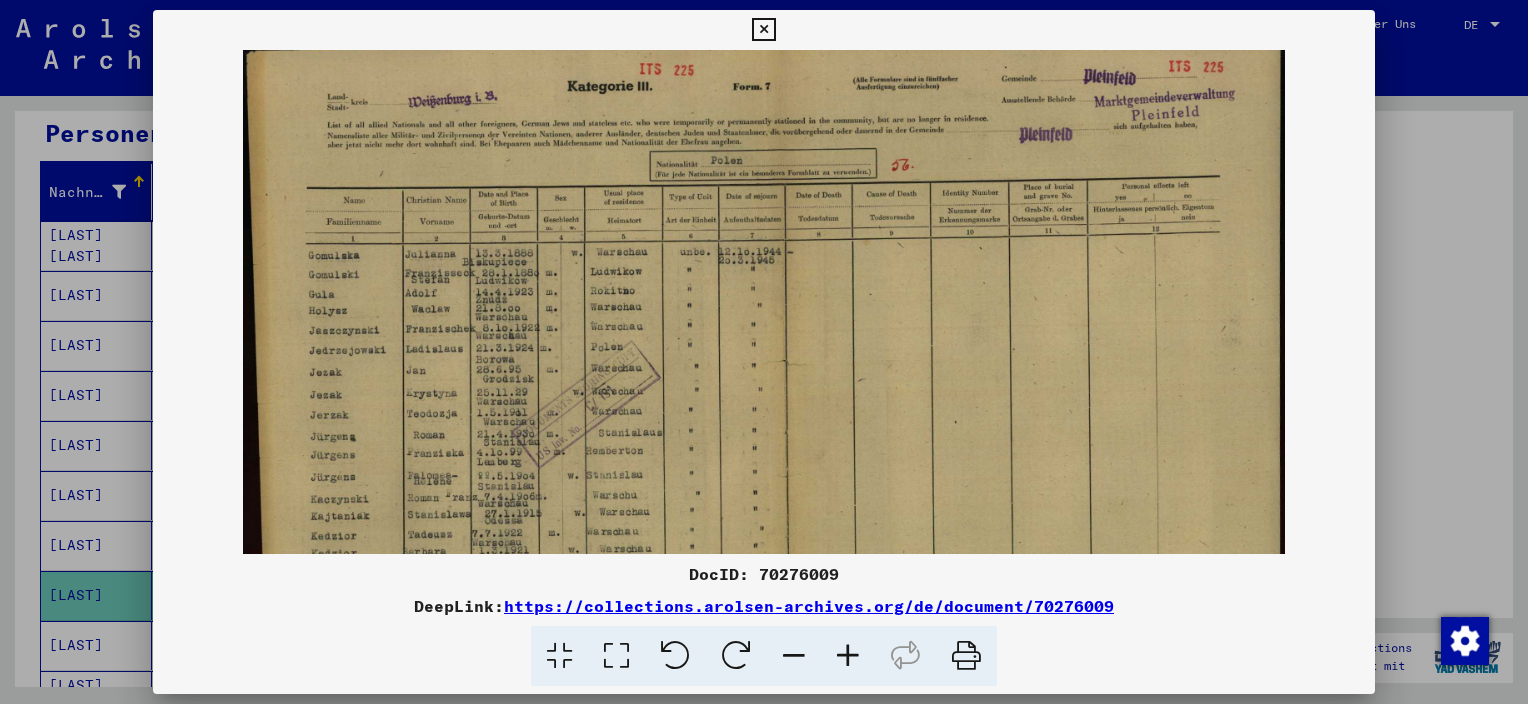 drag, startPoint x: 670, startPoint y: 380, endPoint x: 672, endPoint y: 357, distance: 23.086792 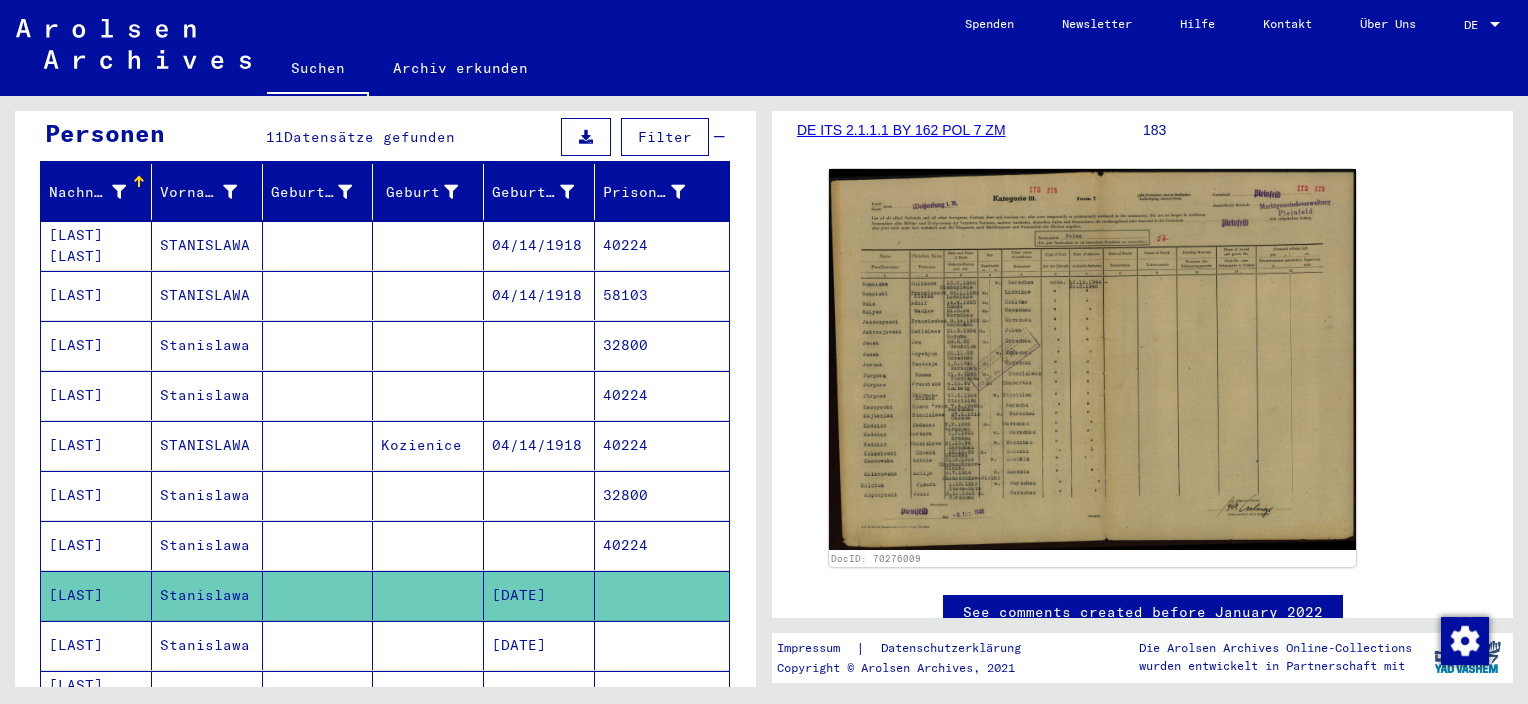 click 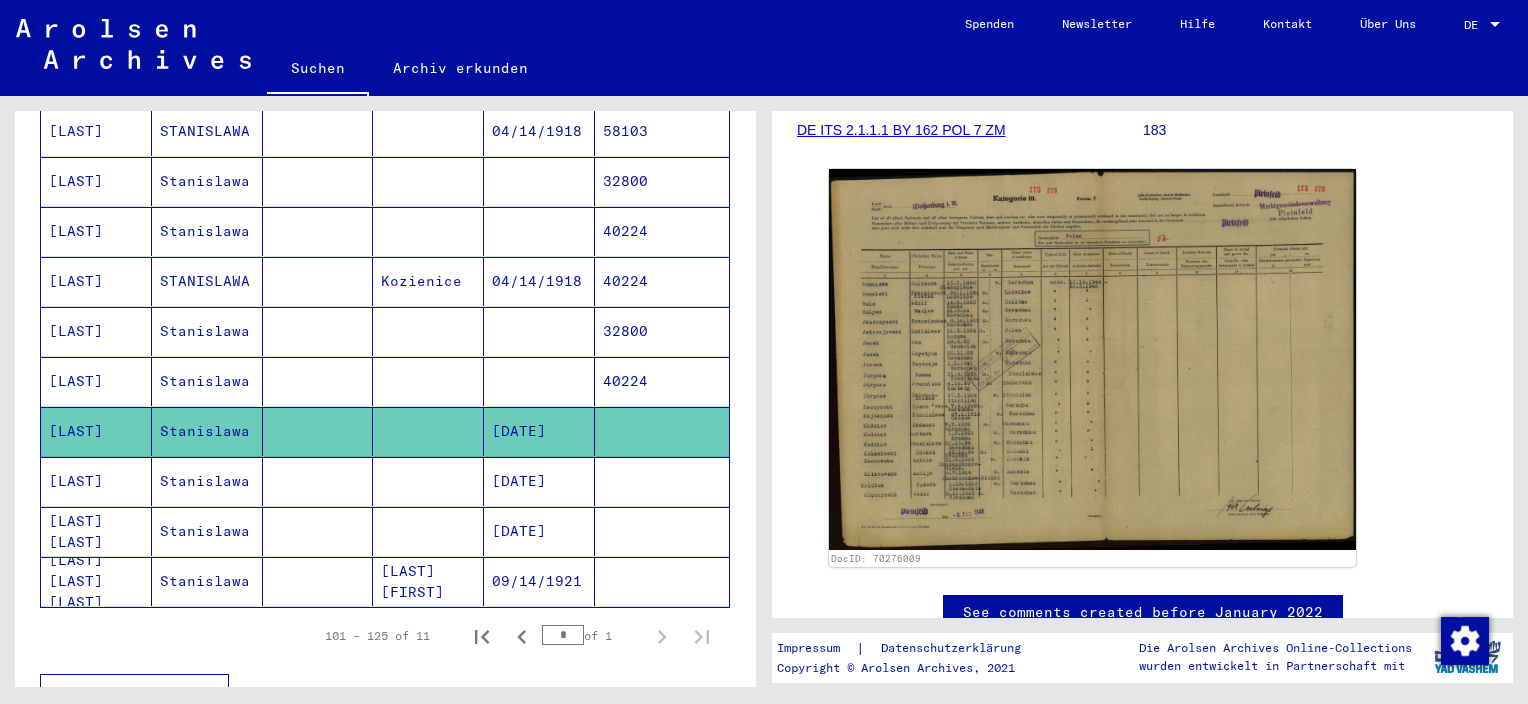 scroll, scrollTop: 405, scrollLeft: 0, axis: vertical 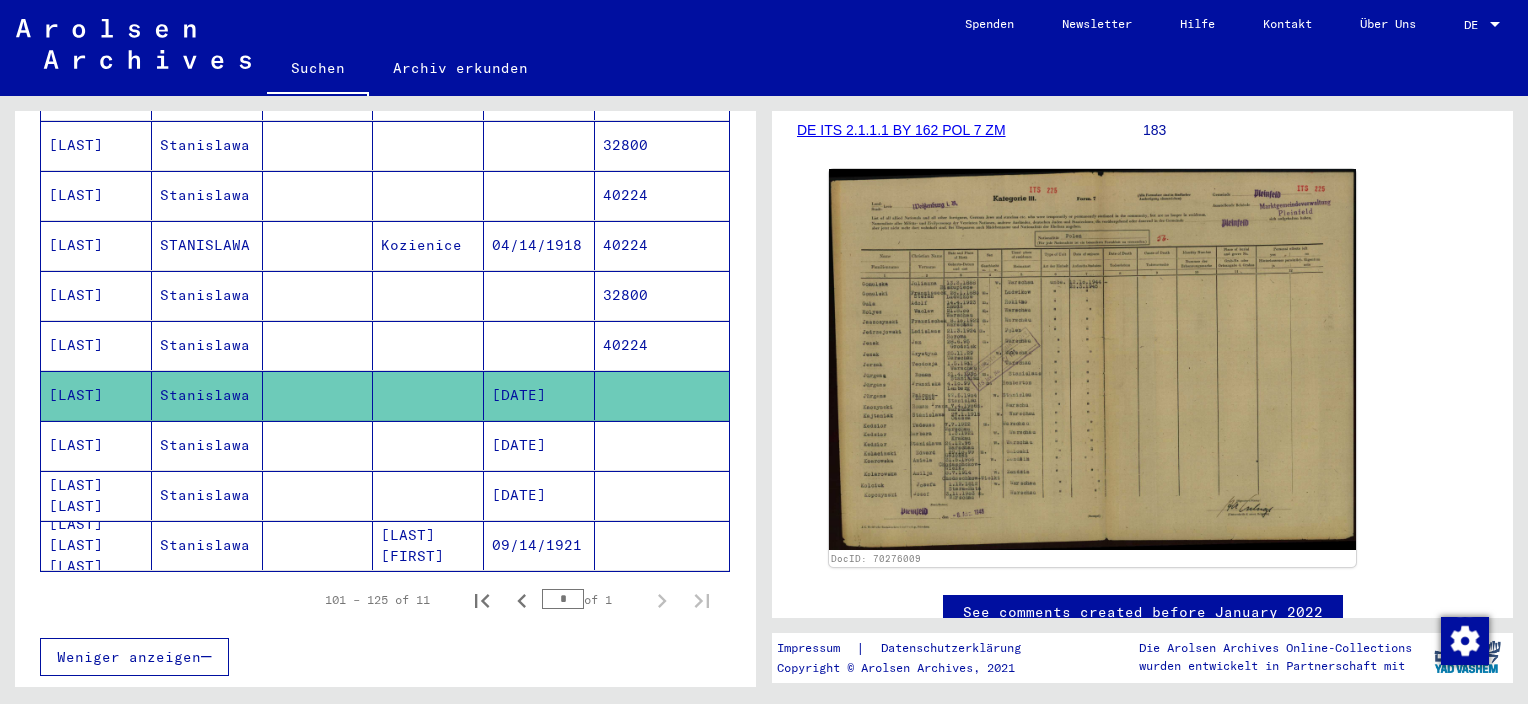 click on "[LAST]" at bounding box center [96, 495] 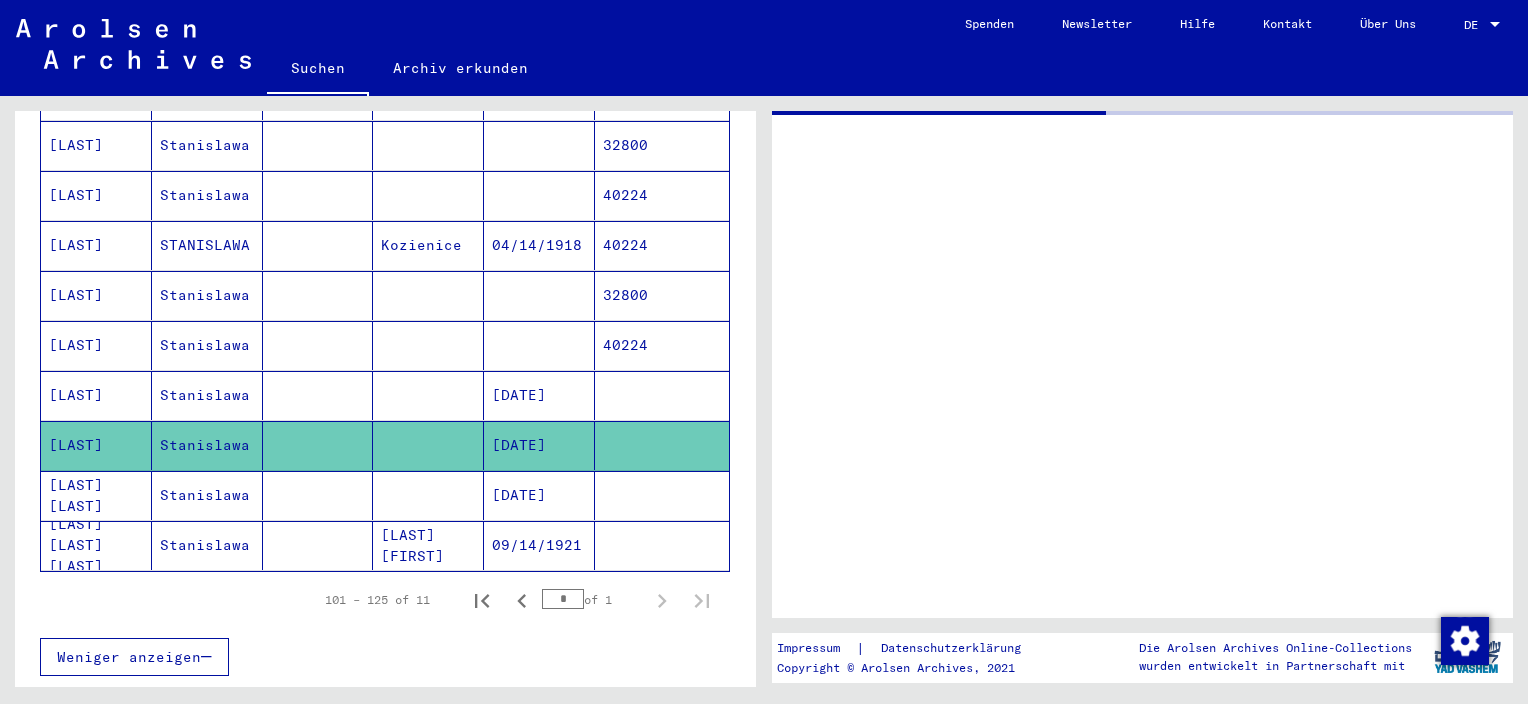 scroll, scrollTop: 0, scrollLeft: 0, axis: both 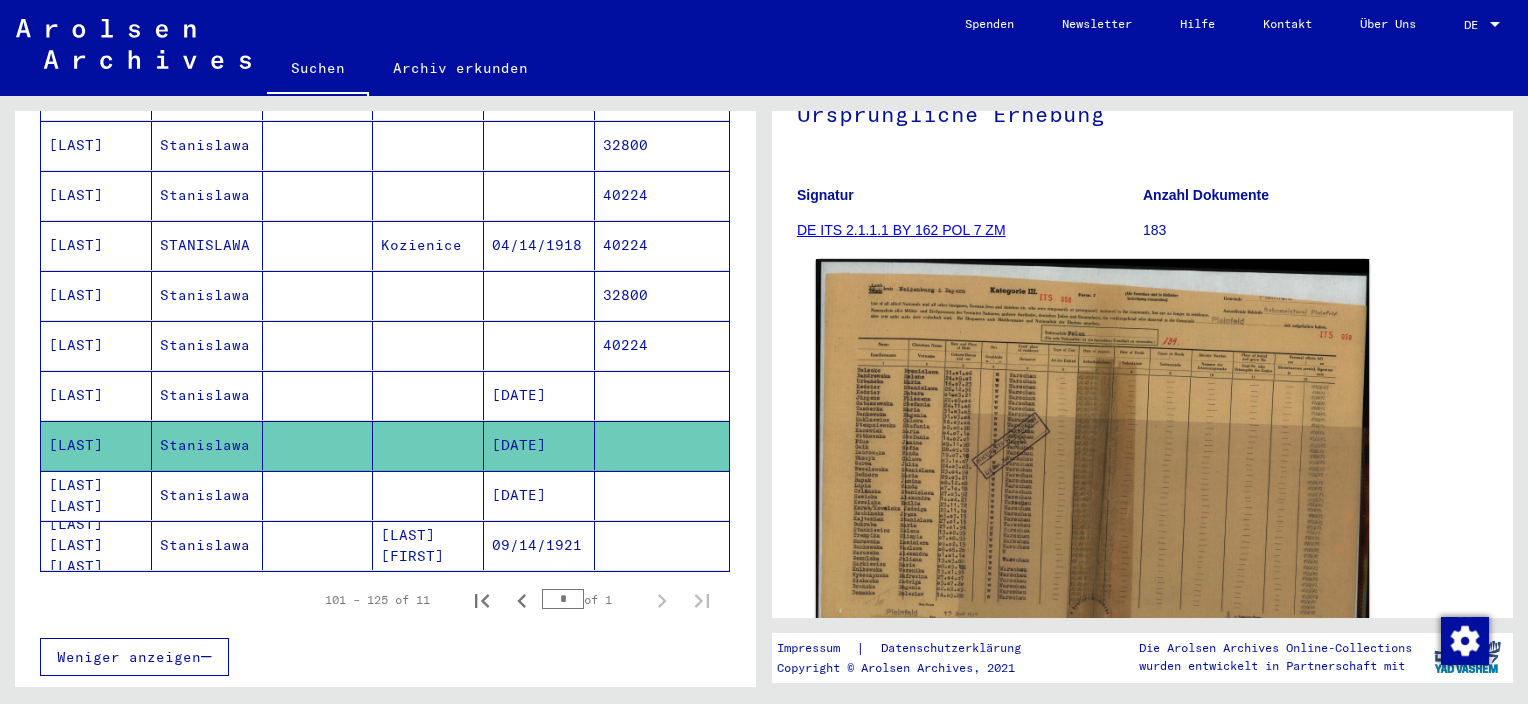 click 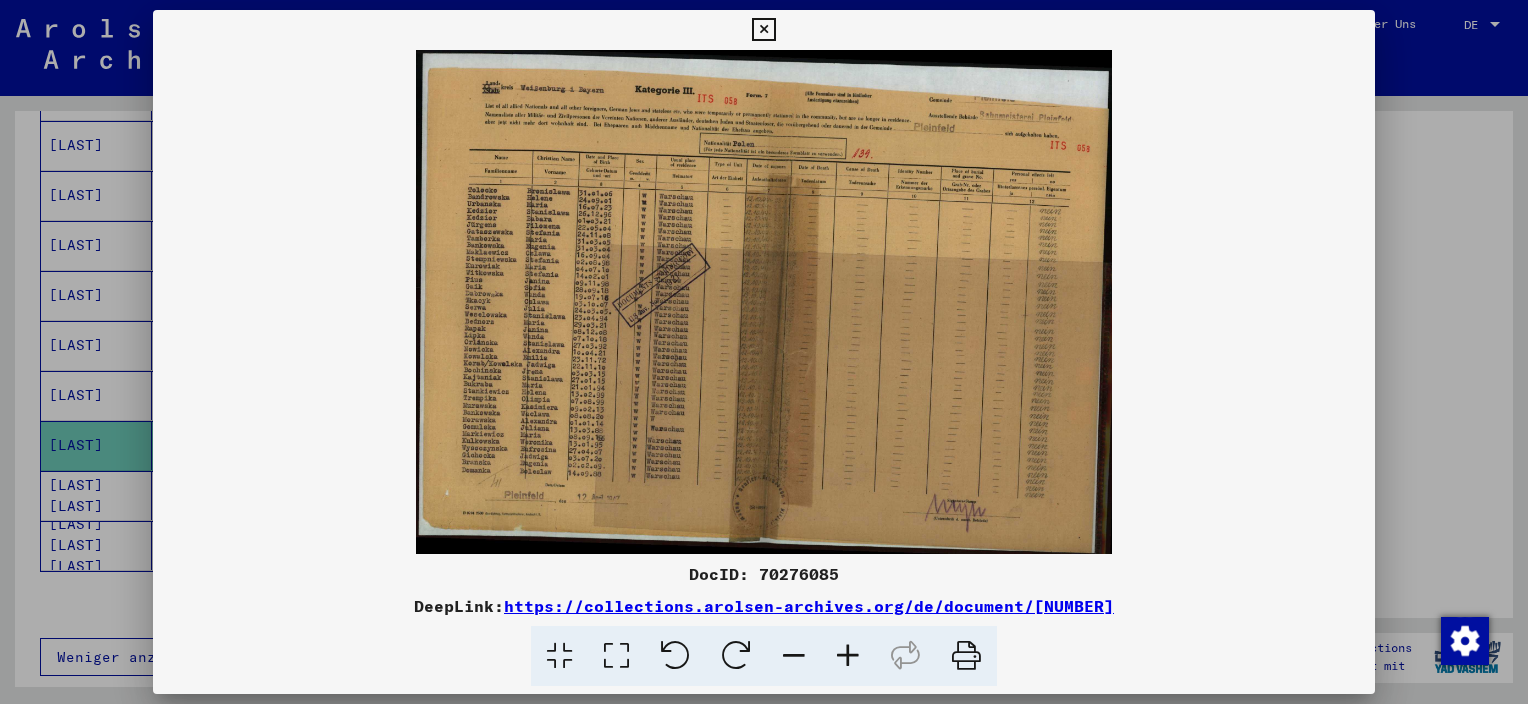 click at bounding box center (764, 302) 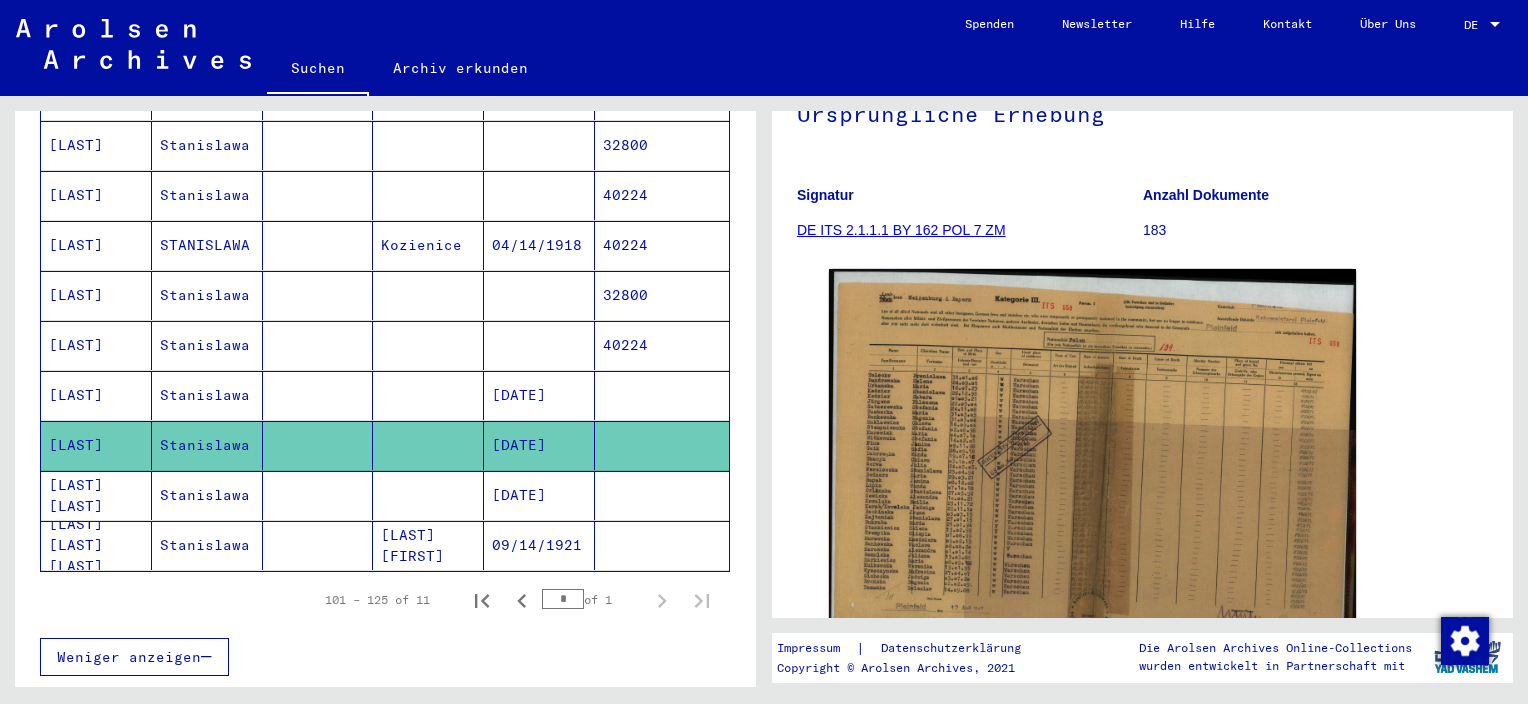 click on "[LAST] [LAST]" at bounding box center [96, 545] 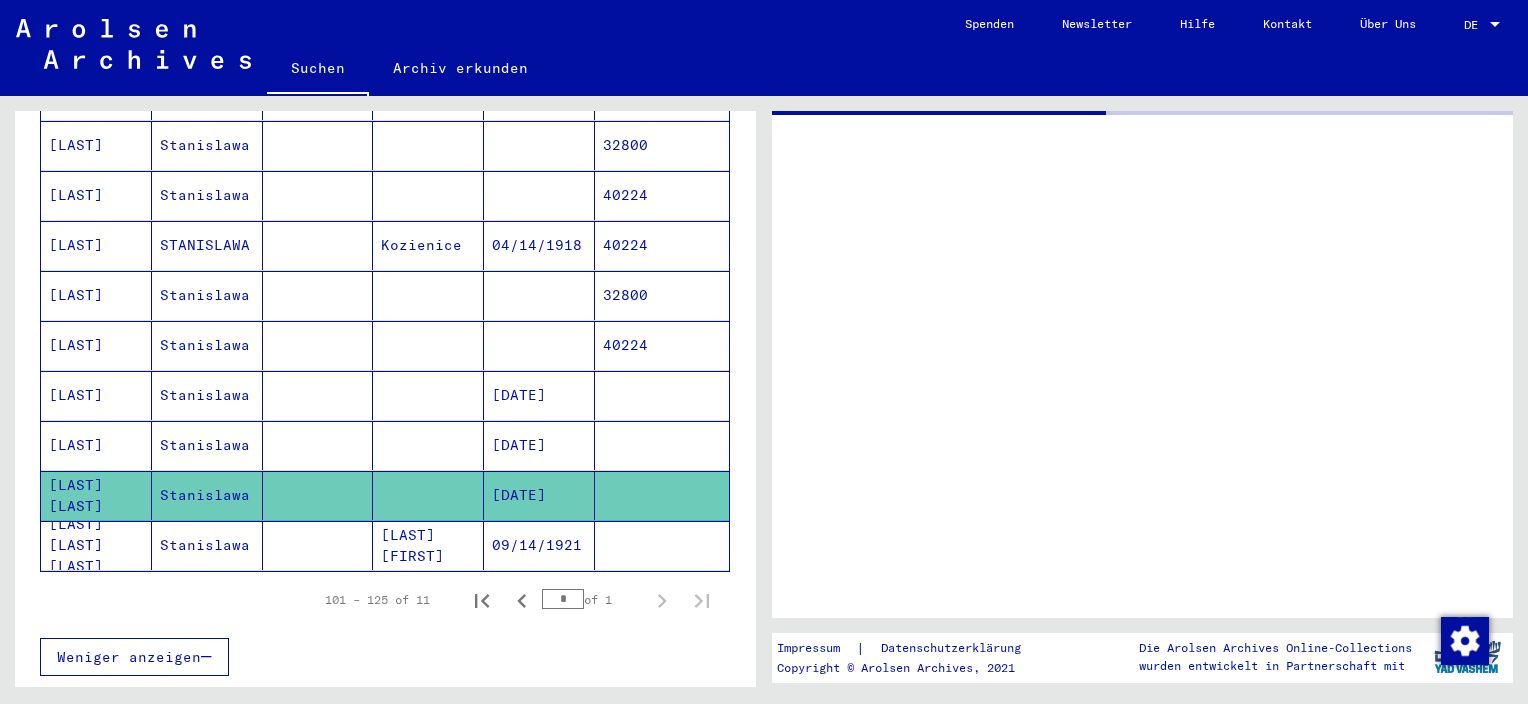 scroll, scrollTop: 0, scrollLeft: 0, axis: both 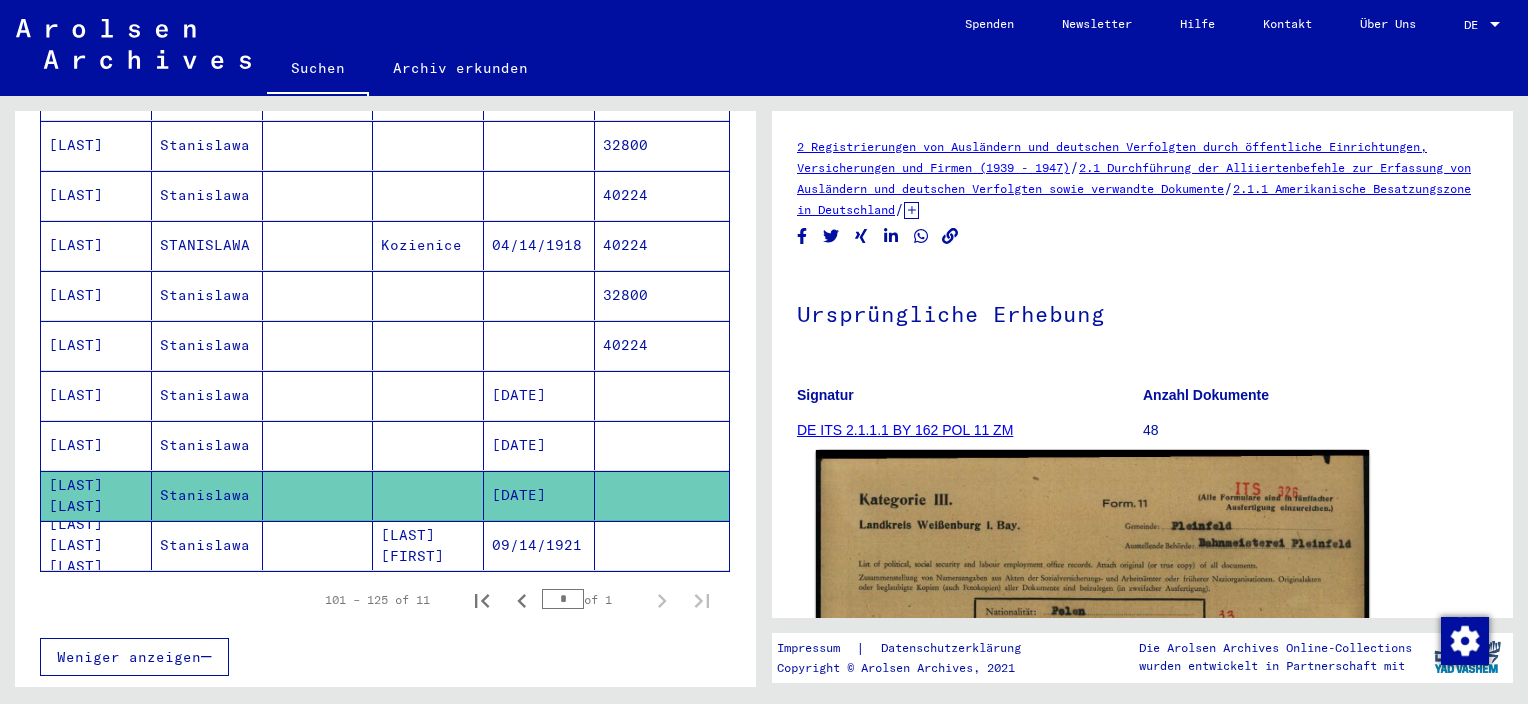 click 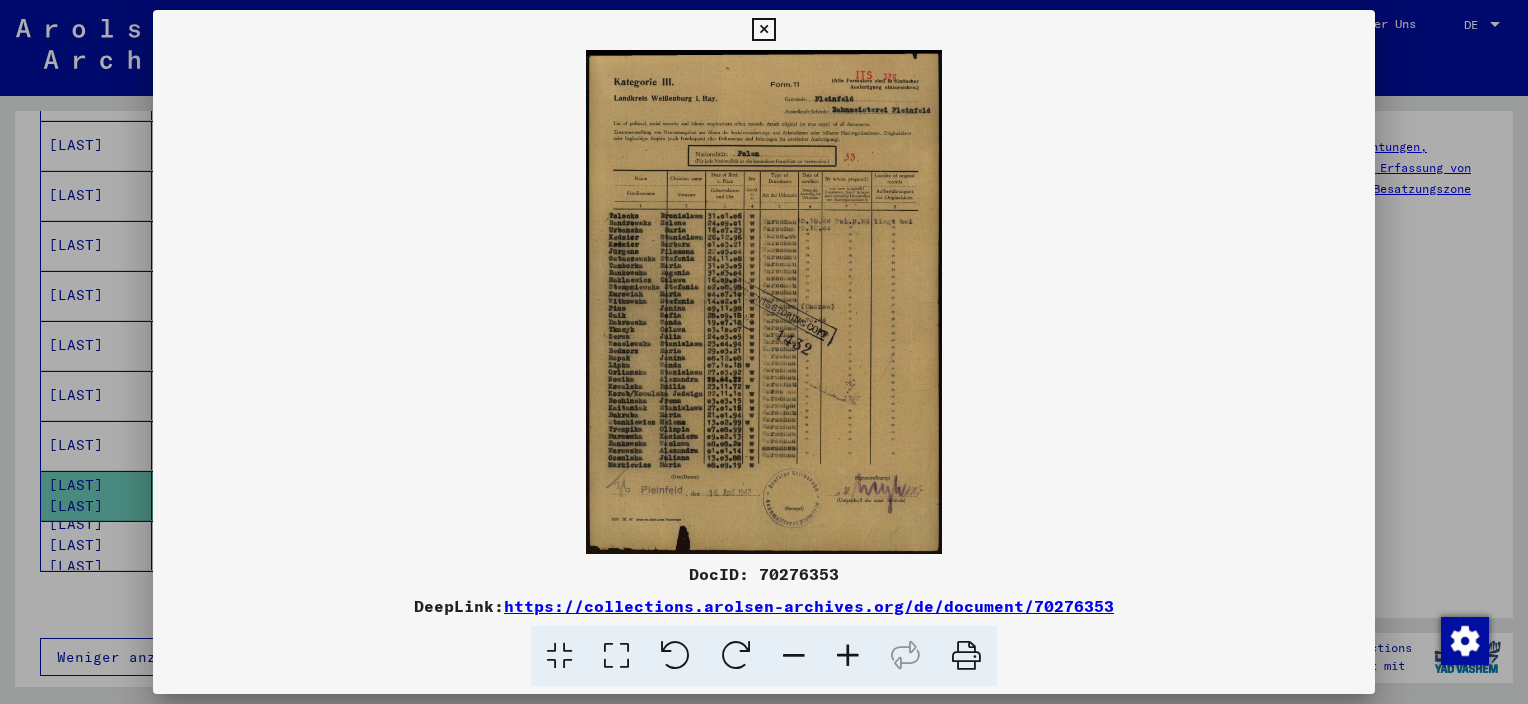 click at bounding box center (764, 352) 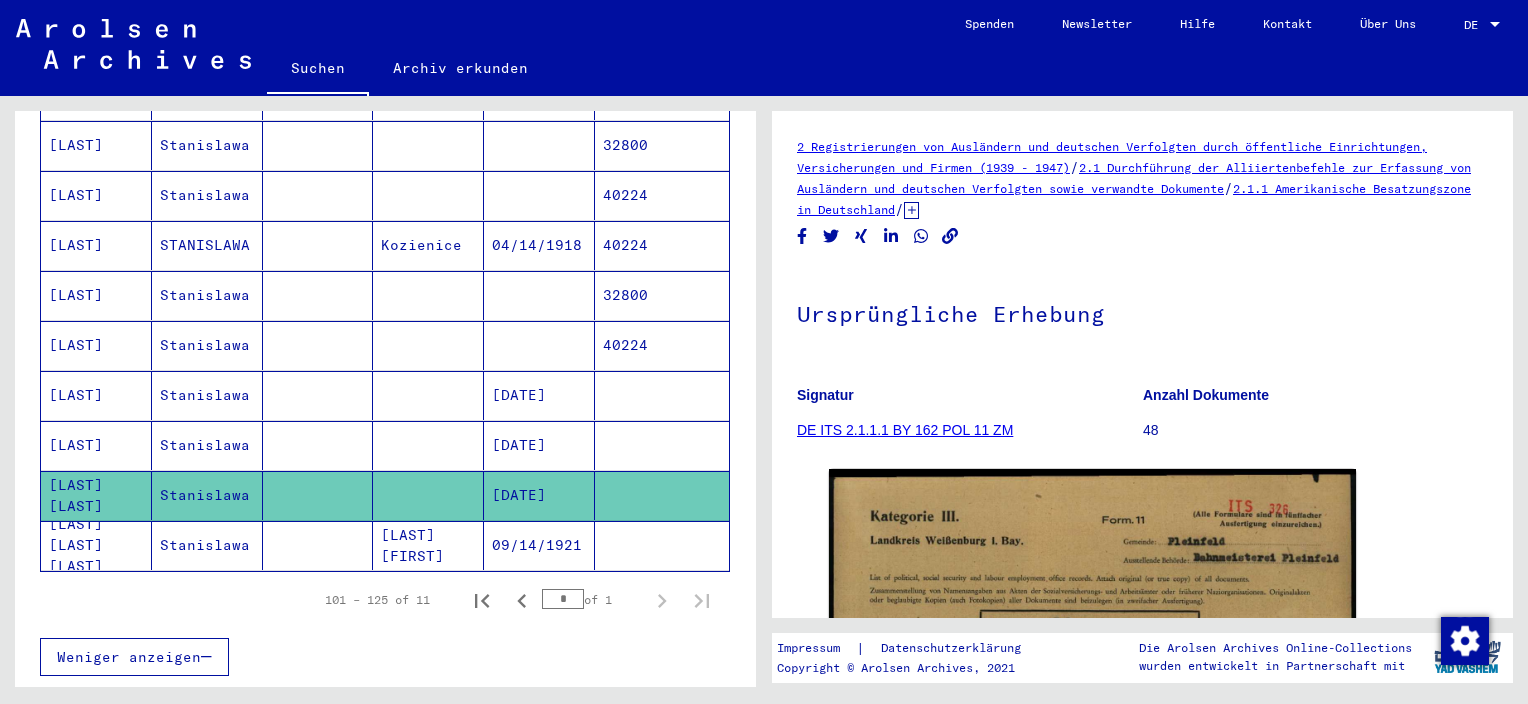 click on "[LAST] [LAST] [LAST]" 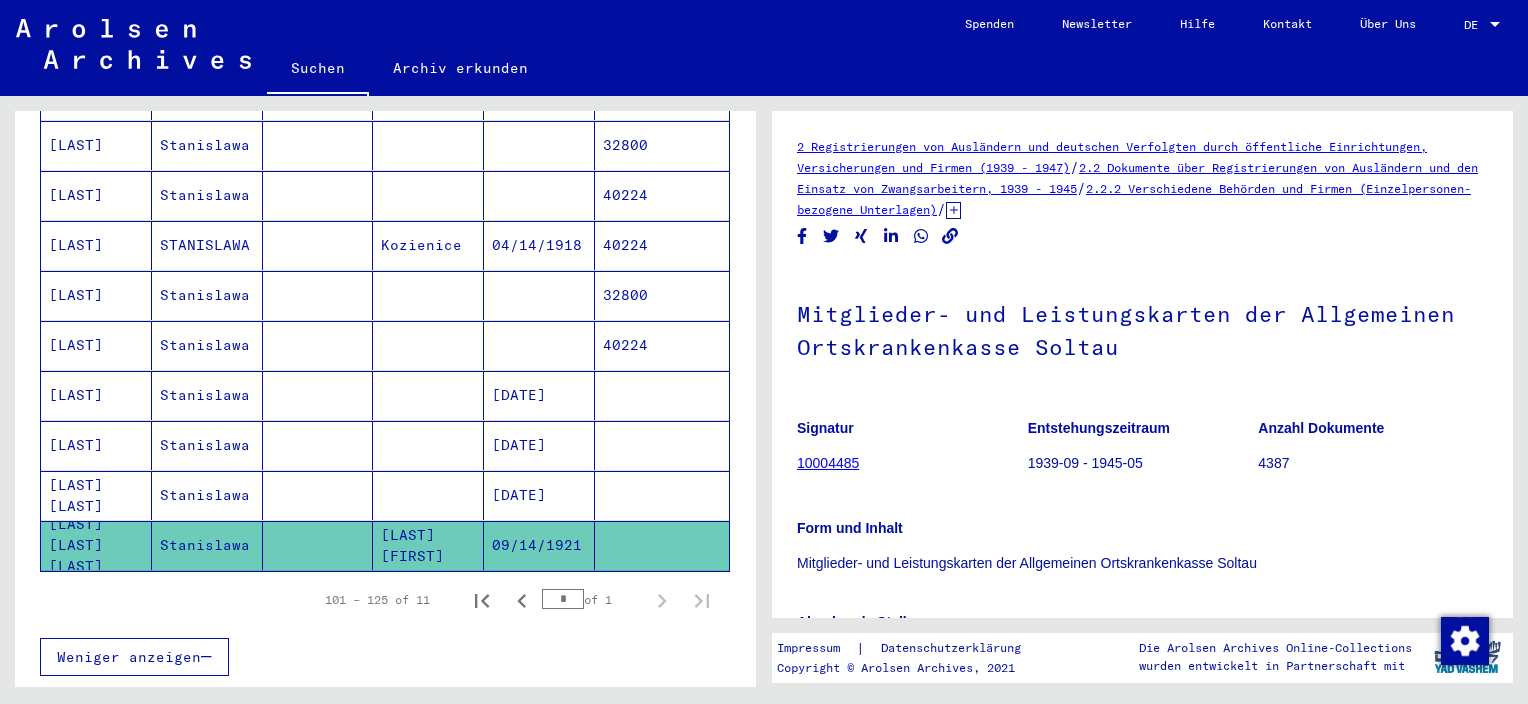 scroll, scrollTop: 0, scrollLeft: 0, axis: both 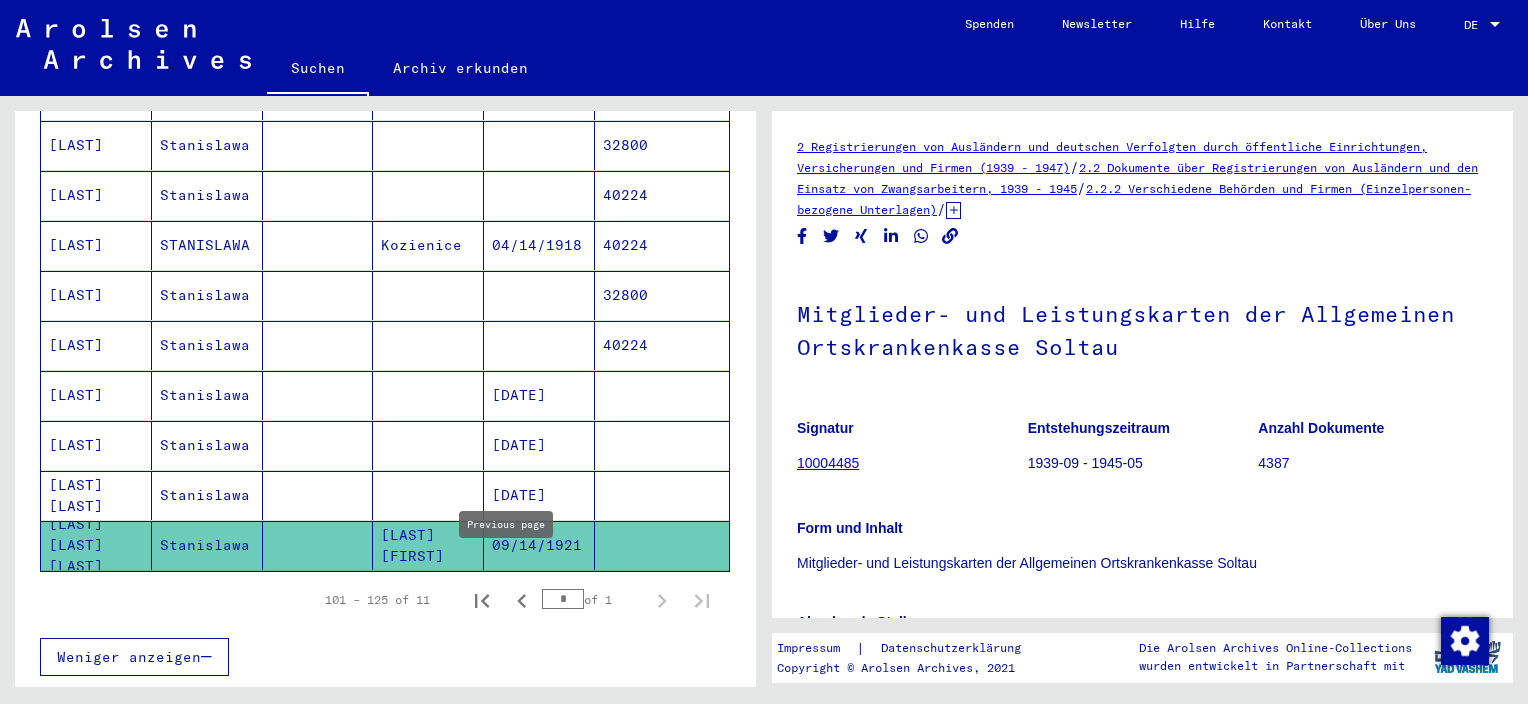 click 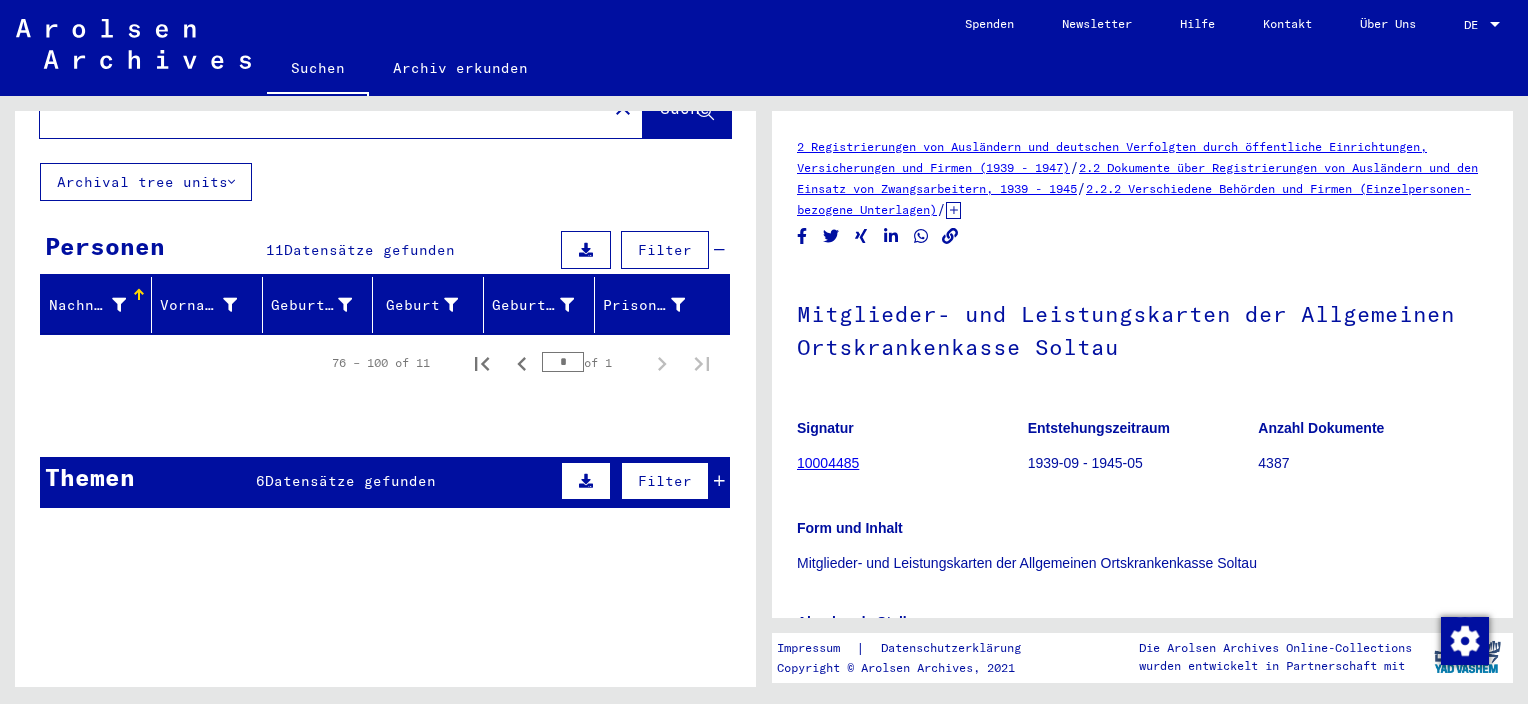 scroll, scrollTop: 0, scrollLeft: 0, axis: both 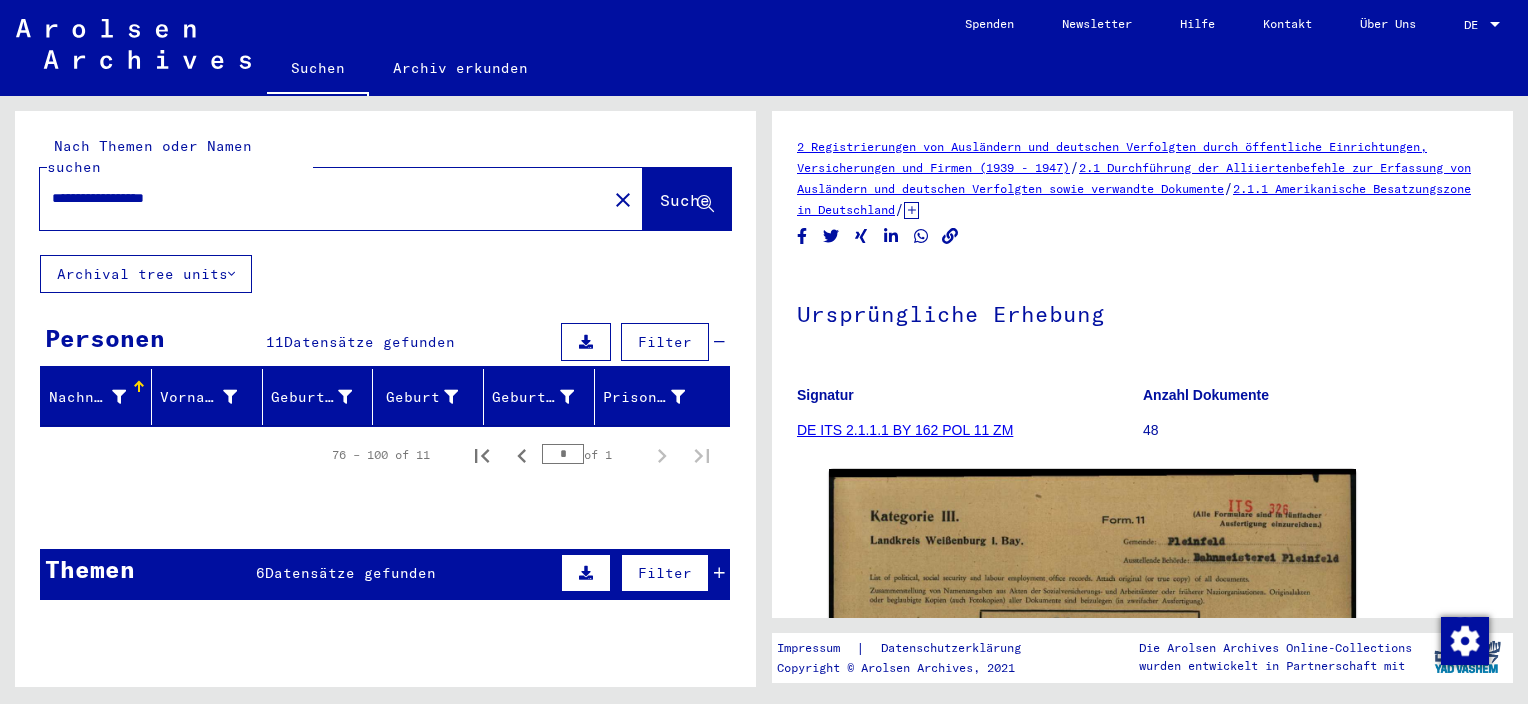 click on "Suche" 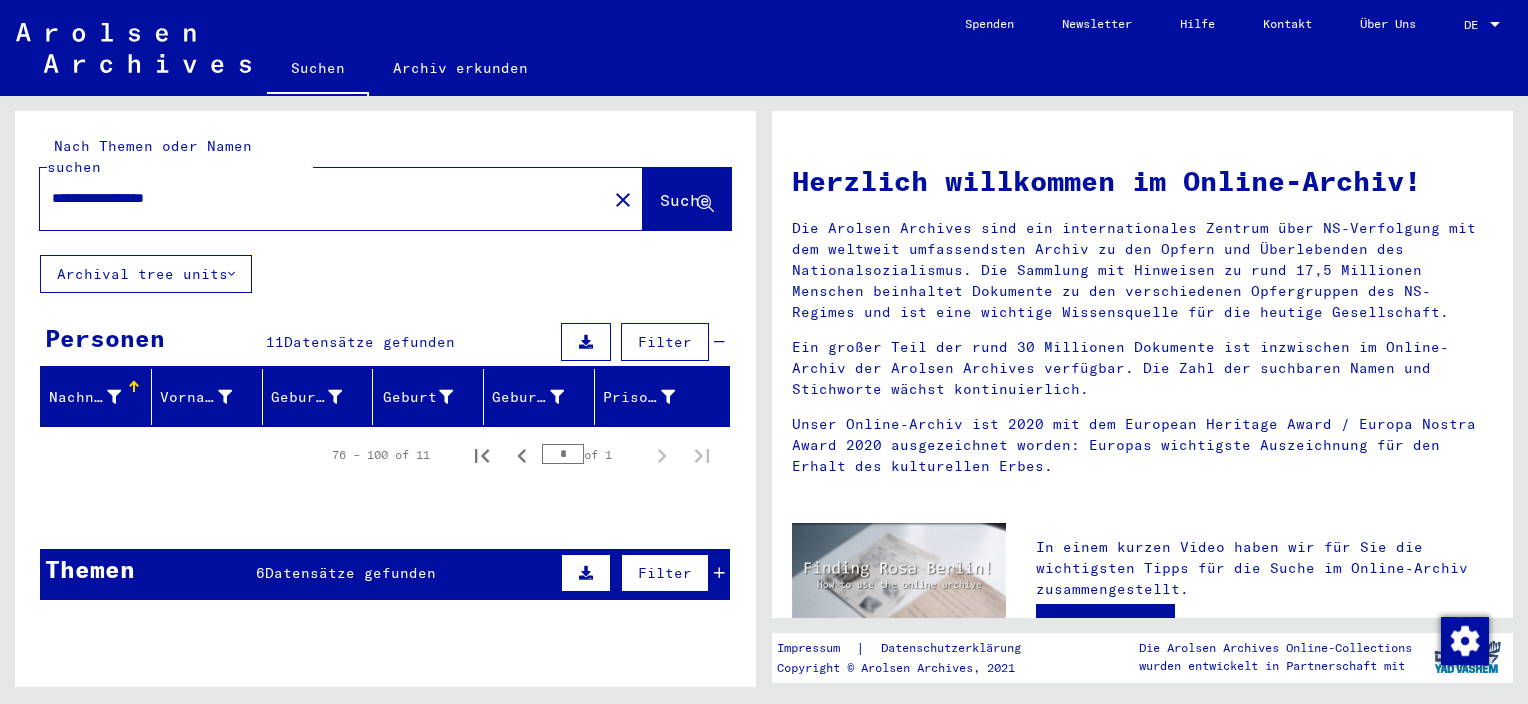 click on "Suche" 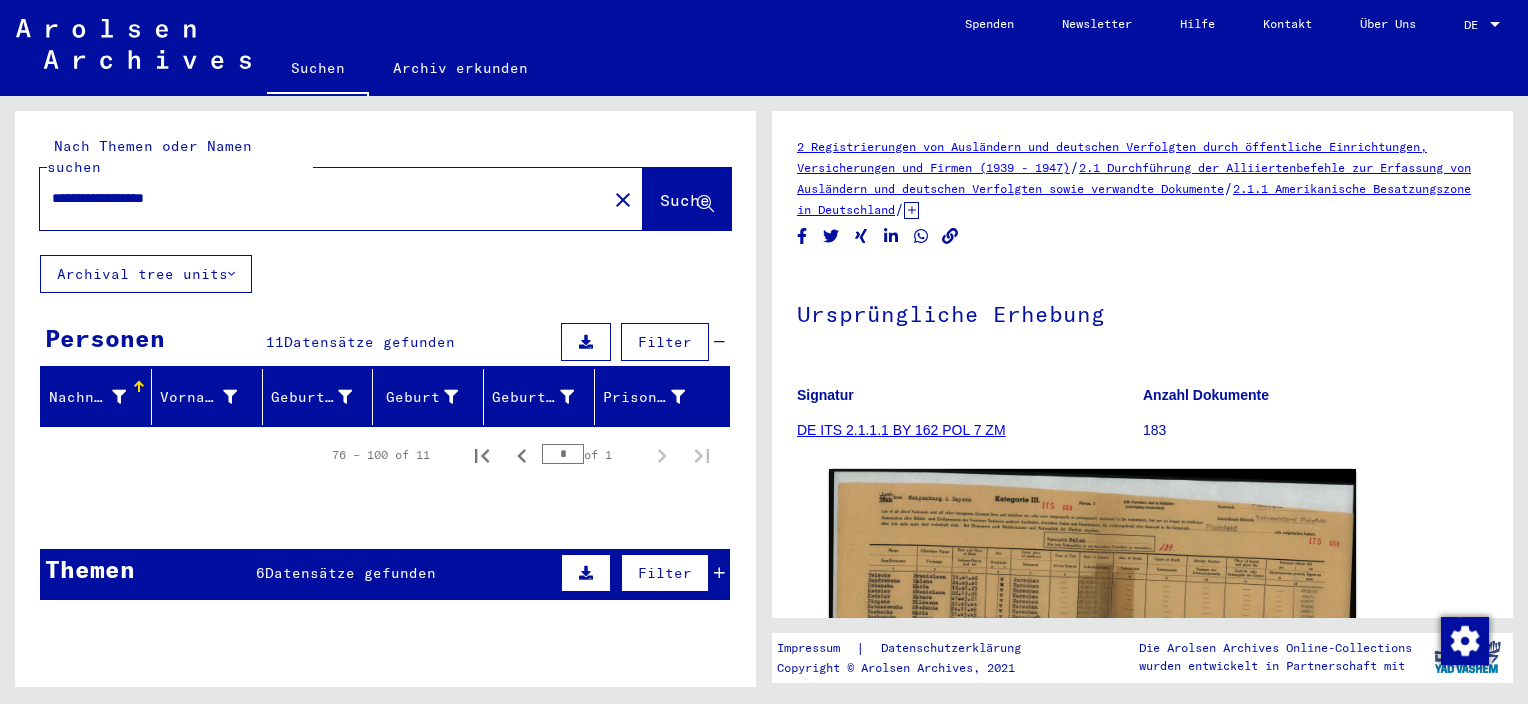 scroll, scrollTop: 0, scrollLeft: 0, axis: both 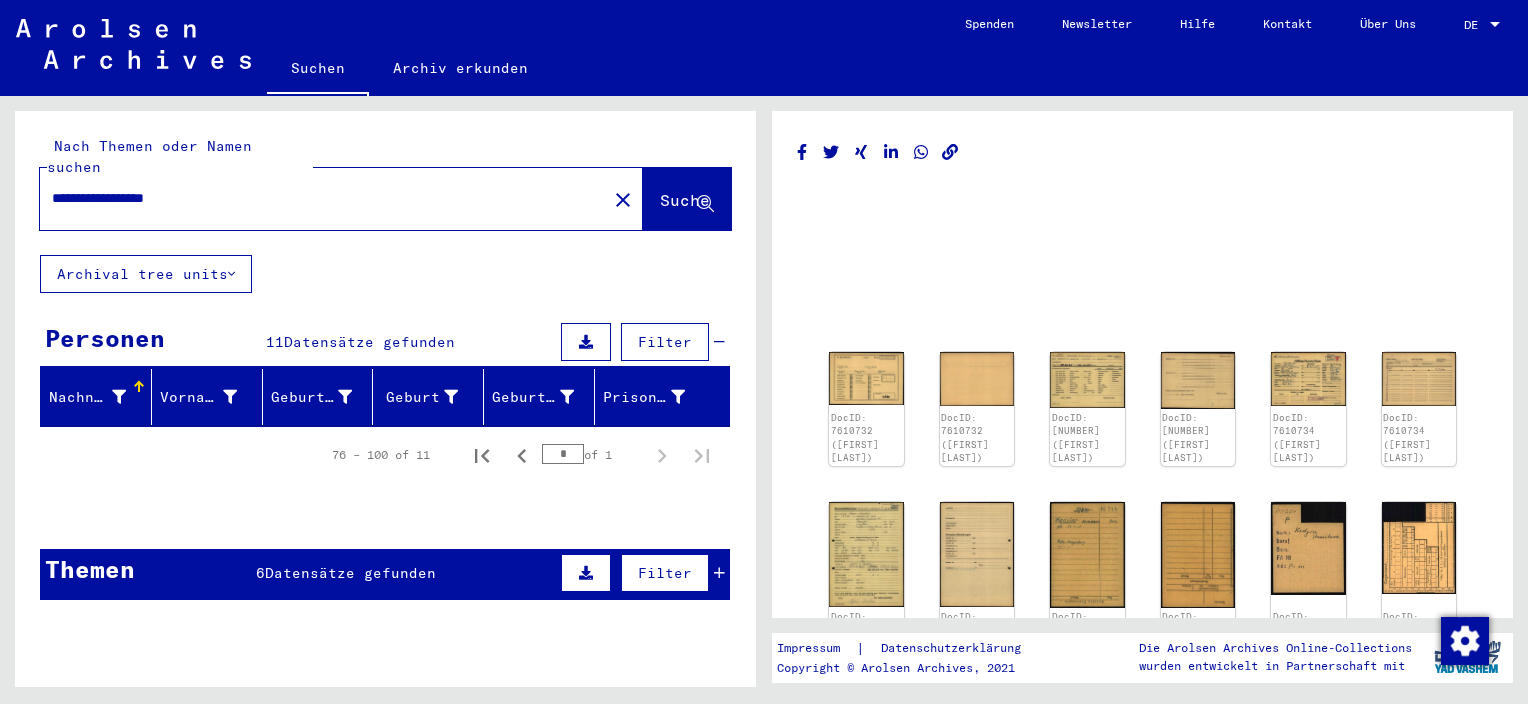 click on "Suche" 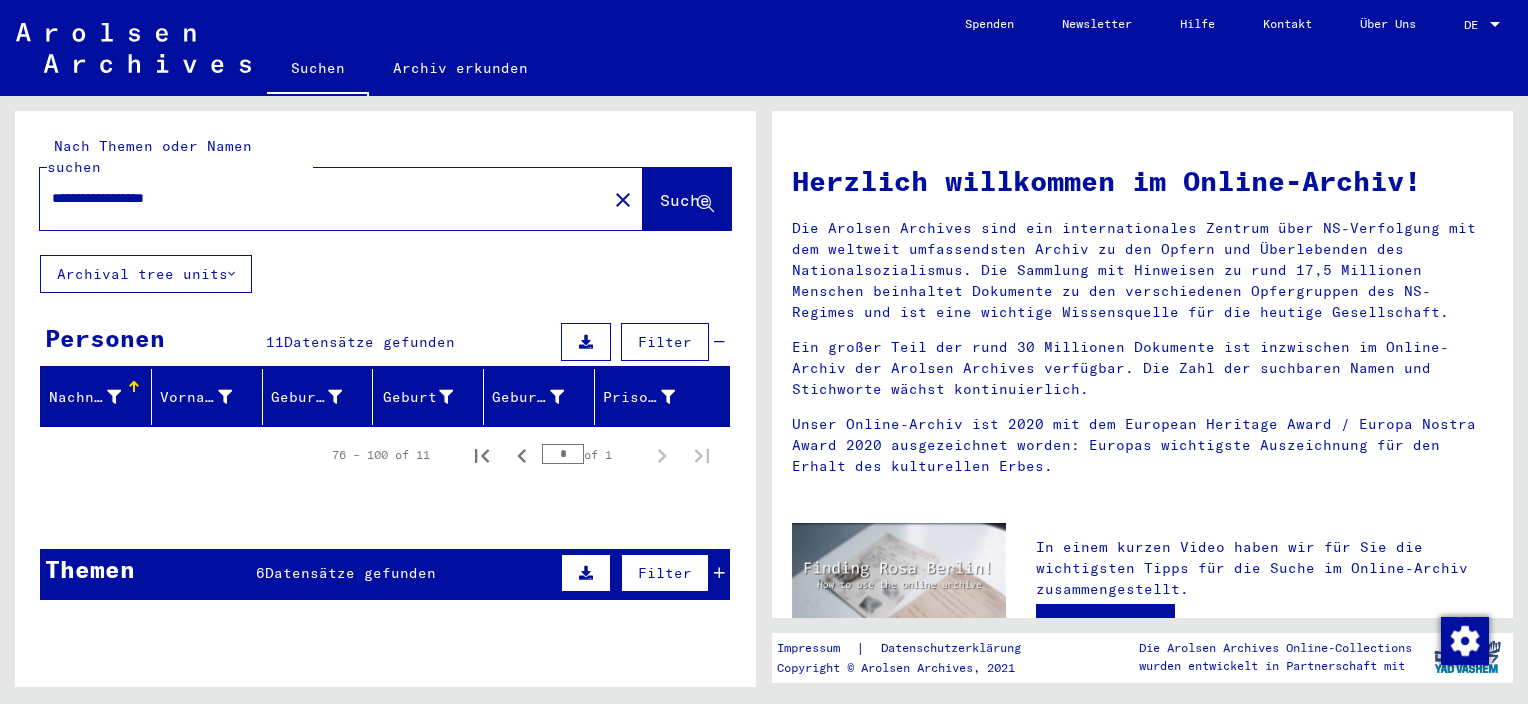 click 